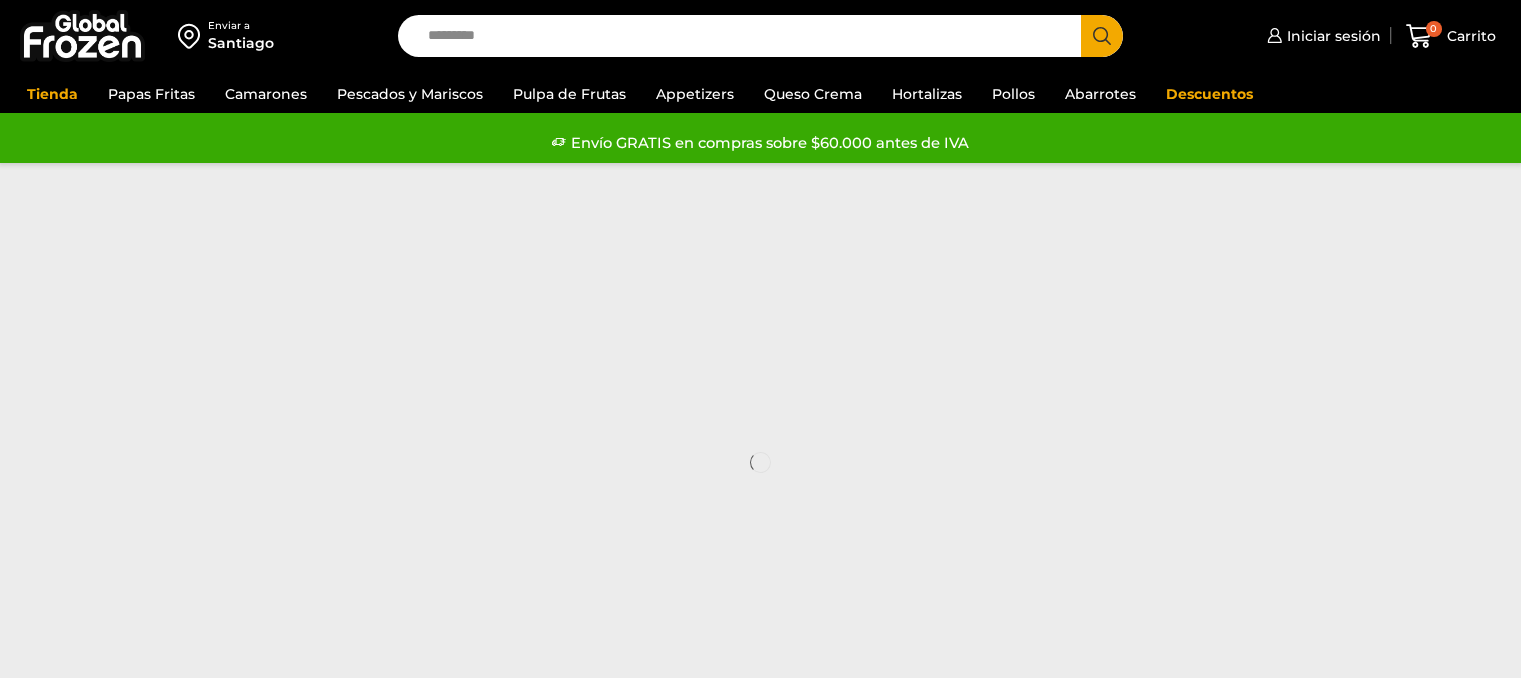 scroll, scrollTop: 0, scrollLeft: 0, axis: both 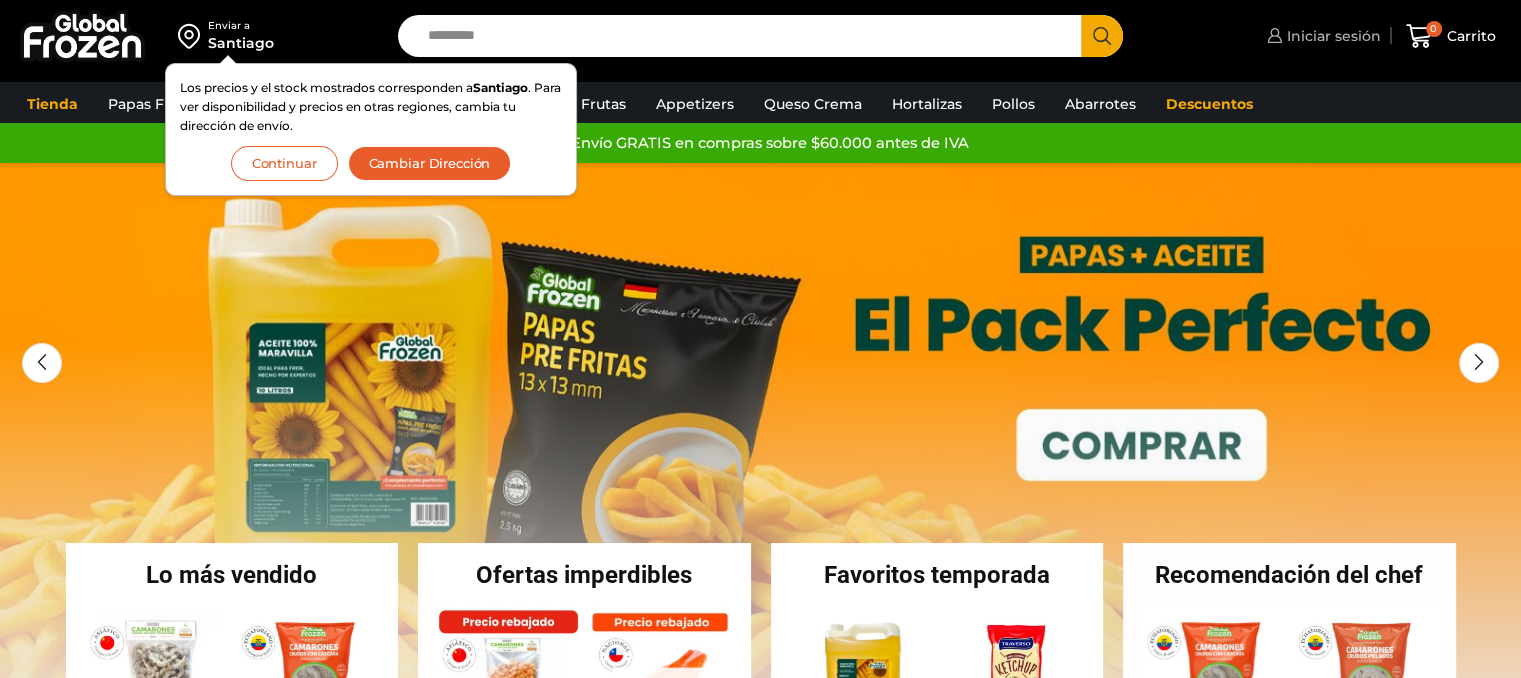 click on "Iniciar sesión" at bounding box center [1331, 36] 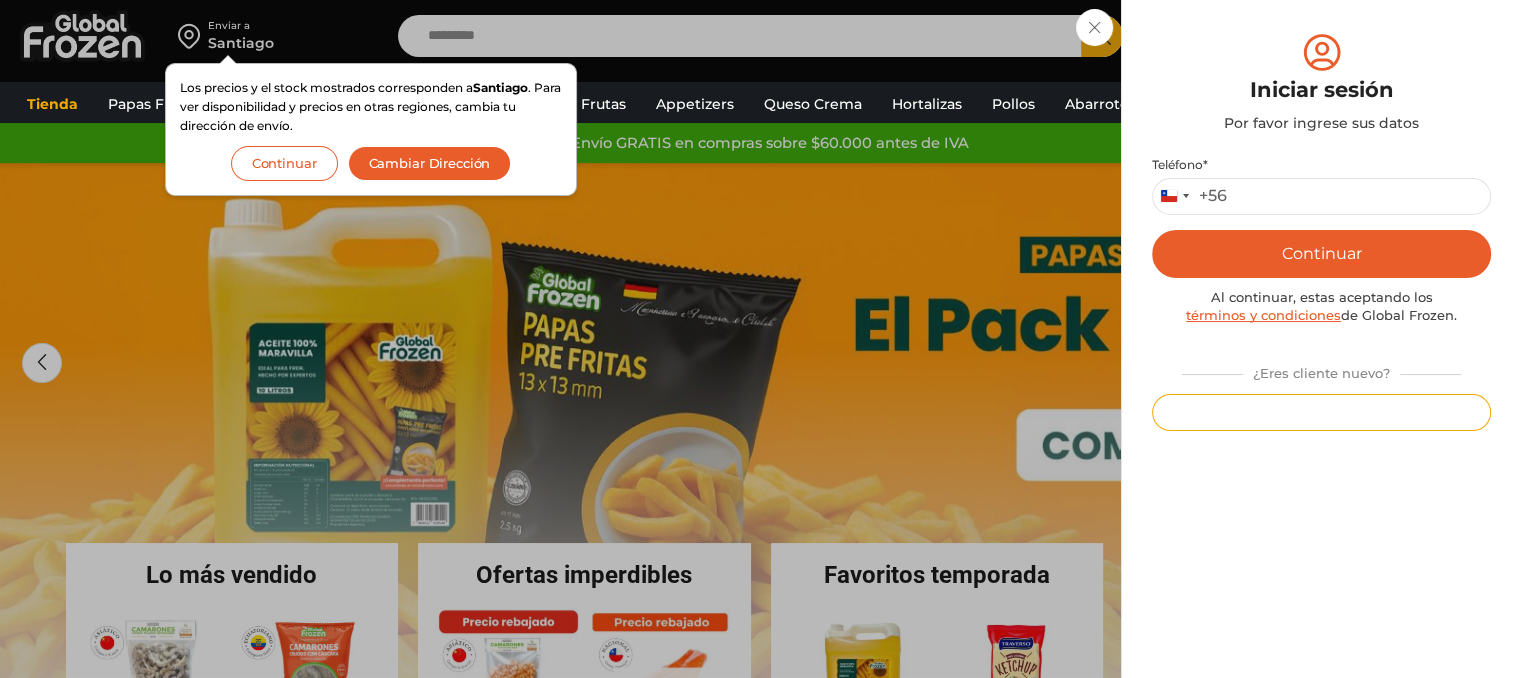 click on "Registrarse" at bounding box center (1321, 412) 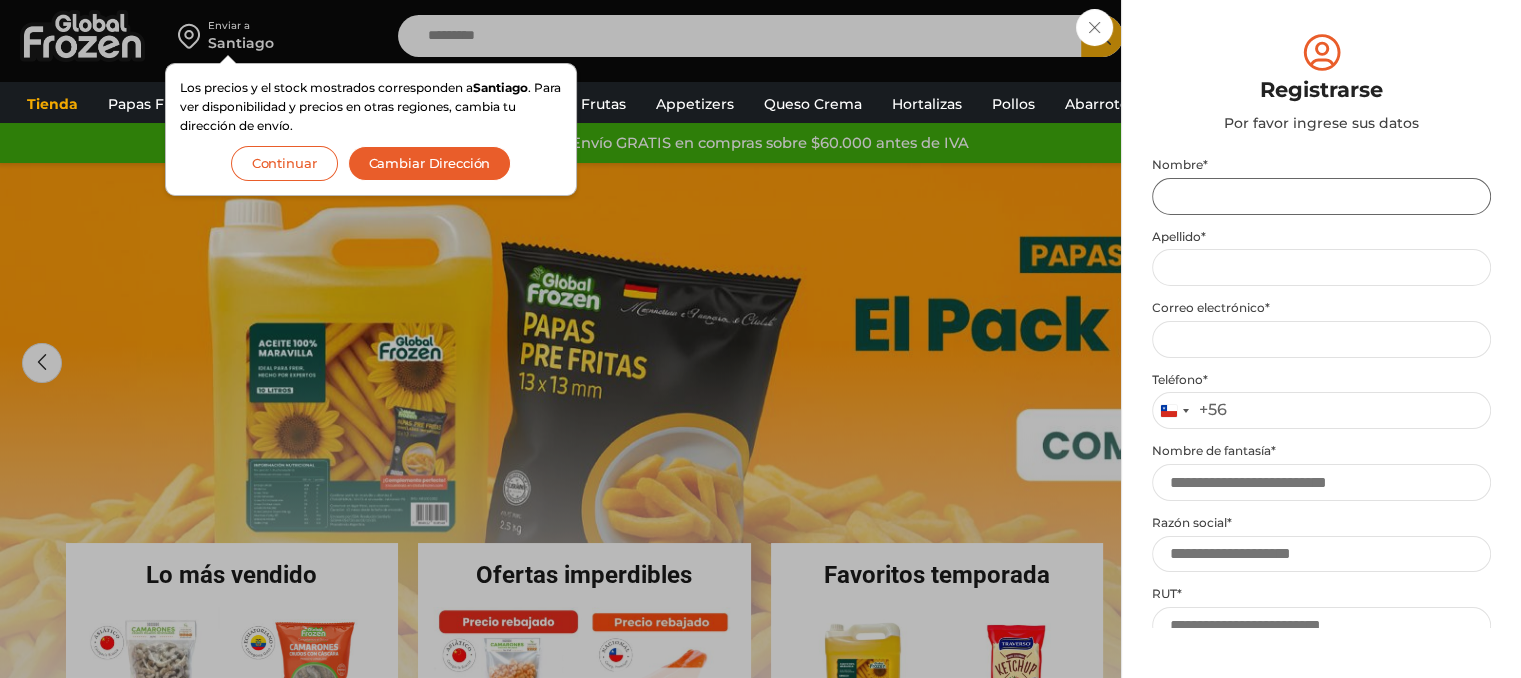 click on "Nombre  *" at bounding box center (1321, 196) 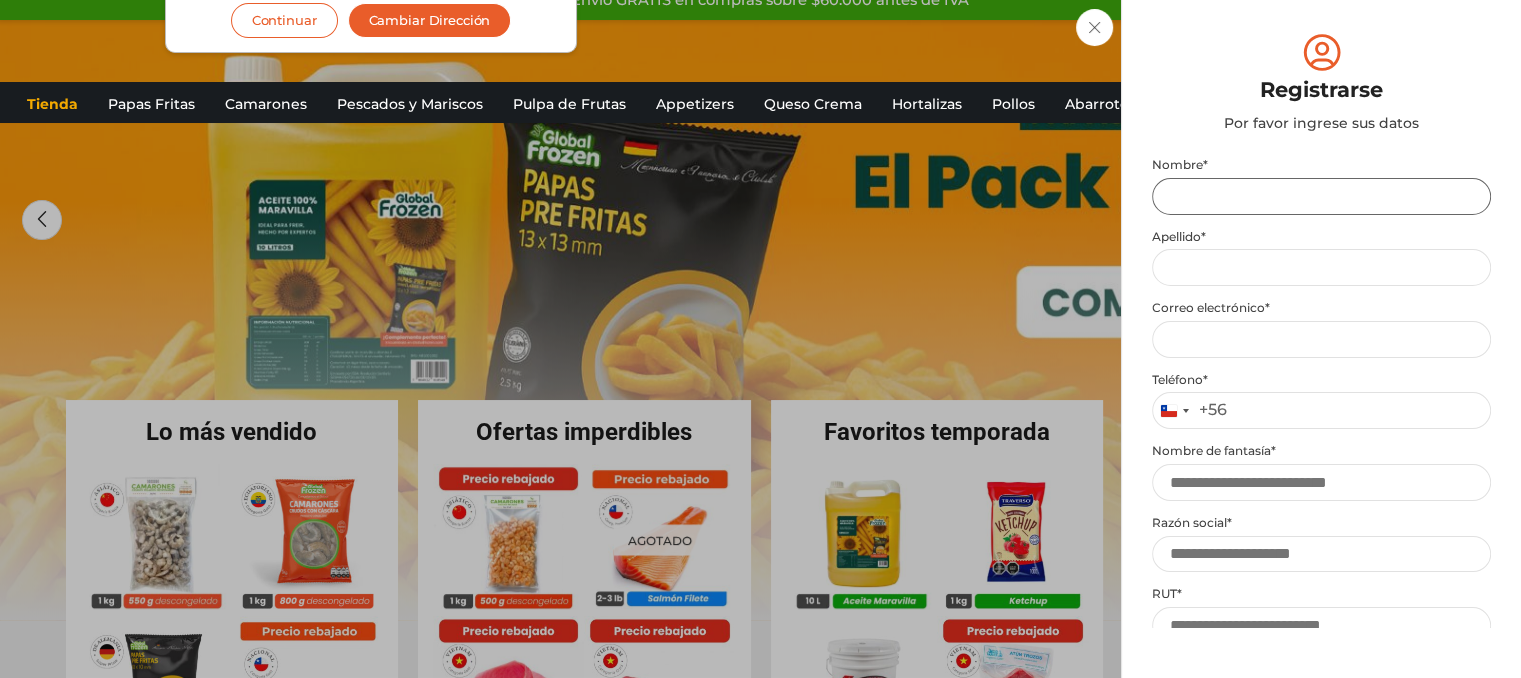 scroll, scrollTop: 0, scrollLeft: 0, axis: both 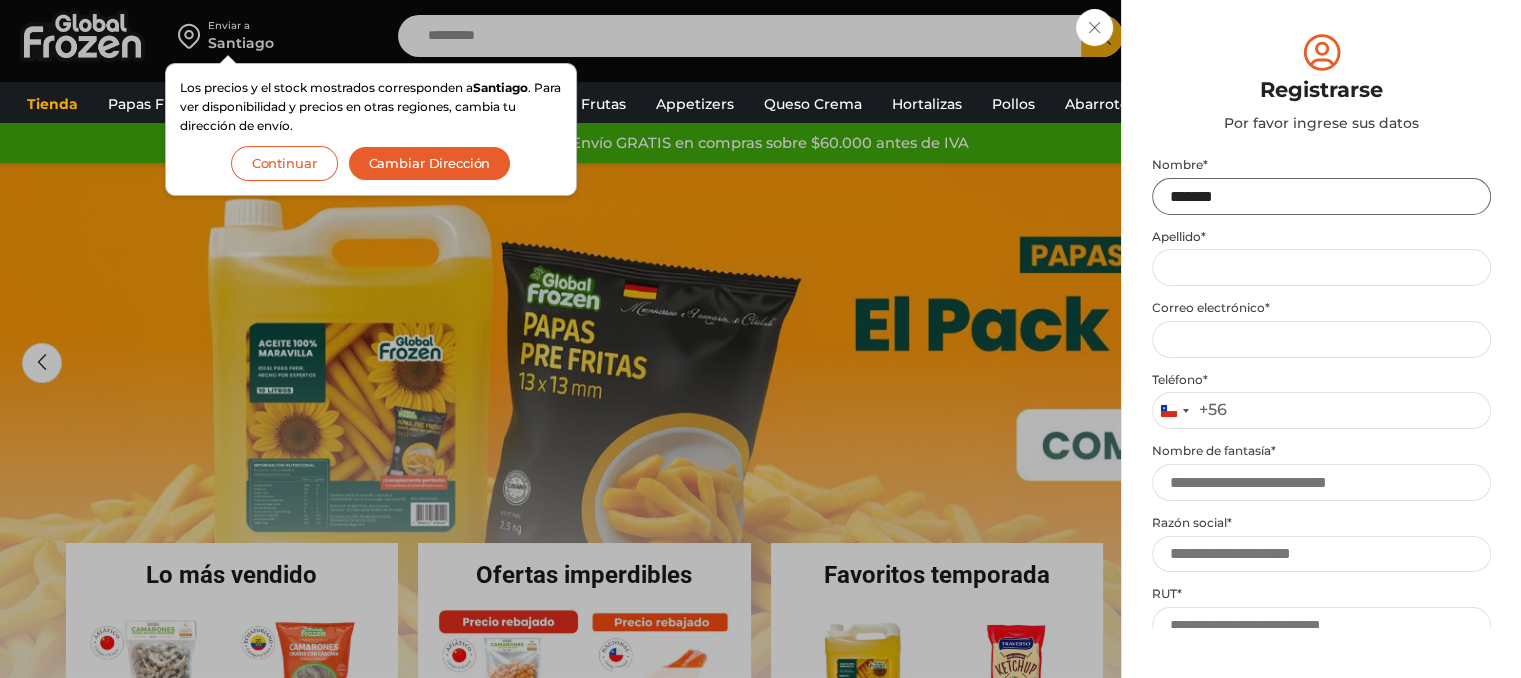 type on "******" 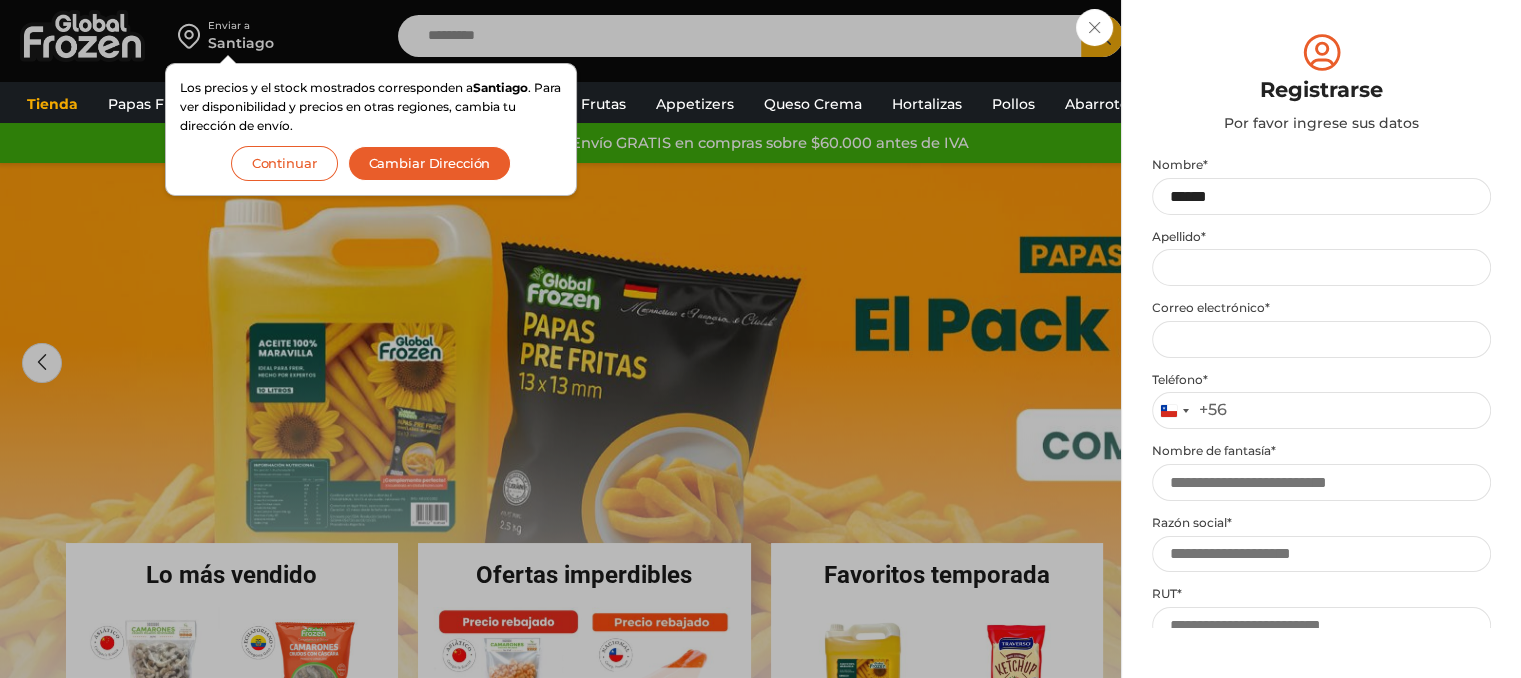 type on "*******" 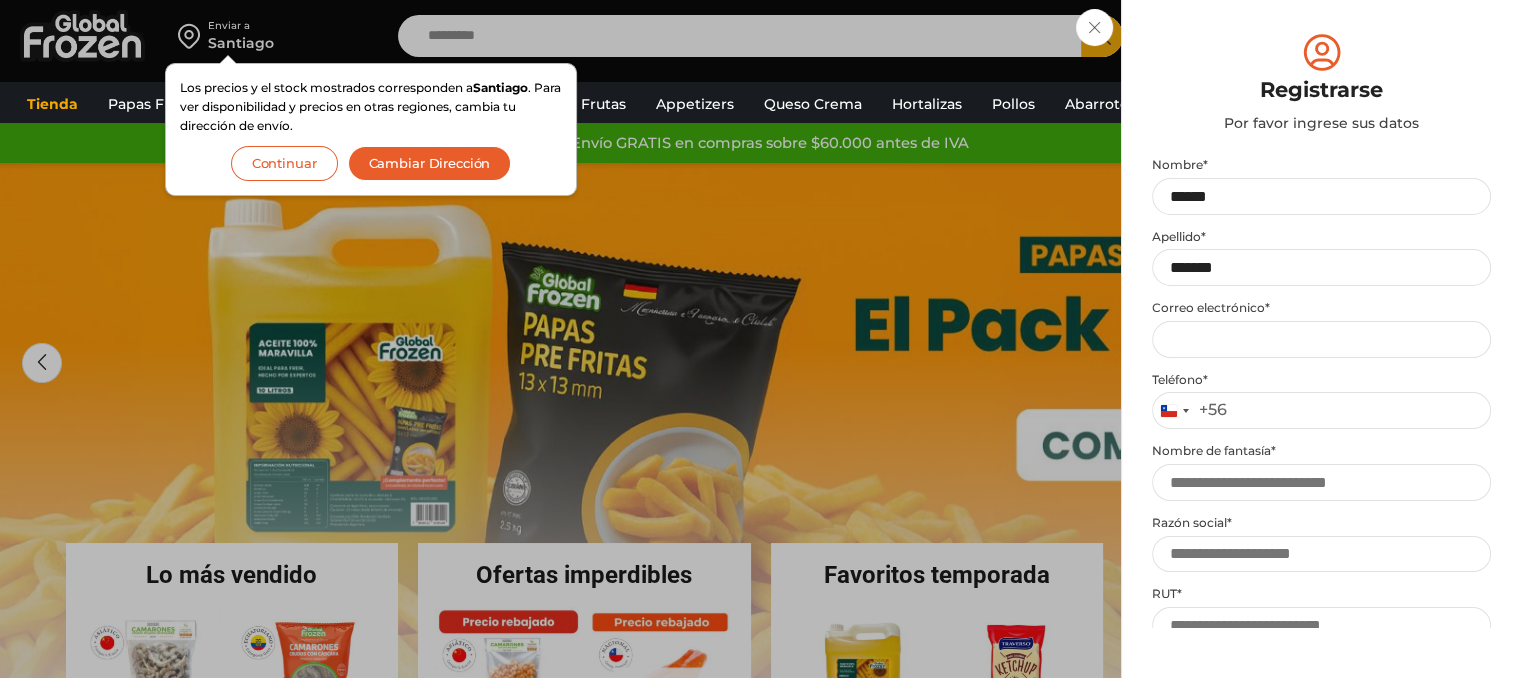 type on "**********" 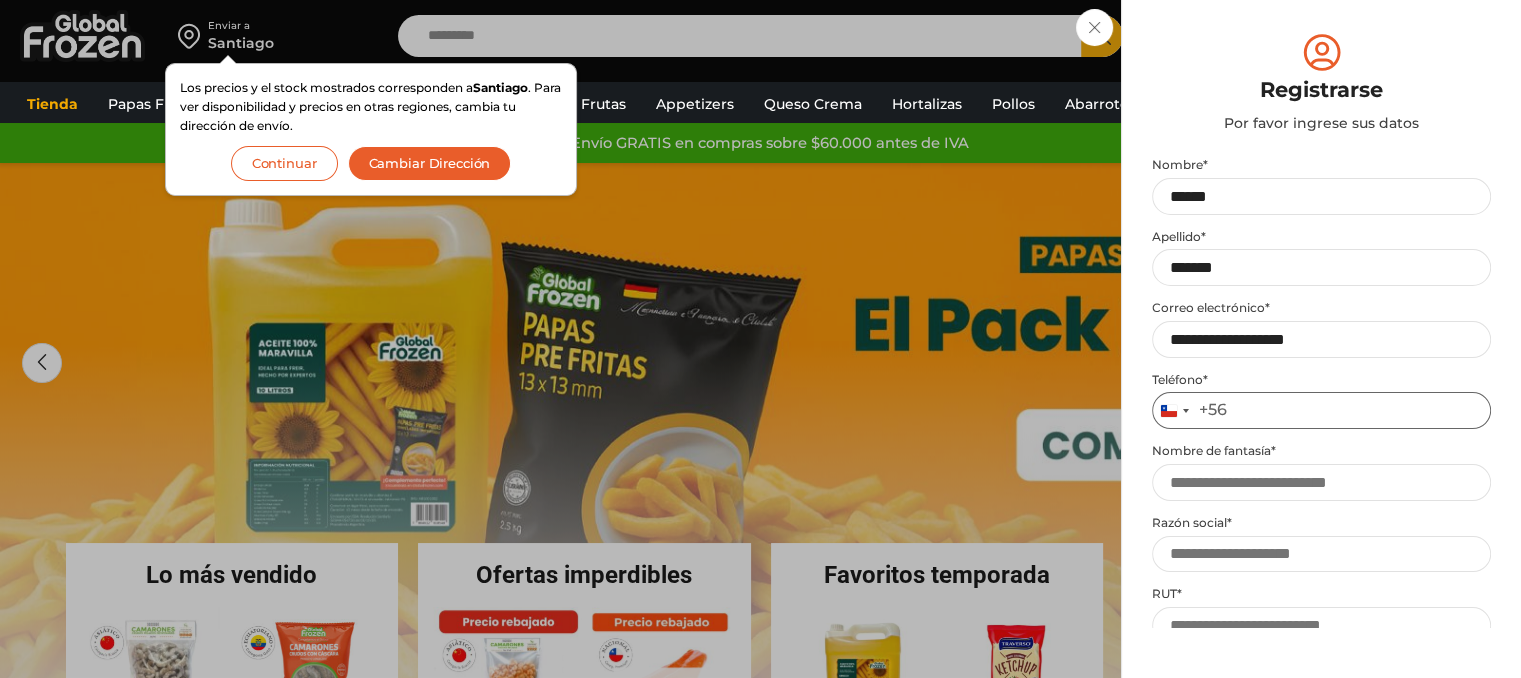 type on "*********" 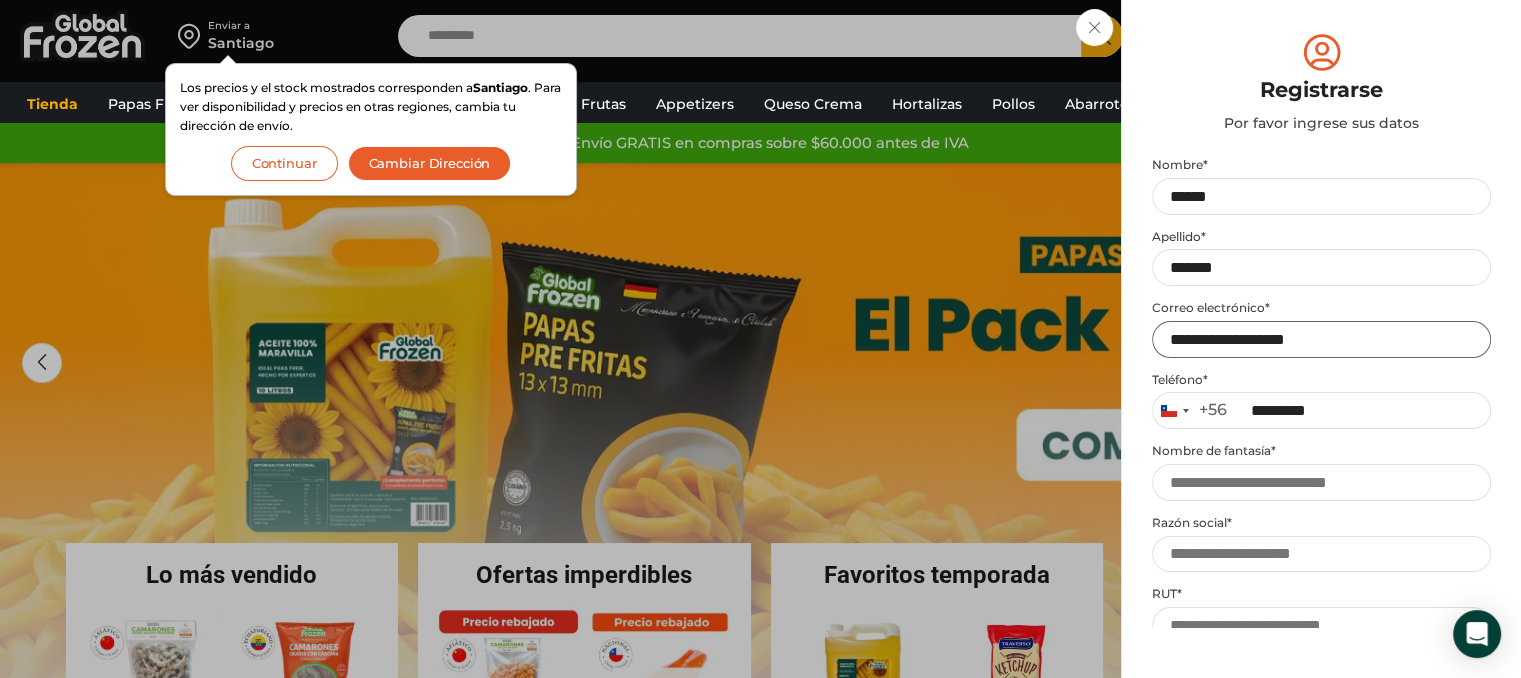 click on "**********" at bounding box center [1321, 339] 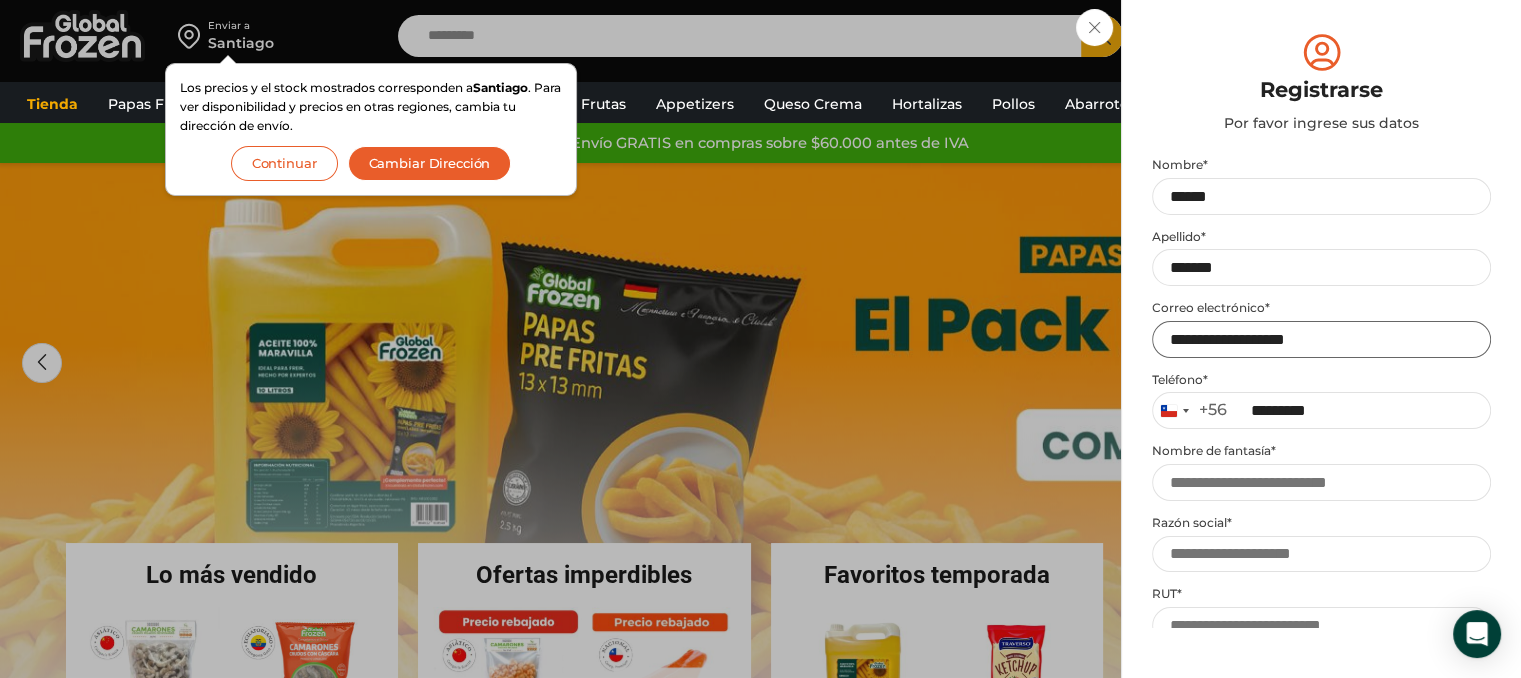 drag, startPoint x: 1377, startPoint y: 333, endPoint x: 1144, endPoint y: 332, distance: 233.00215 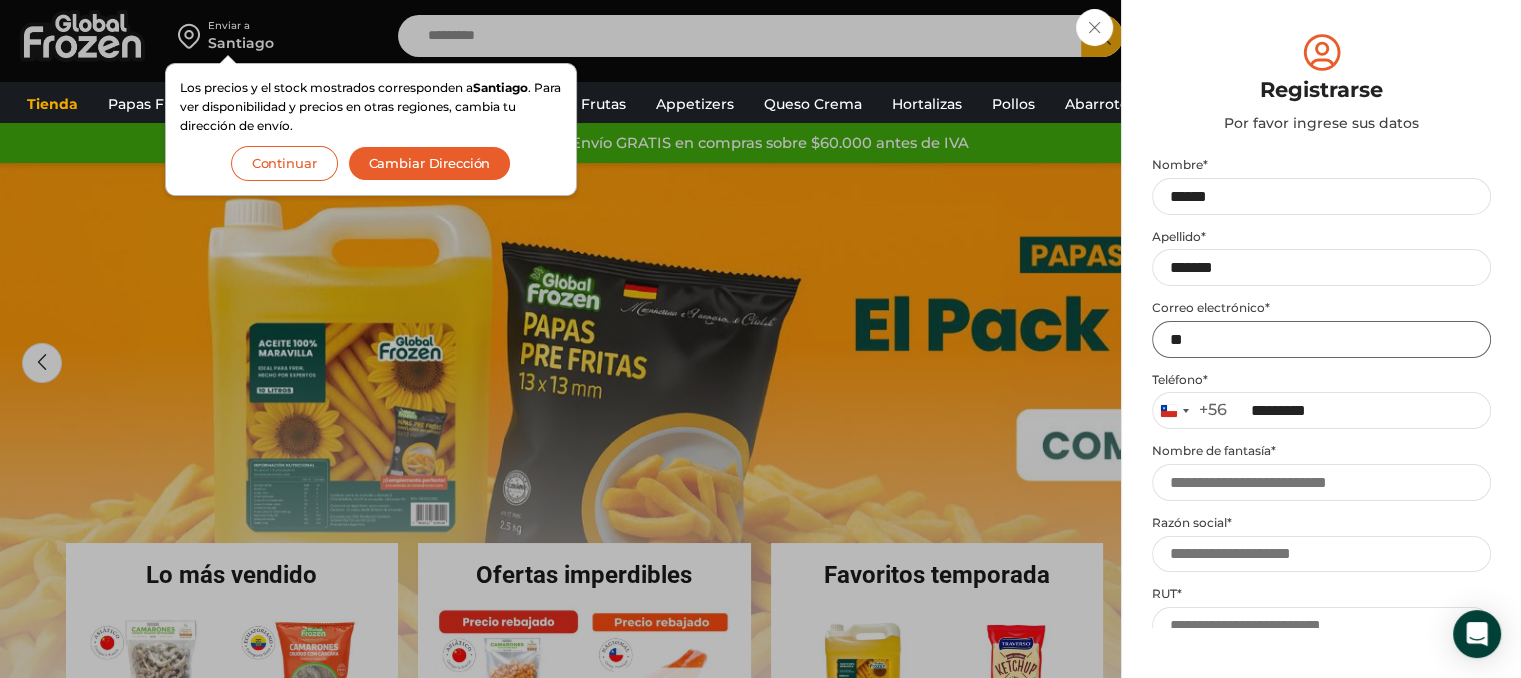 type on "*" 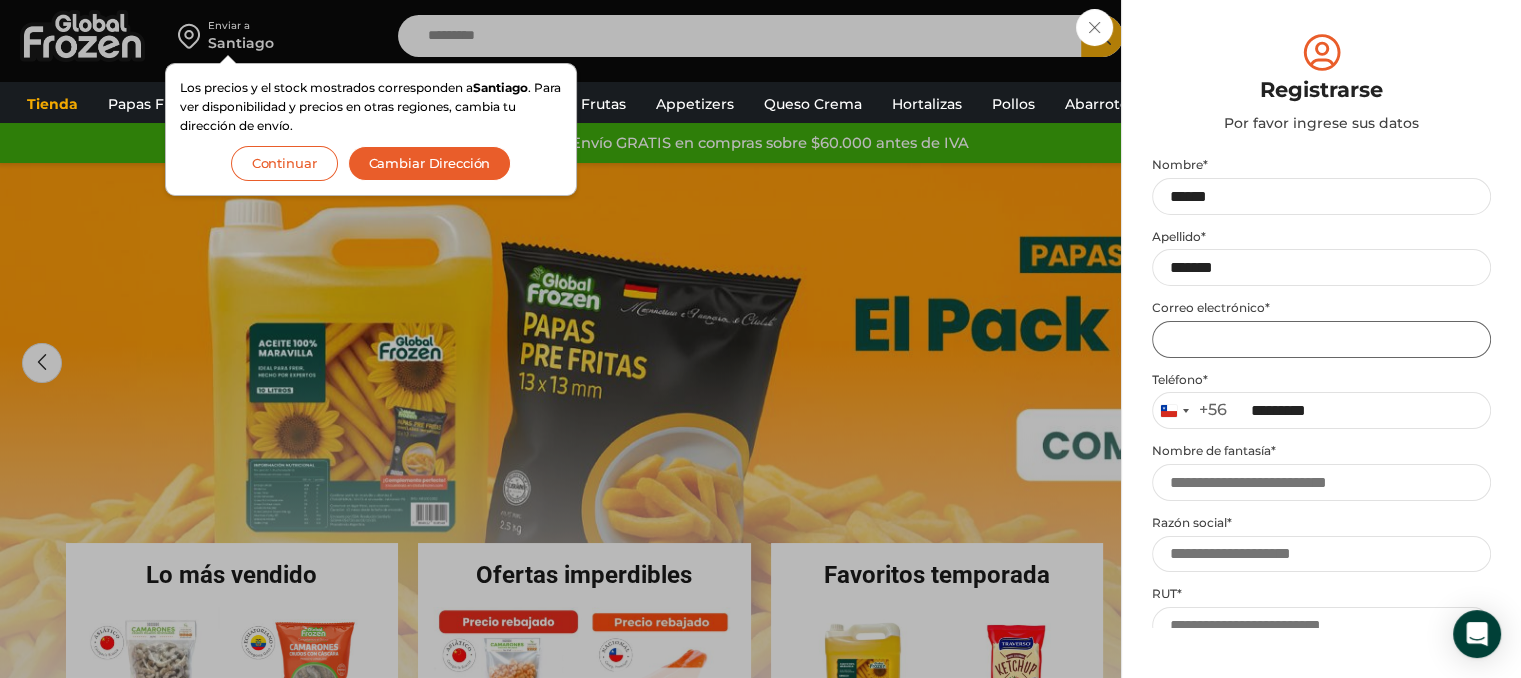 type 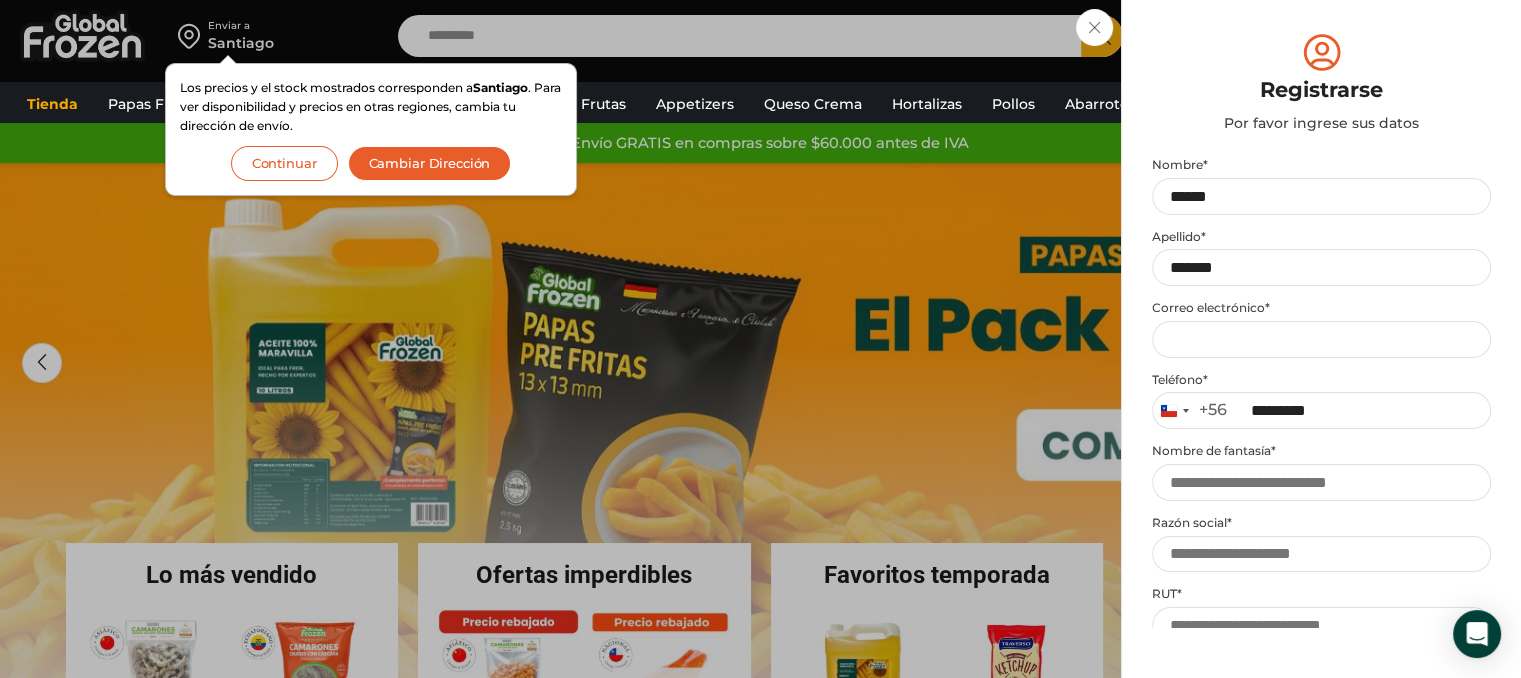 type 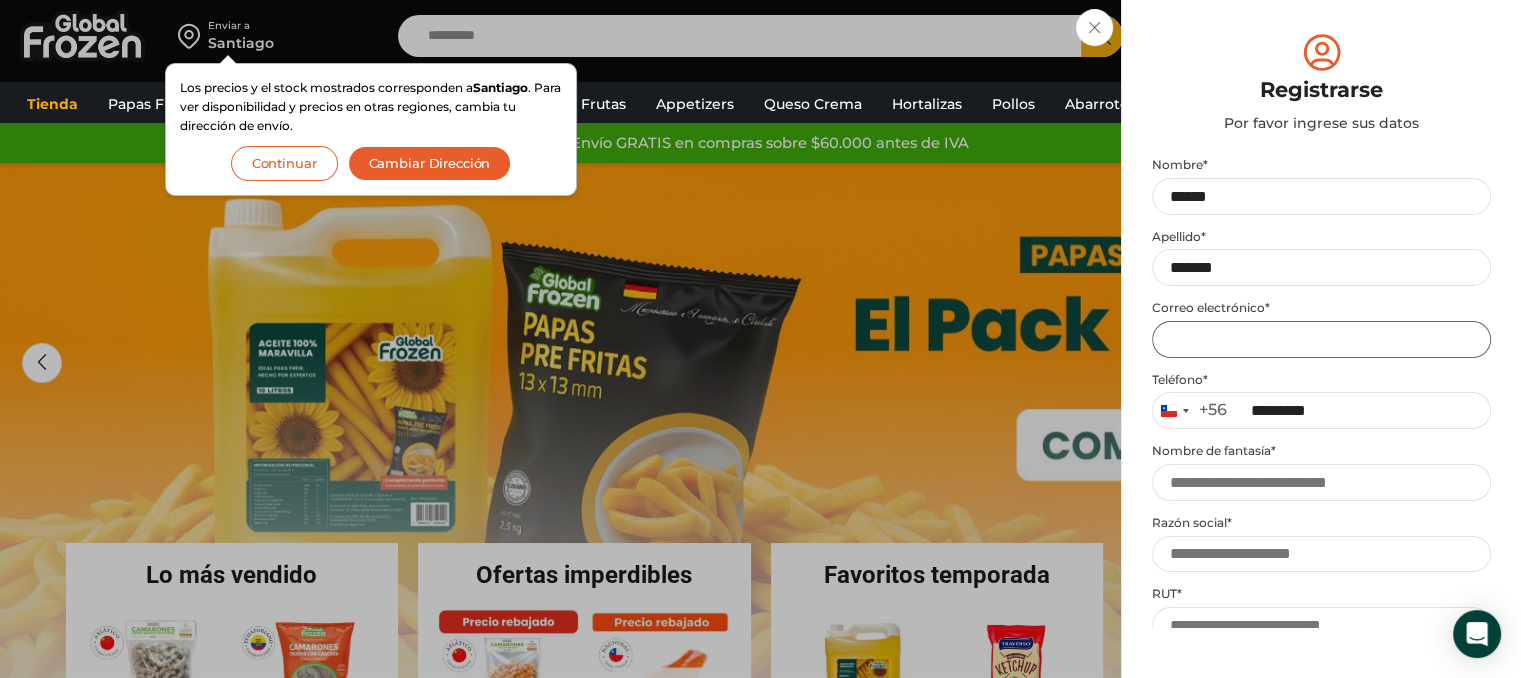 click on "Email address                                          *" at bounding box center [1321, 339] 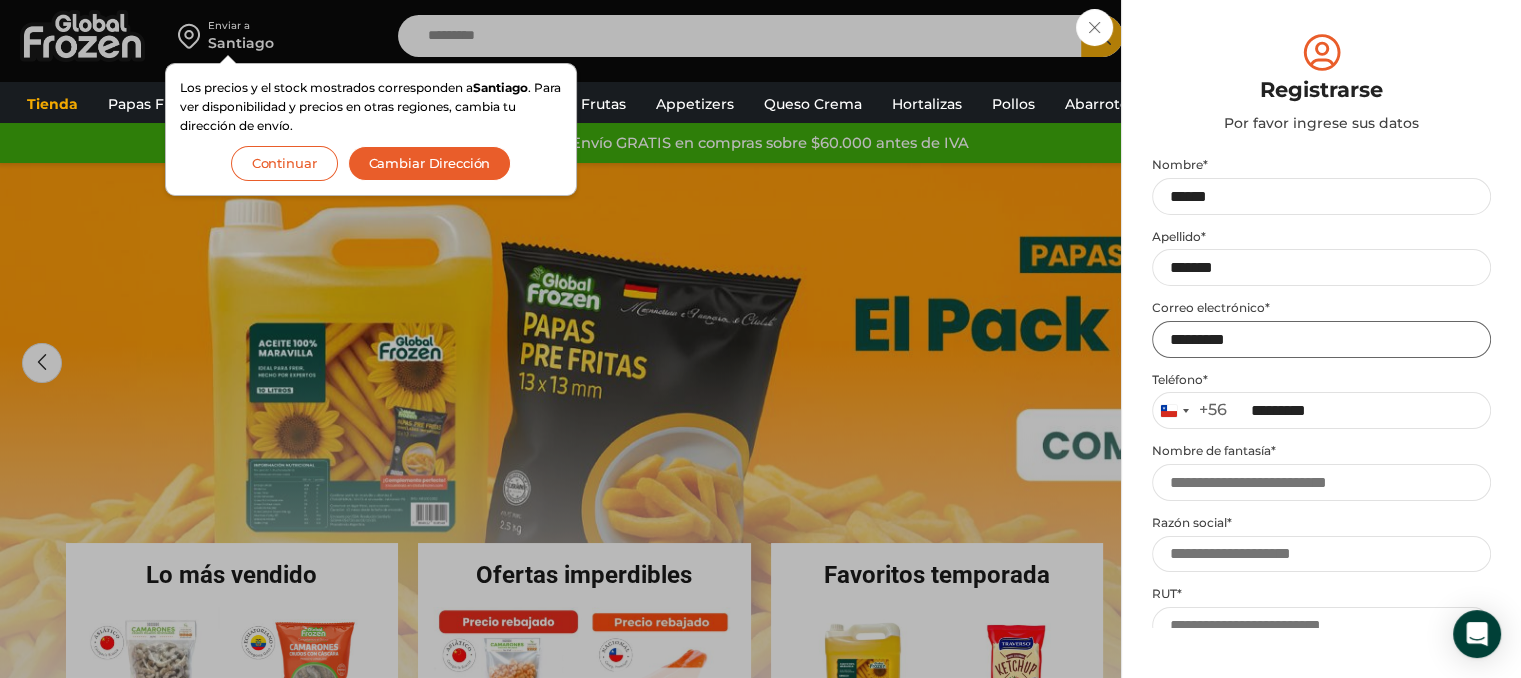 type on "**********" 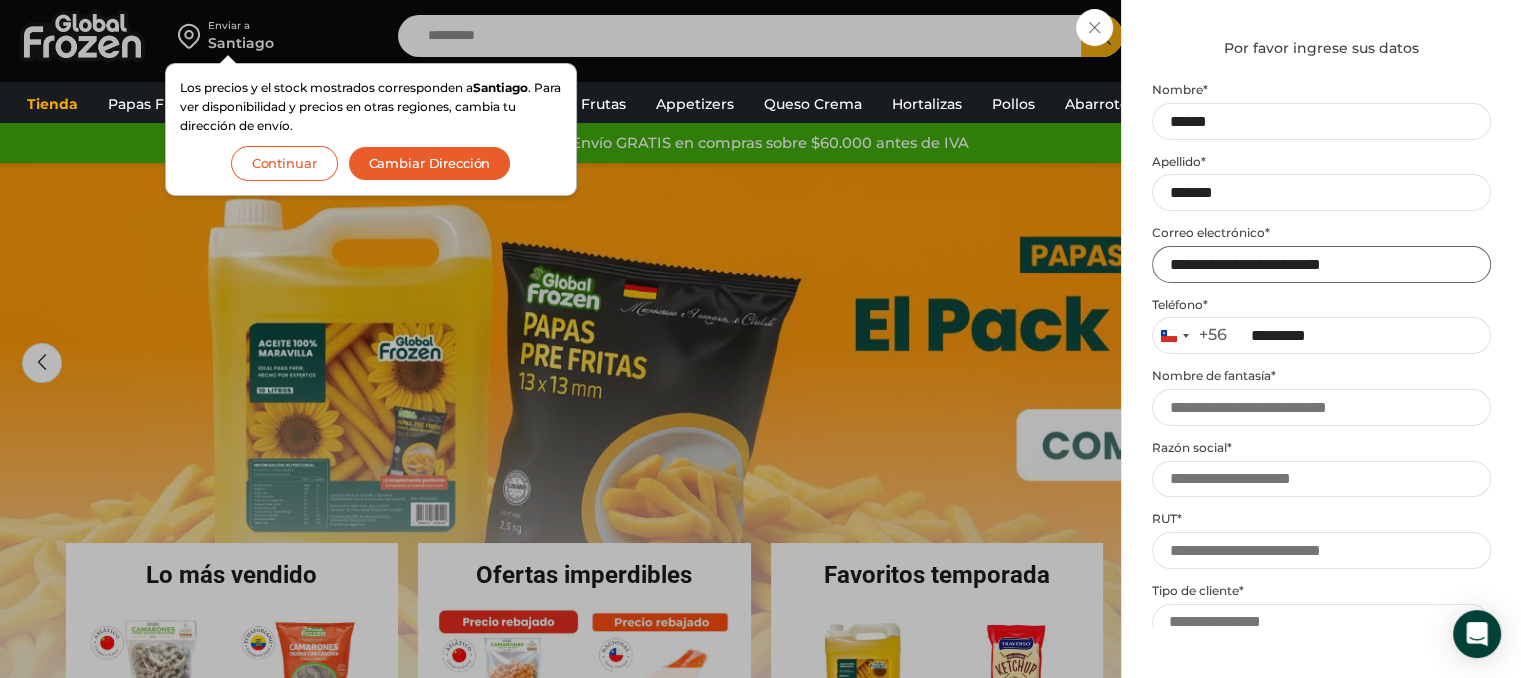 scroll, scrollTop: 100, scrollLeft: 0, axis: vertical 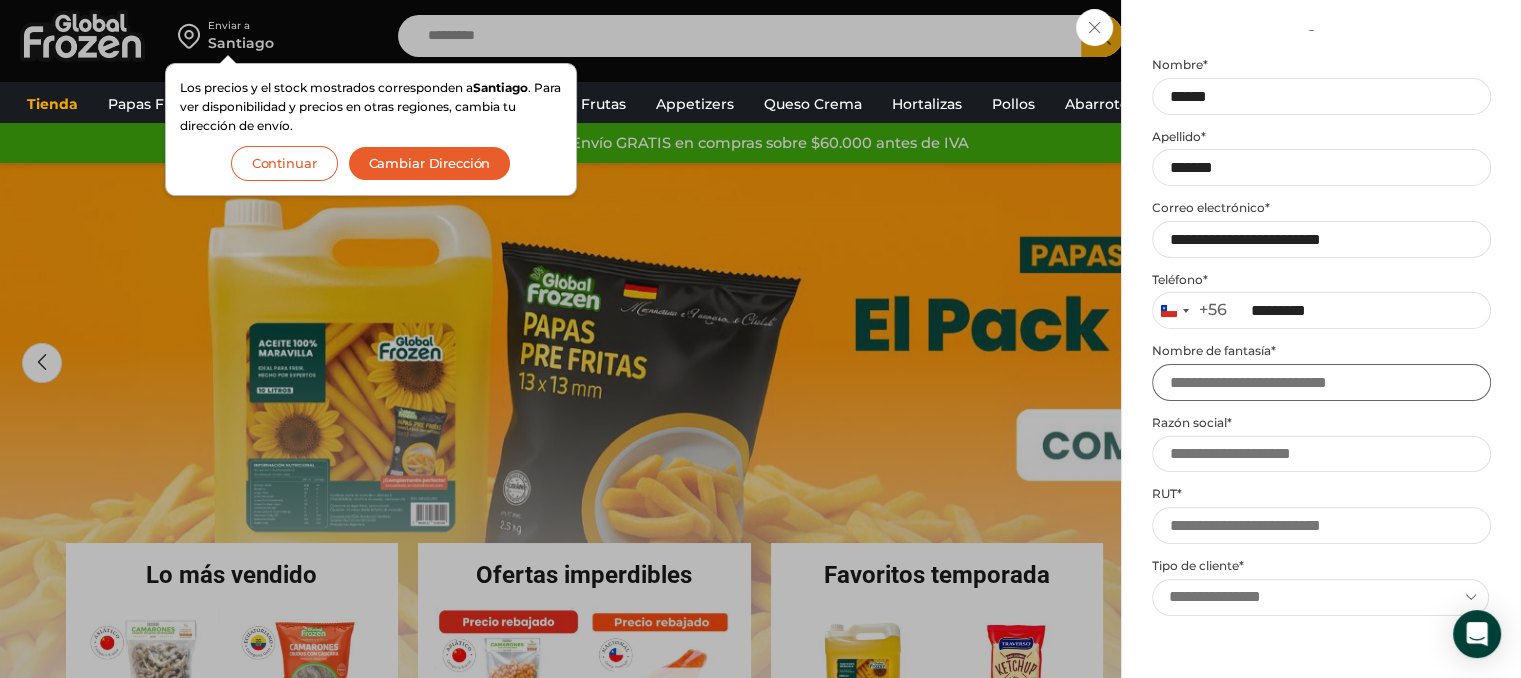 click on "Nombre de fantasía  *" at bounding box center (1321, 382) 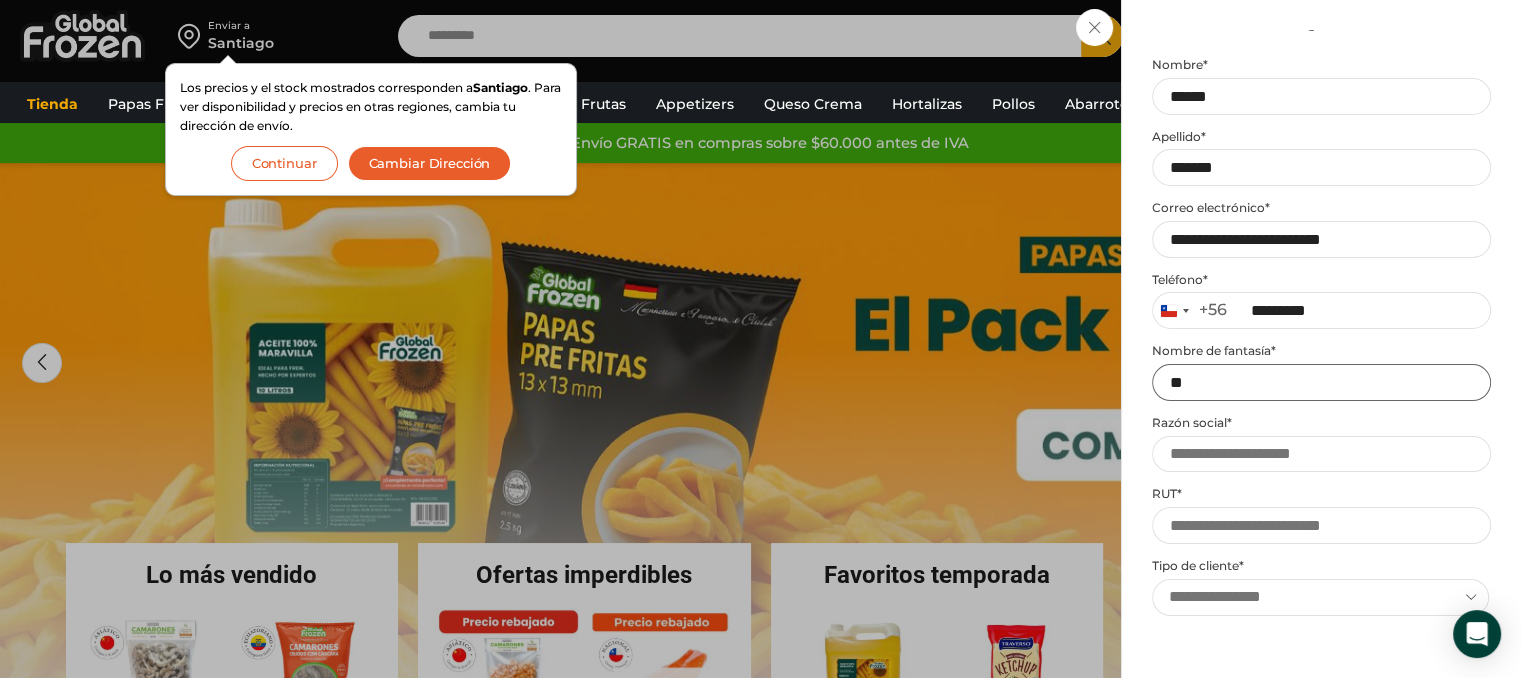 type on "*" 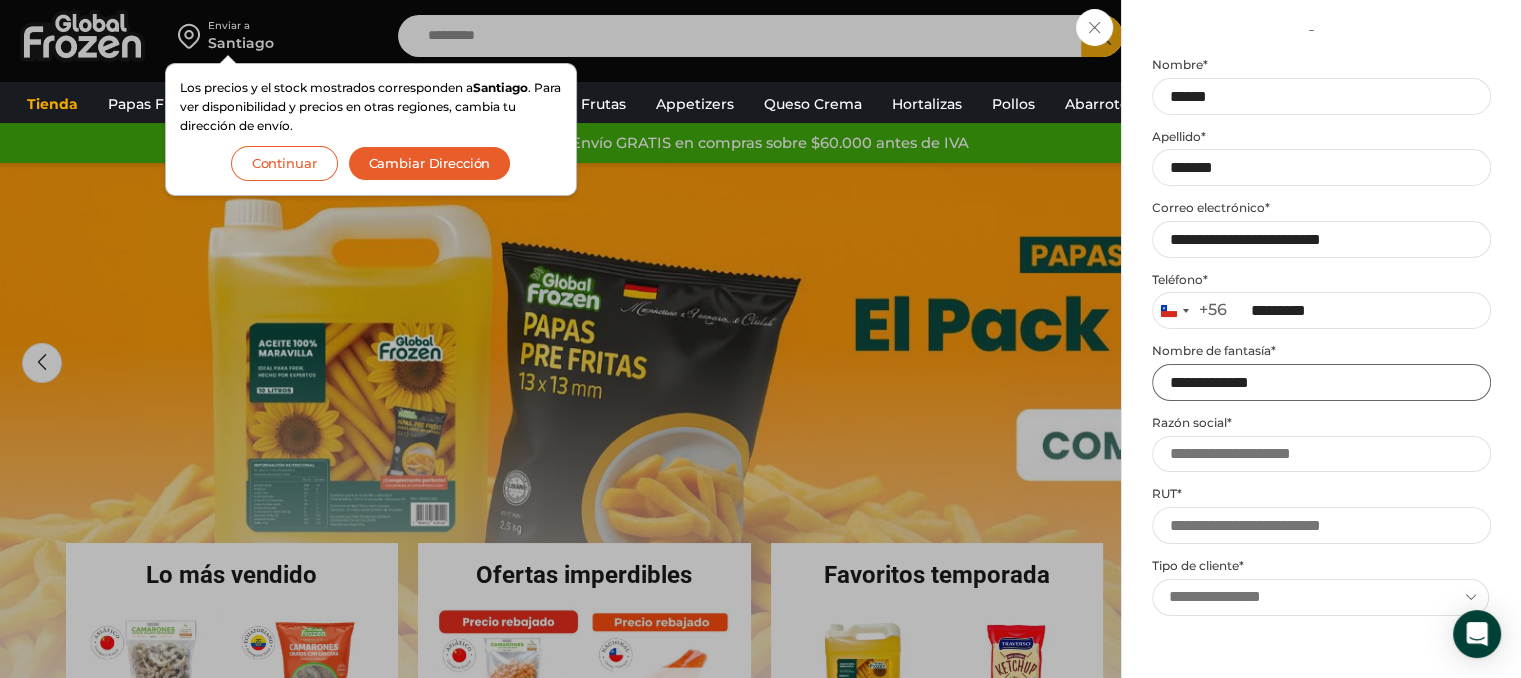 type on "**********" 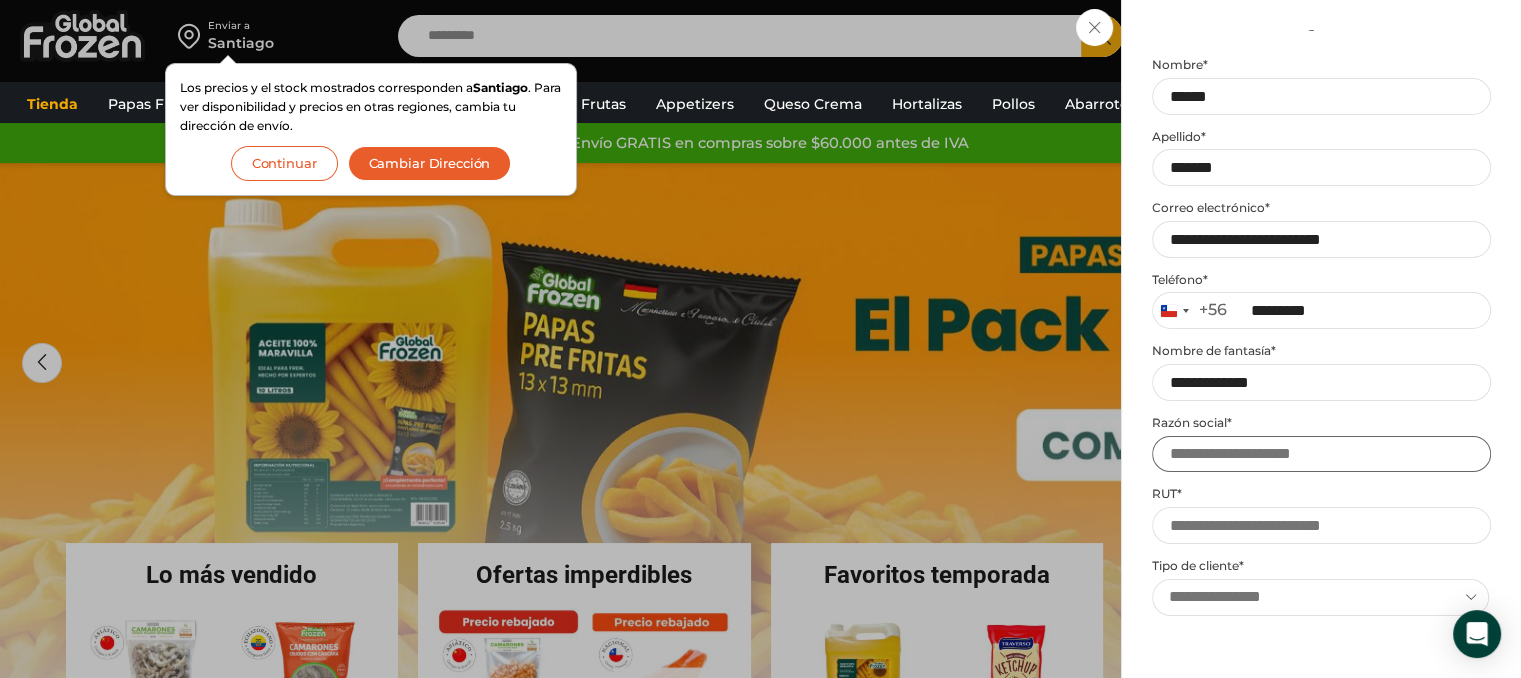 click on "Razón social  *" at bounding box center [1321, 454] 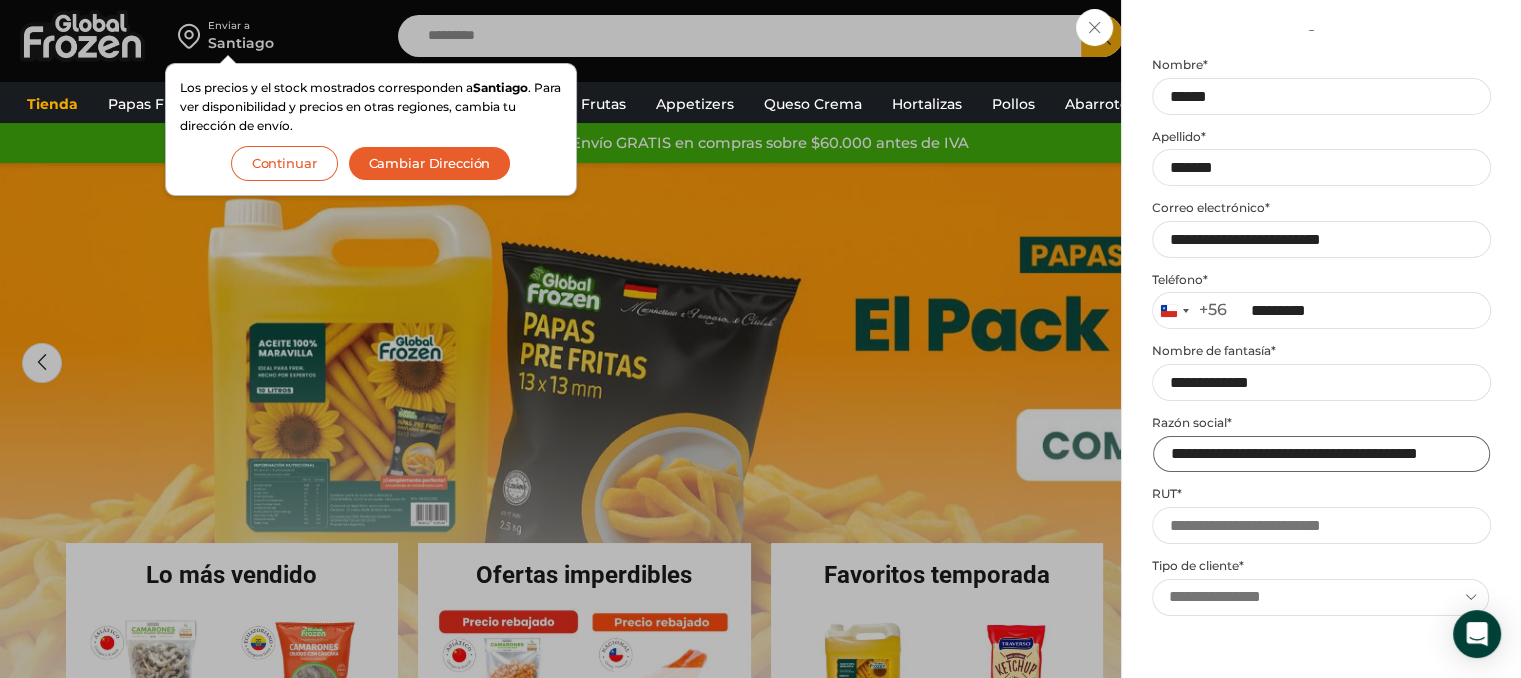 scroll, scrollTop: 0, scrollLeft: 48, axis: horizontal 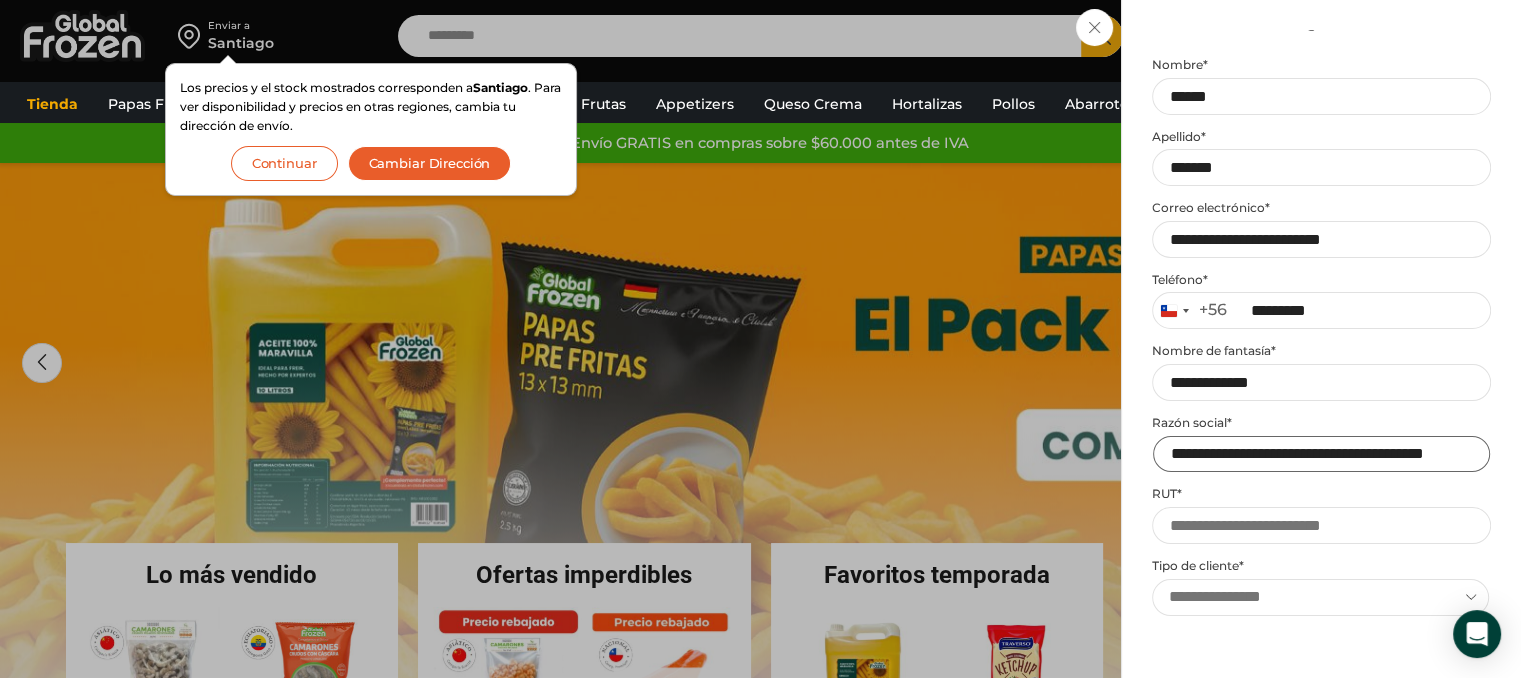 type on "**********" 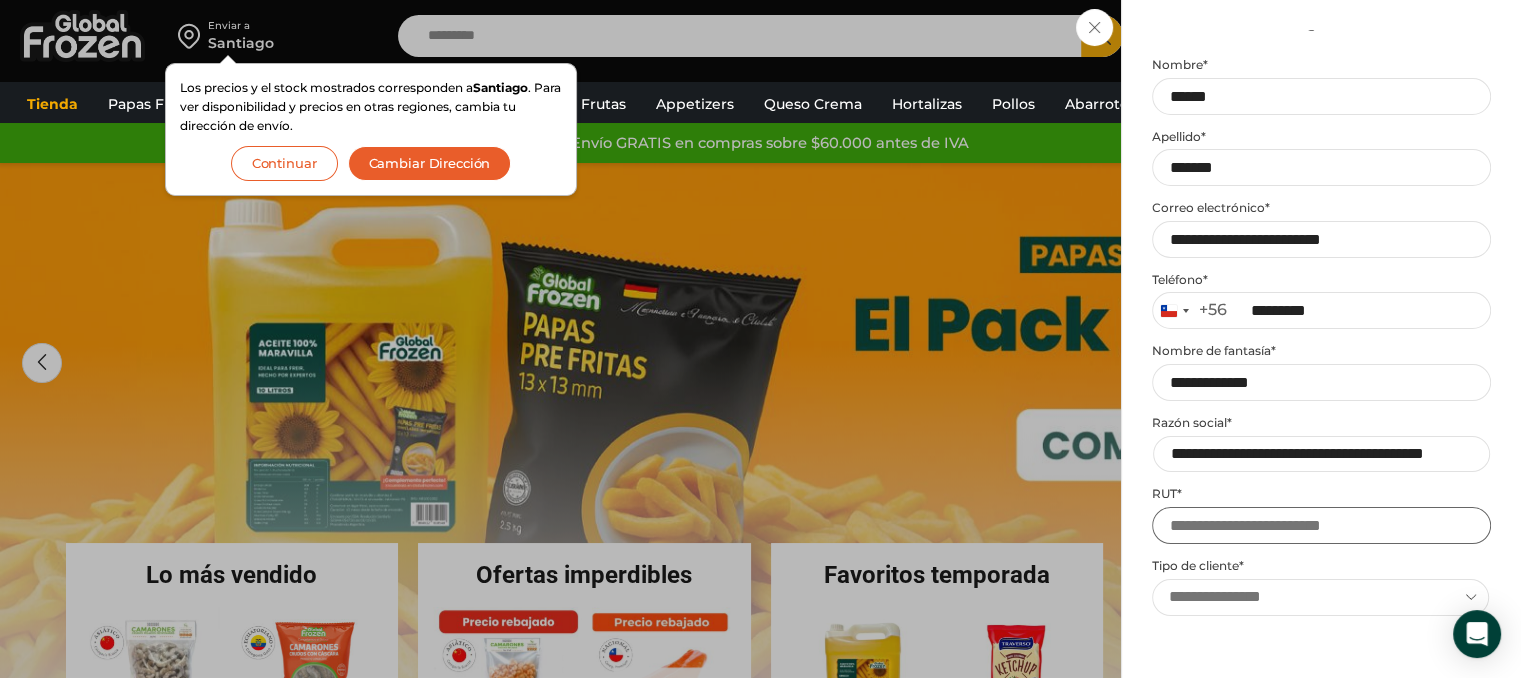 click on "RUT  *" at bounding box center (1321, 525) 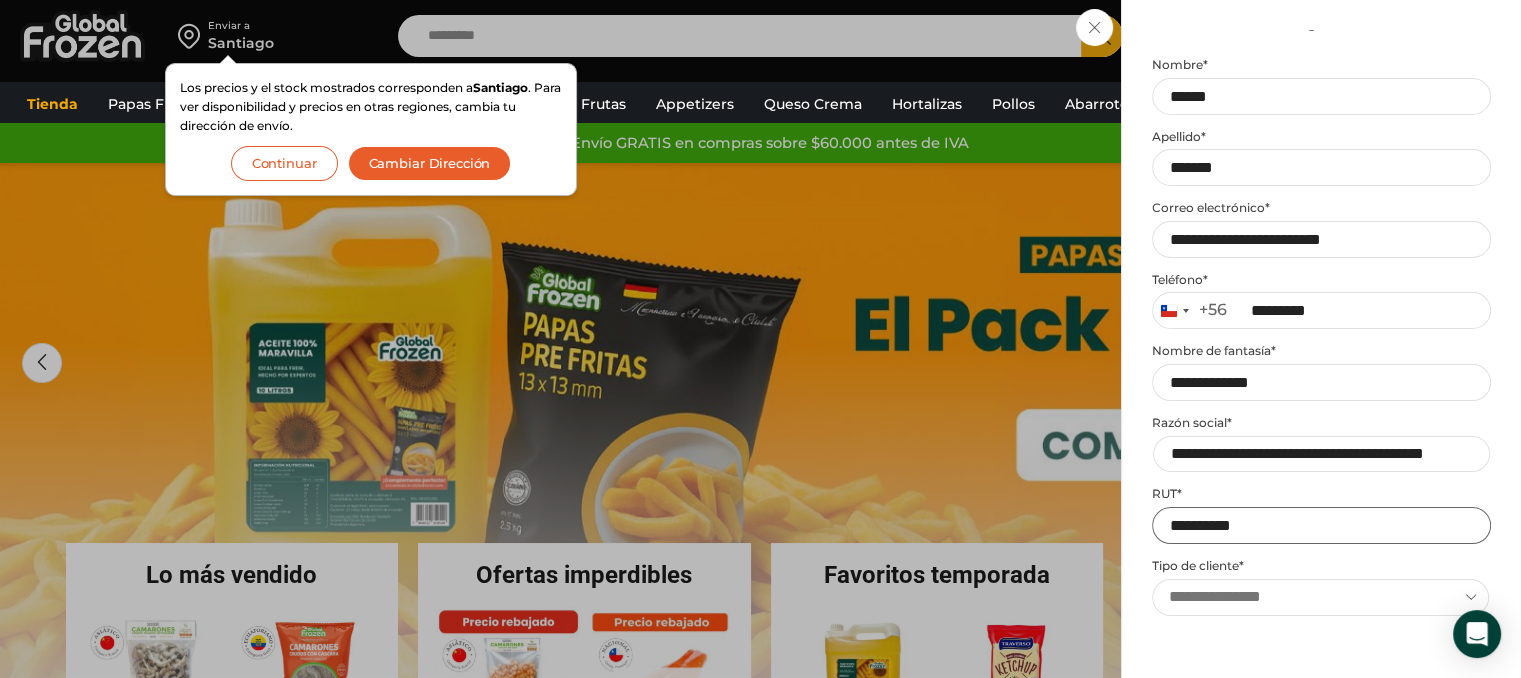 type on "**********" 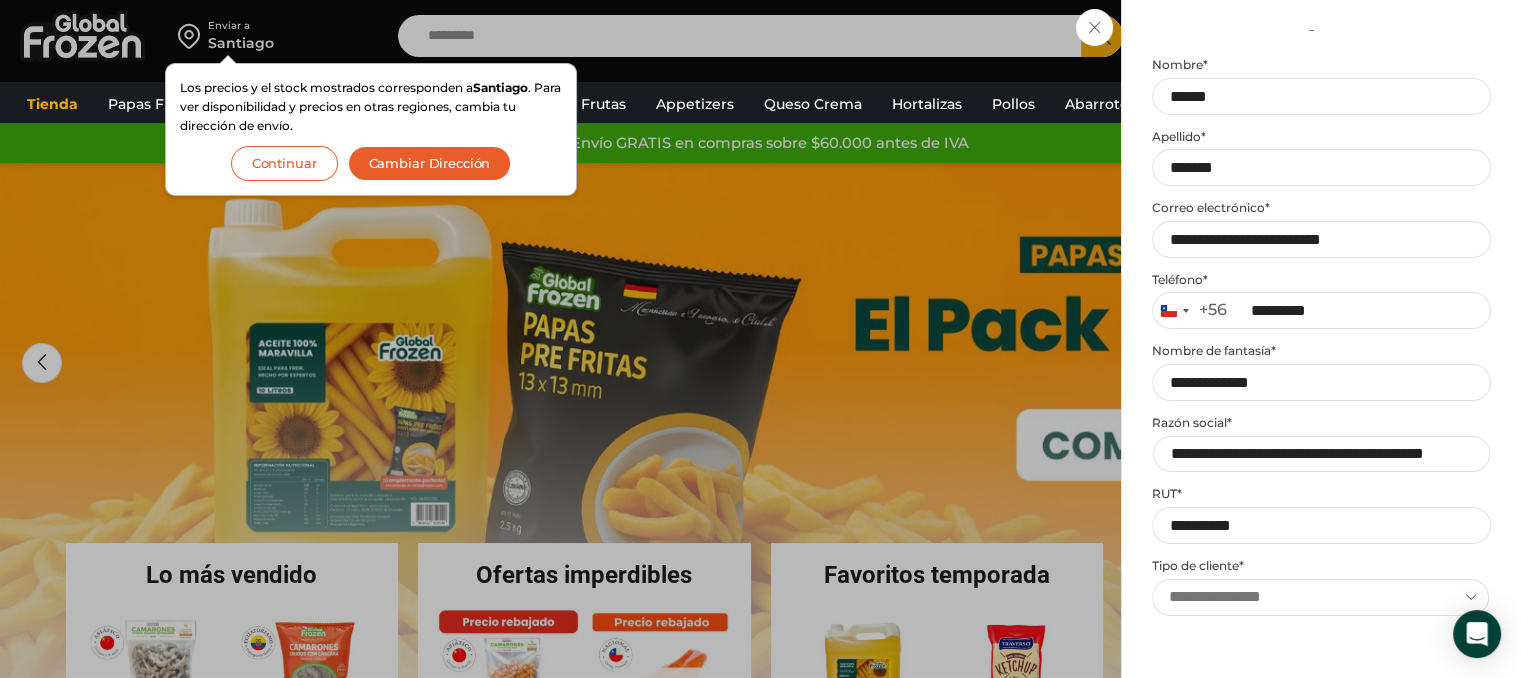 click on "**********" at bounding box center (1320, 597) 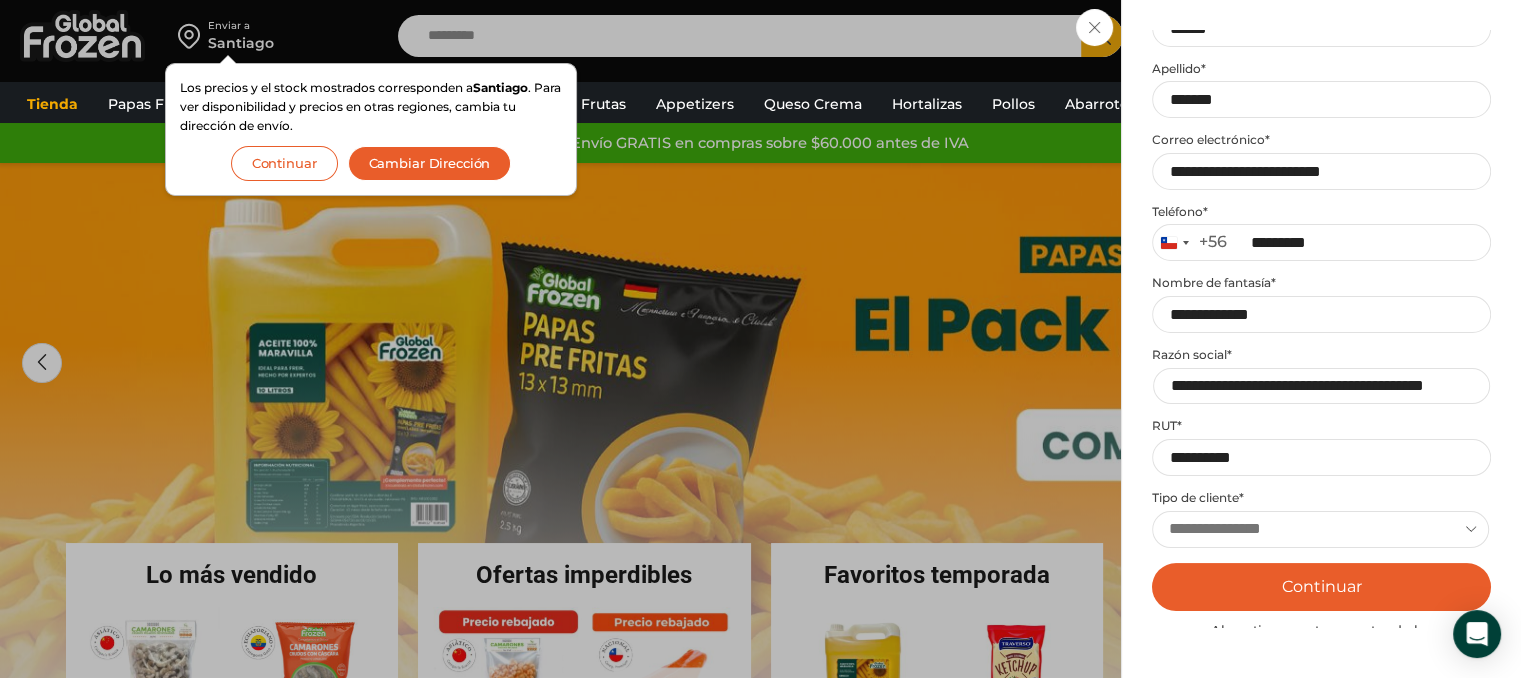 scroll, scrollTop: 200, scrollLeft: 0, axis: vertical 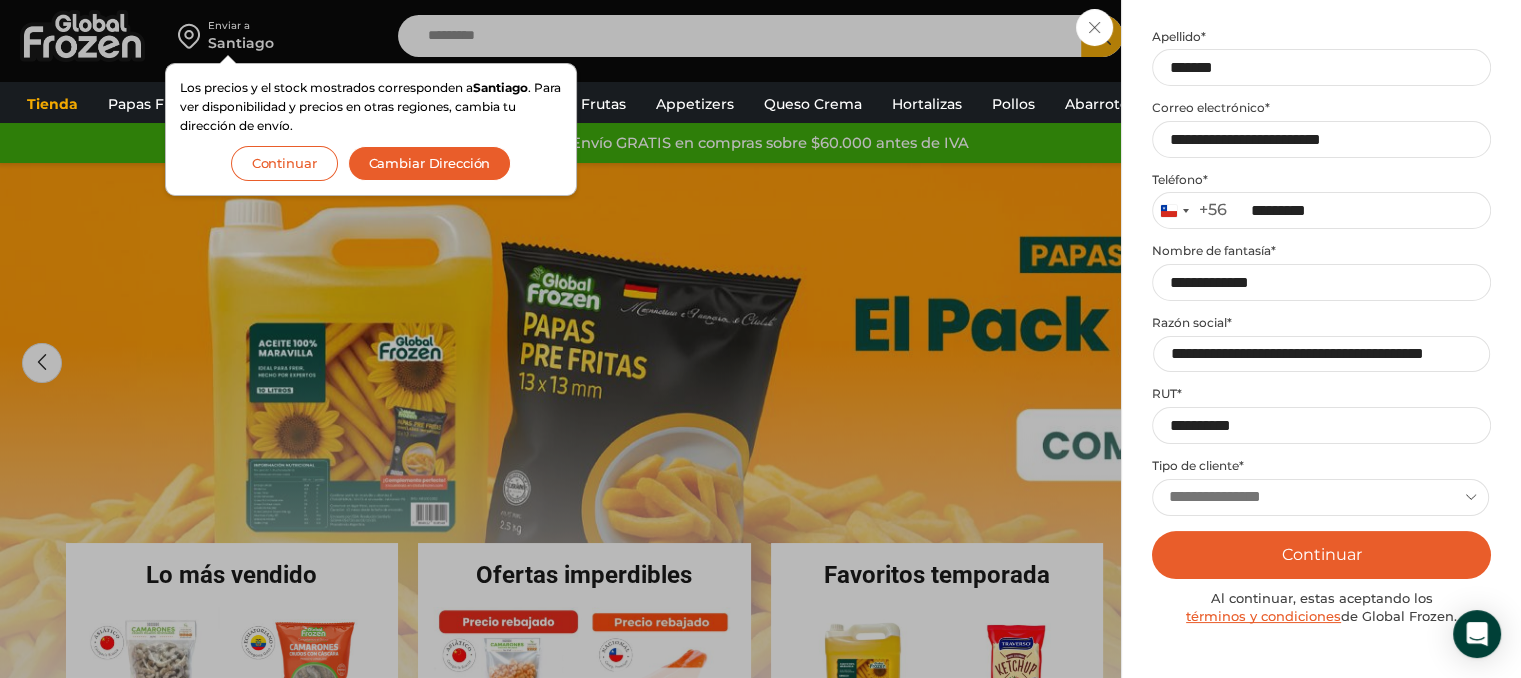 click on "**********" at bounding box center (1320, 497) 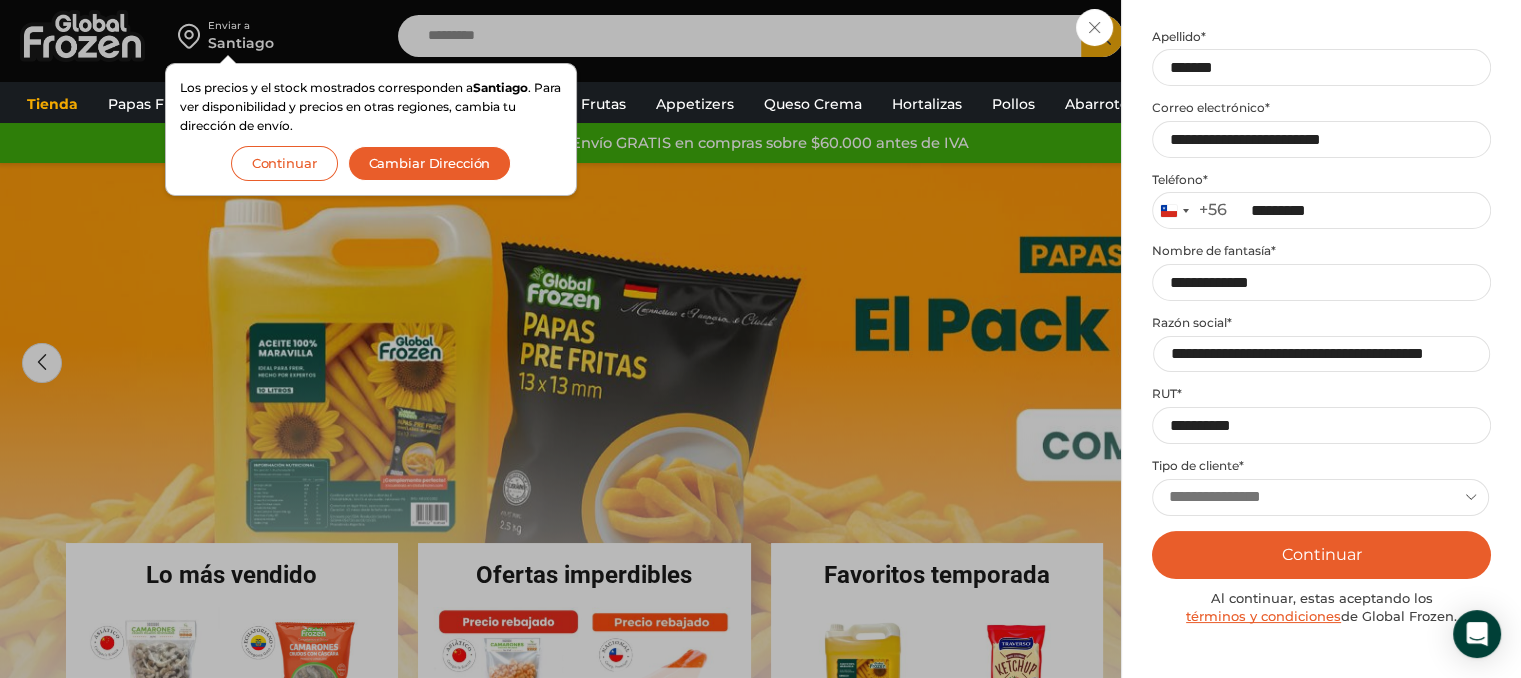 select on "**********" 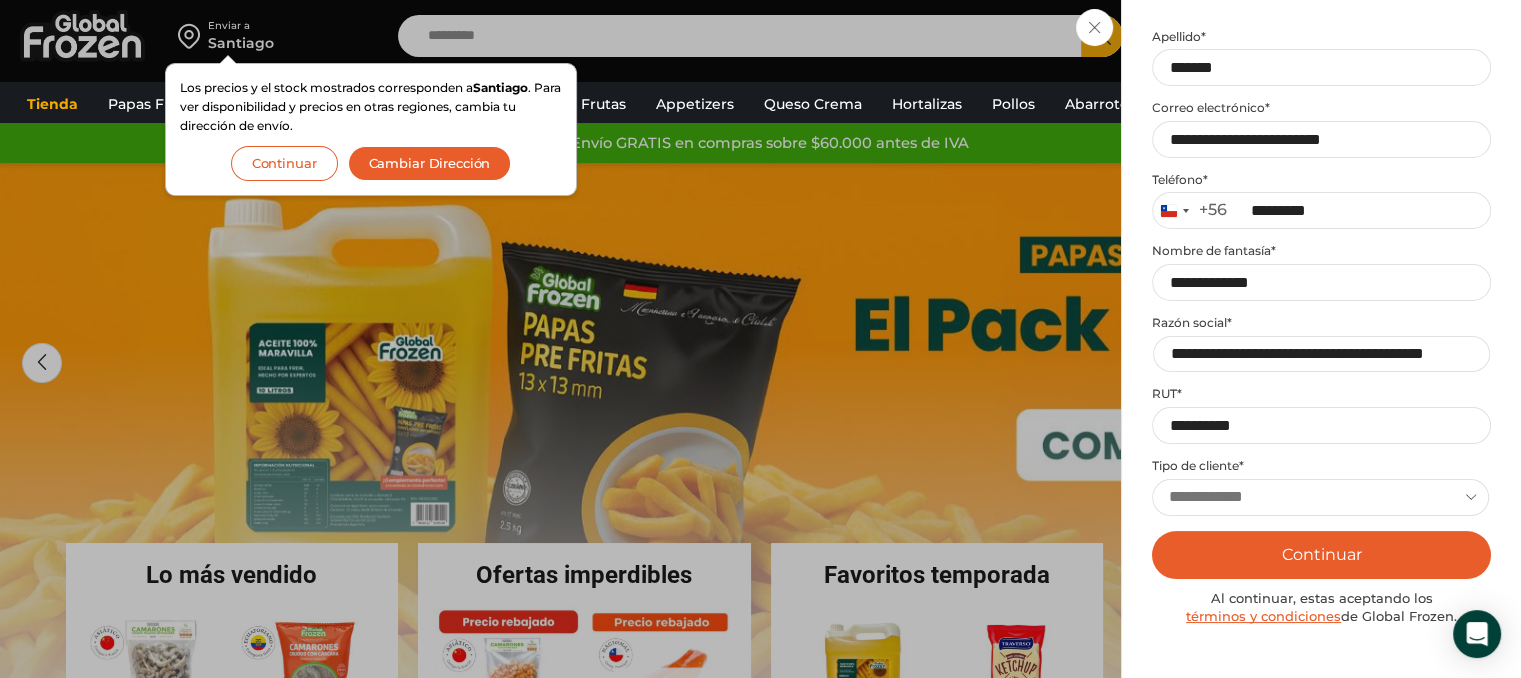 click on "**********" at bounding box center (1320, 497) 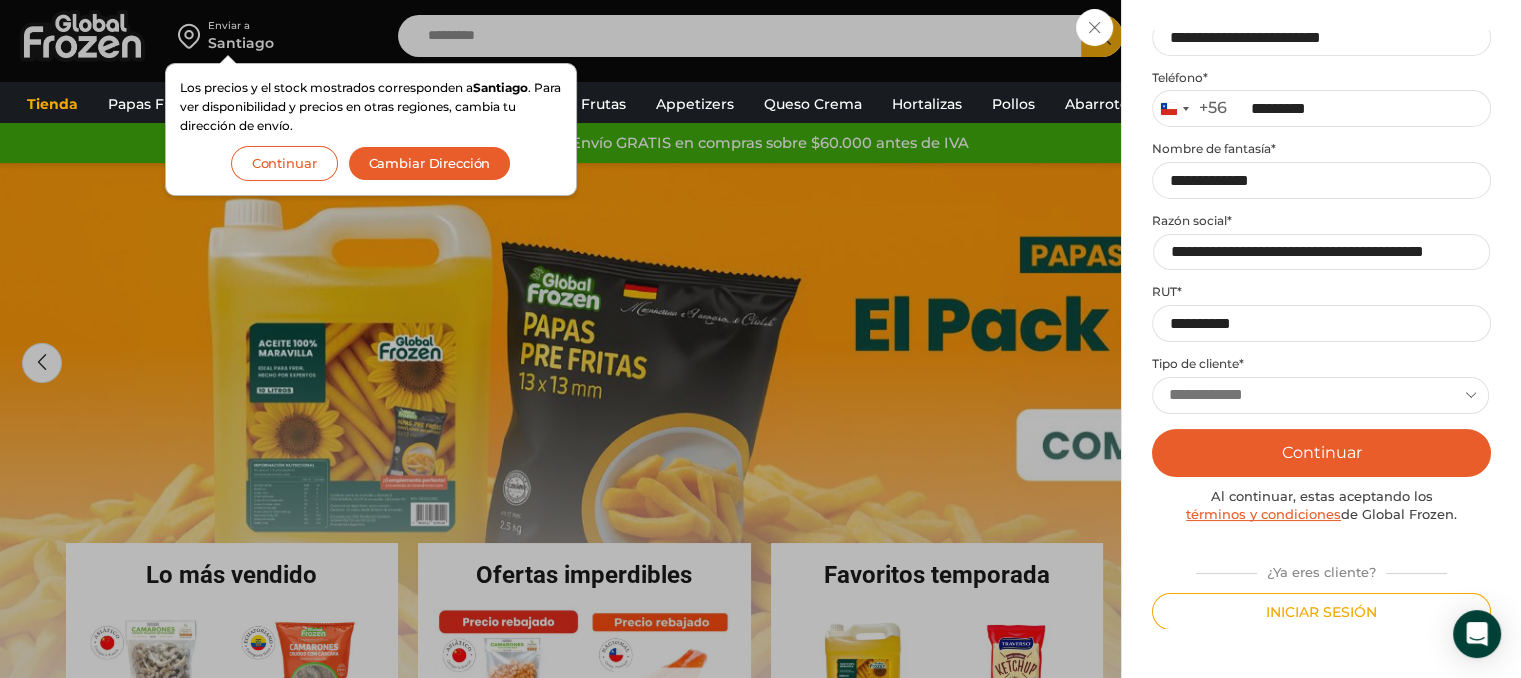 scroll, scrollTop: 304, scrollLeft: 0, axis: vertical 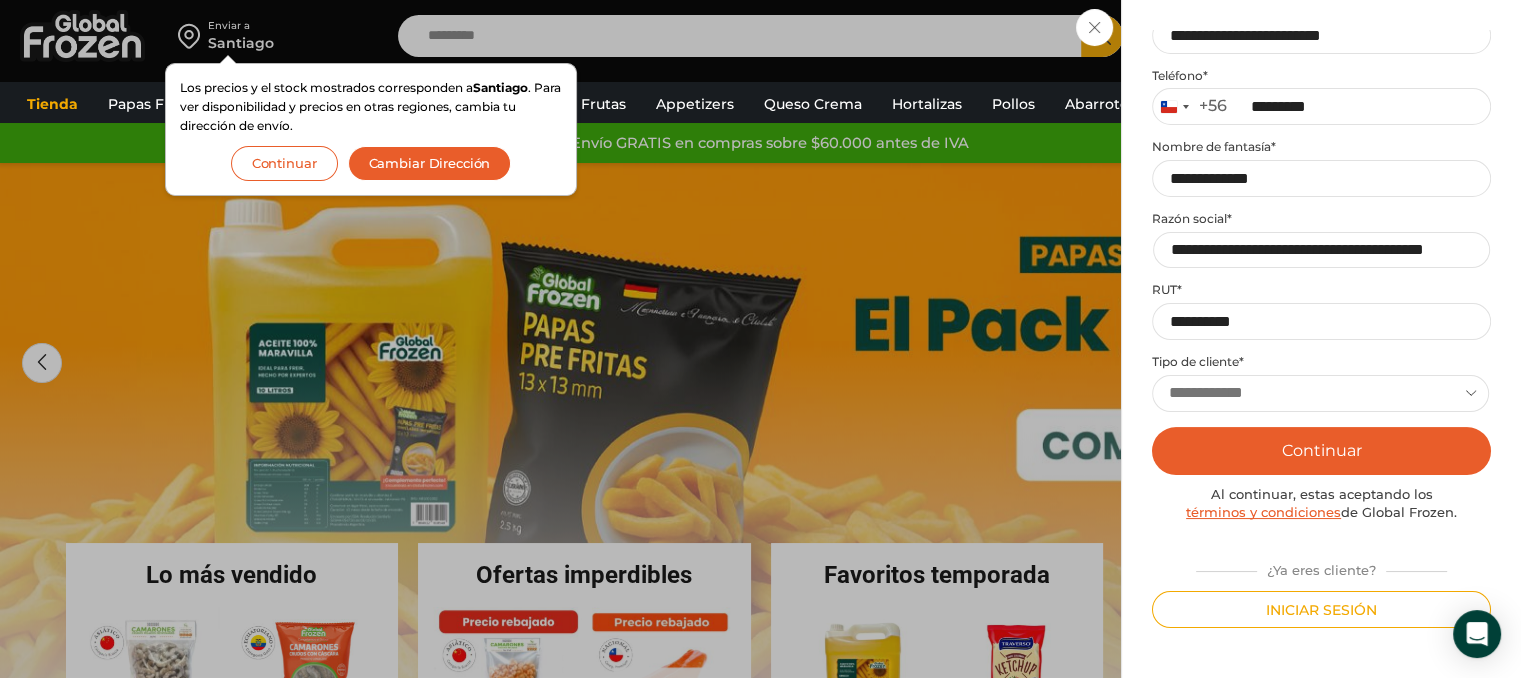 click on "Continuar" at bounding box center (1321, 451) 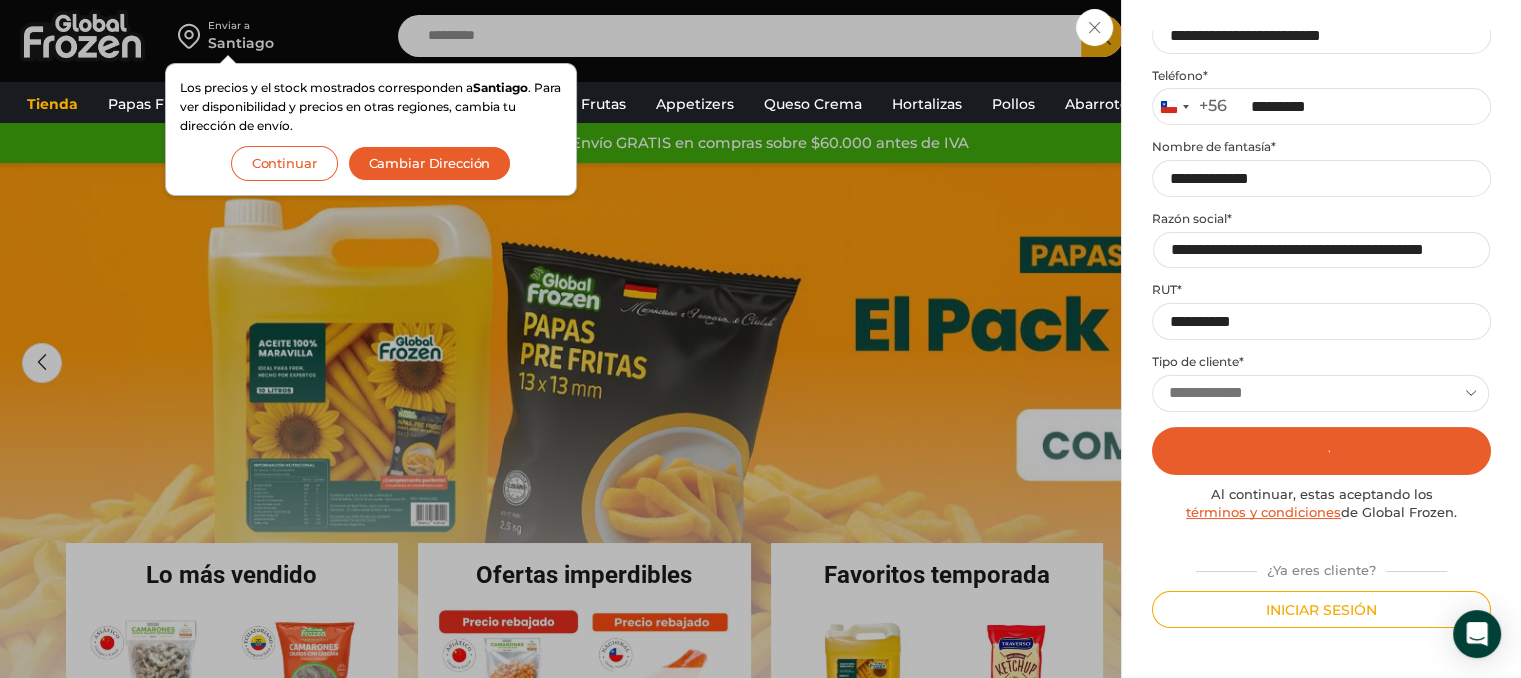 scroll, scrollTop: 0, scrollLeft: 0, axis: both 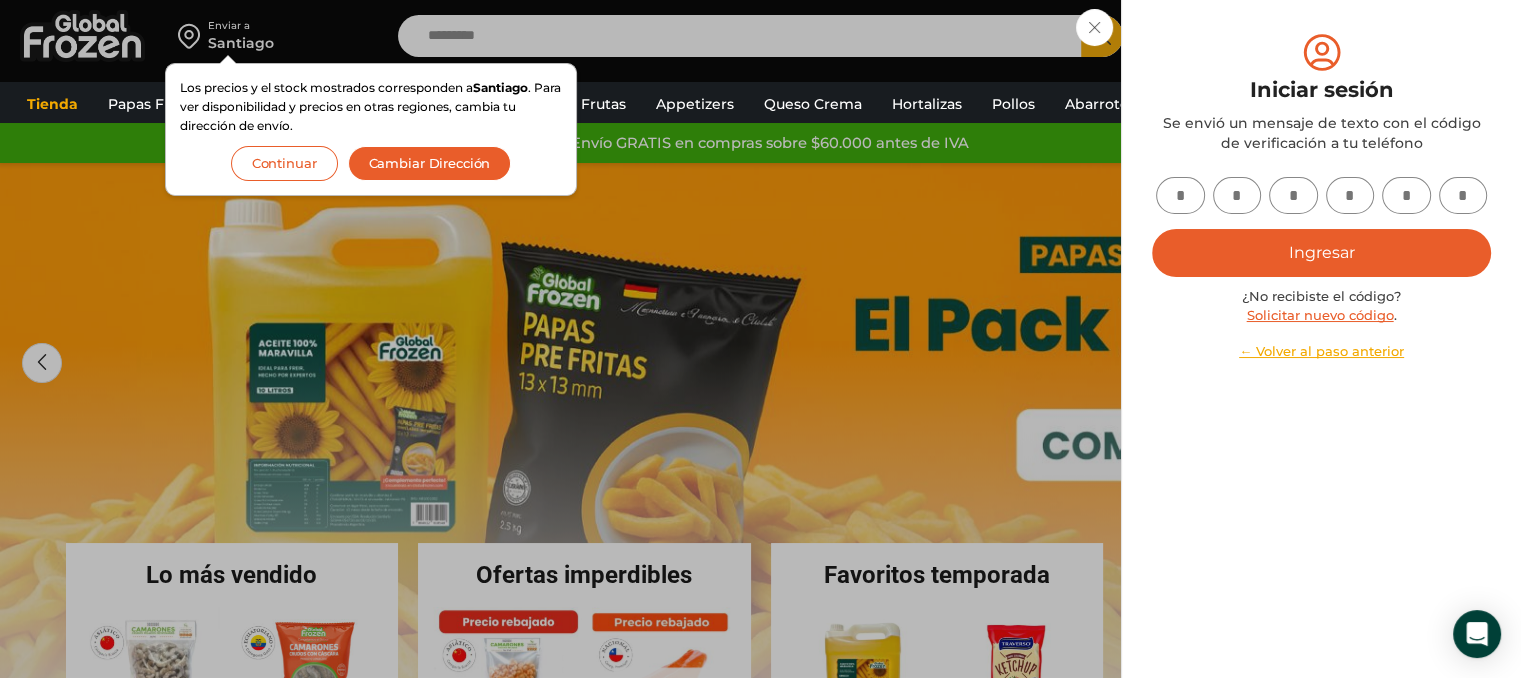 click on "Solicitar nuevo código" at bounding box center (1320, 315) 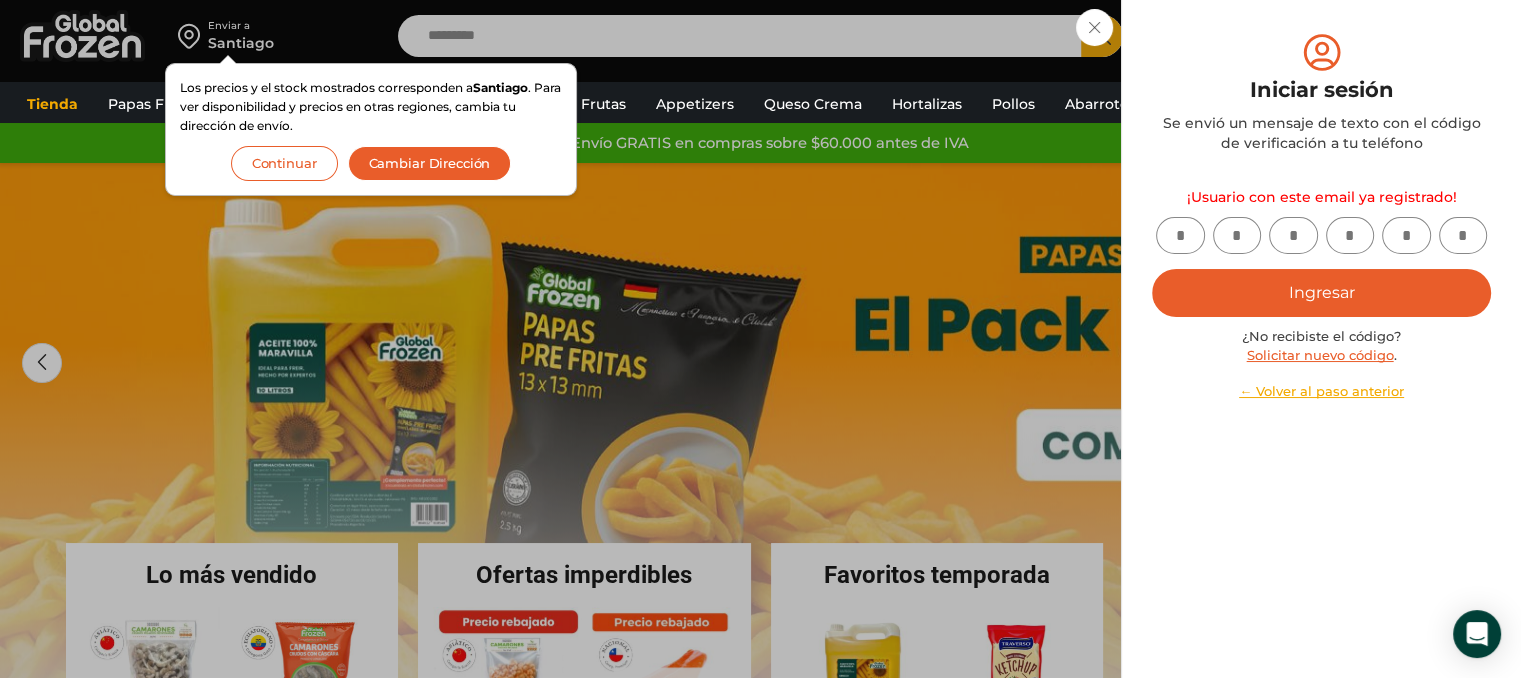 click on "Continuar" at bounding box center [284, 163] 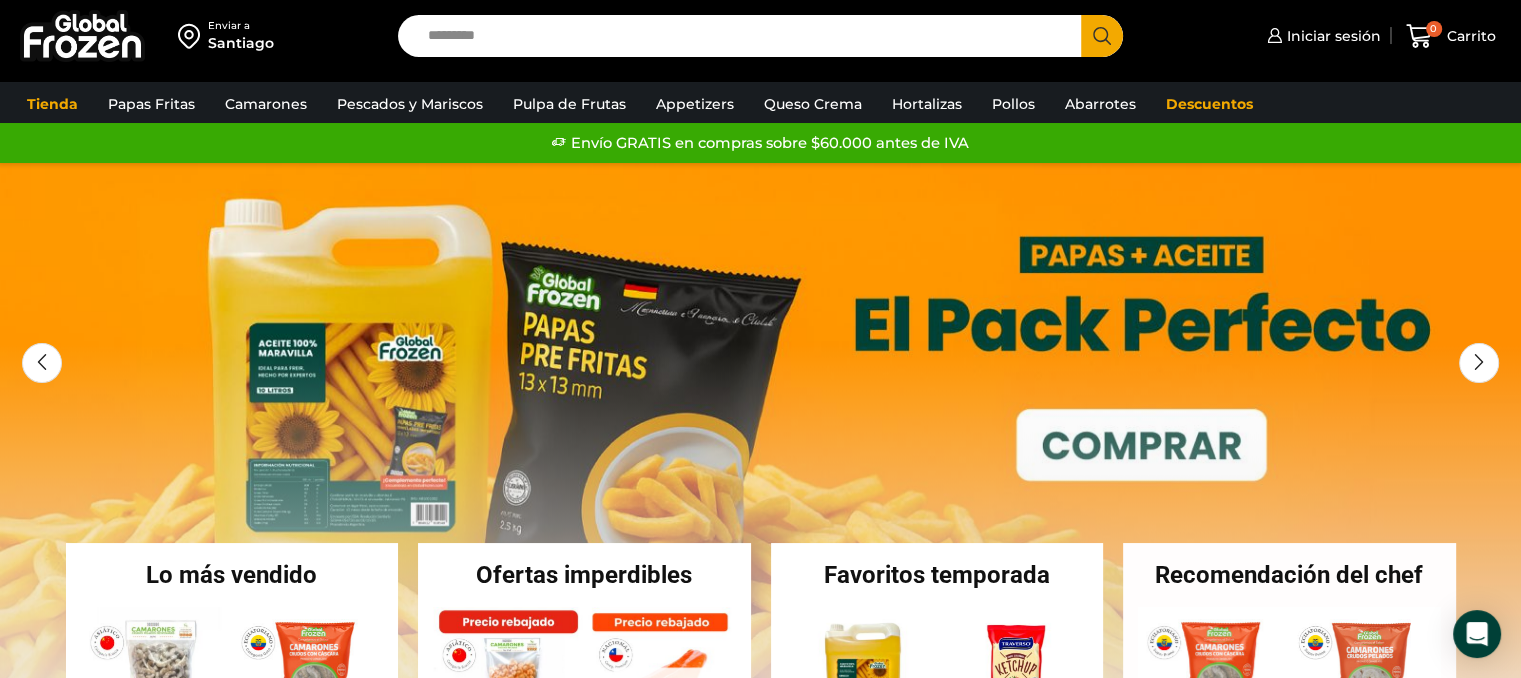 click on "Enviar a
Santiago
Los precios y el stock mostrados corresponden a  Santiago . Para ver disponibilidad y precios en otras regiones, cambia tu dirección de envío.
Continuar Cambiar Dirección
Search input
Search" at bounding box center [760, 36] 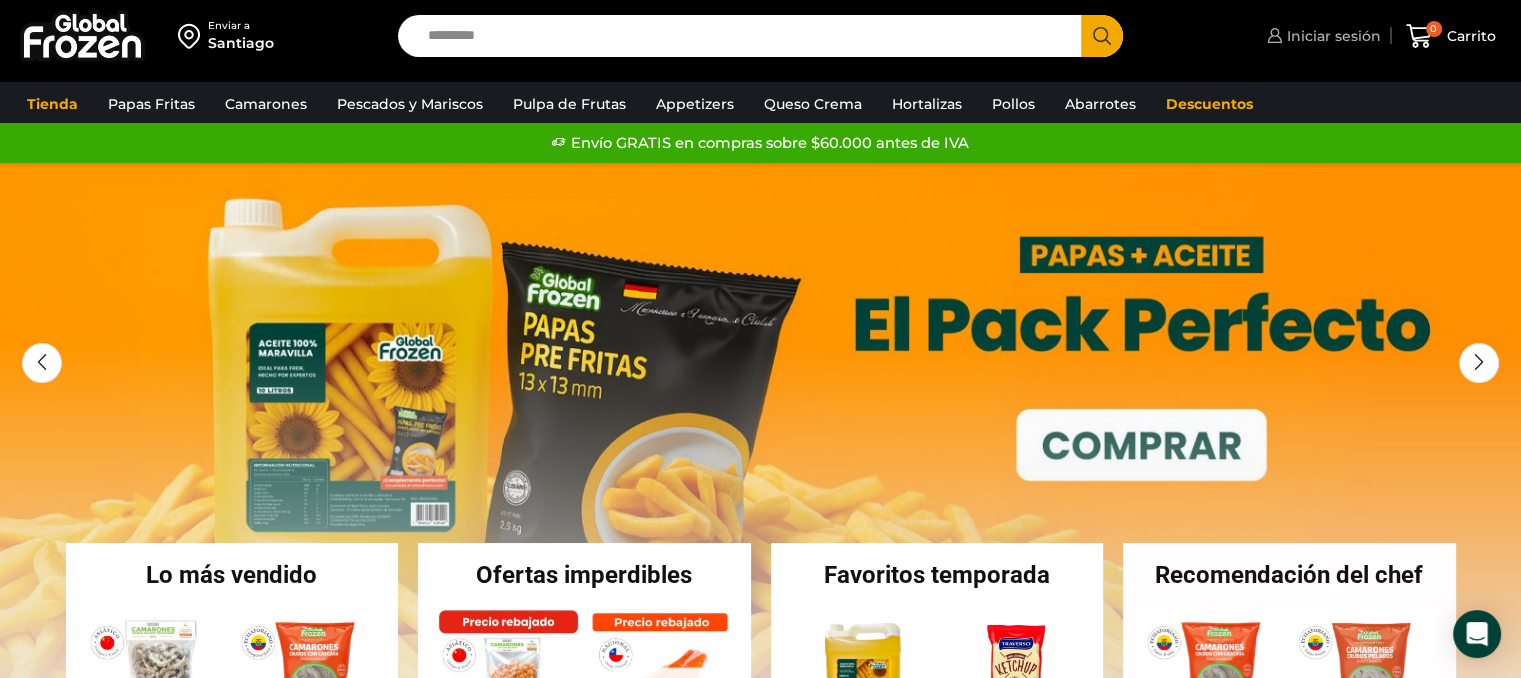 click on "Iniciar sesión" at bounding box center [1331, 36] 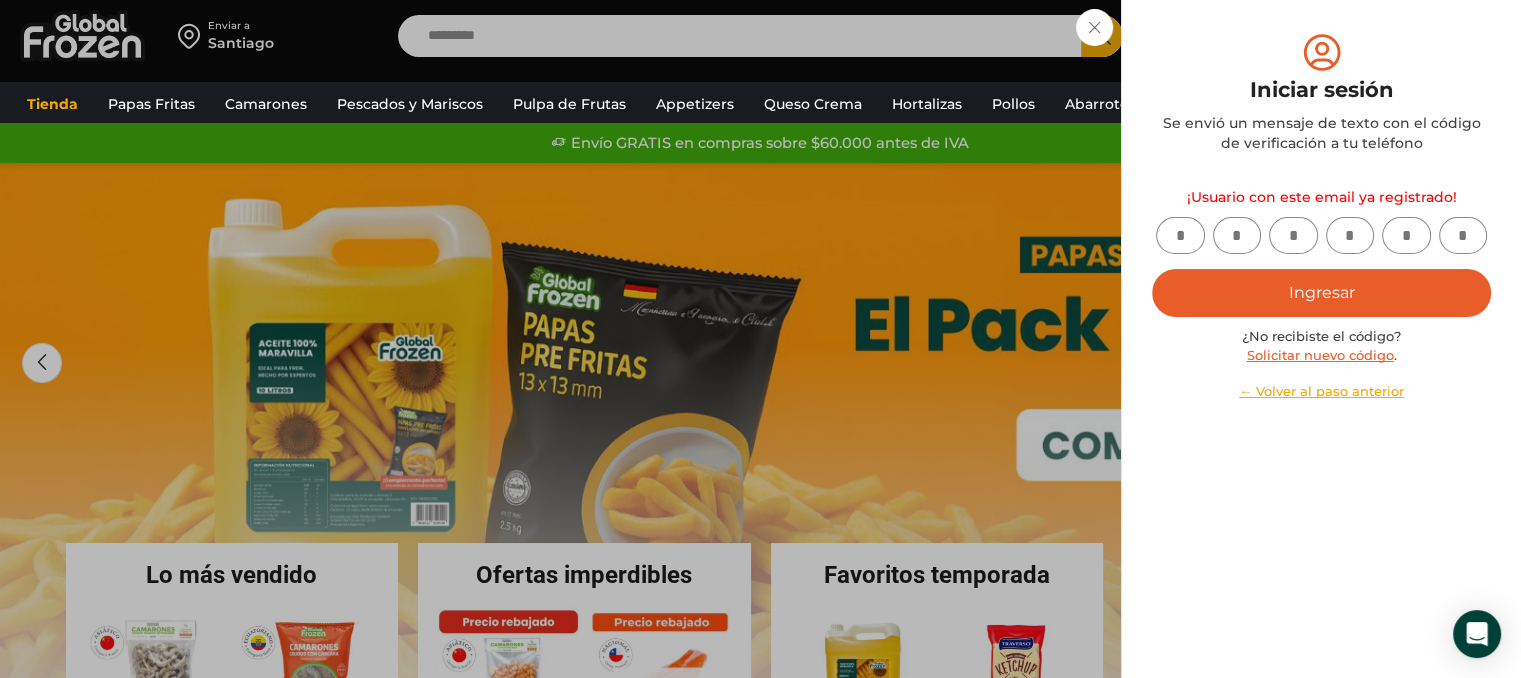 click at bounding box center [1180, 235] 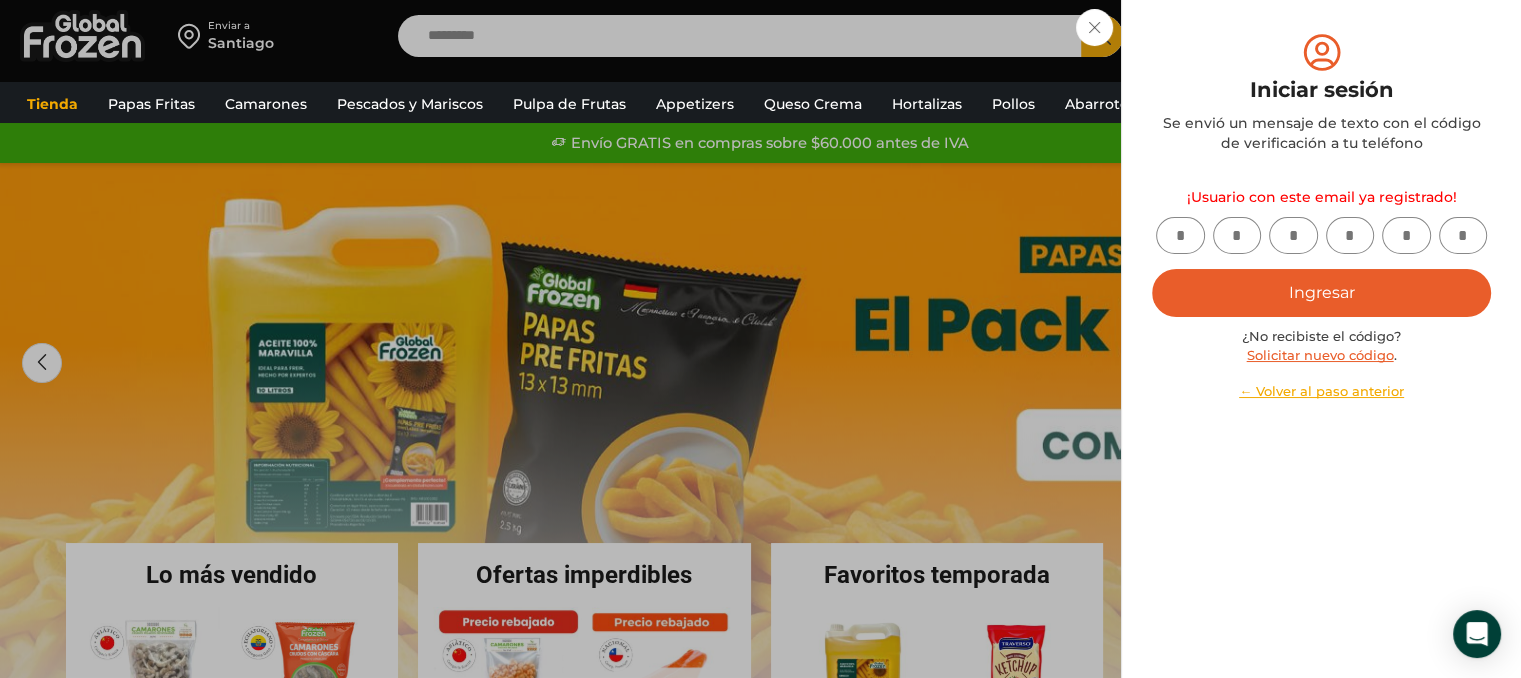 type on "*" 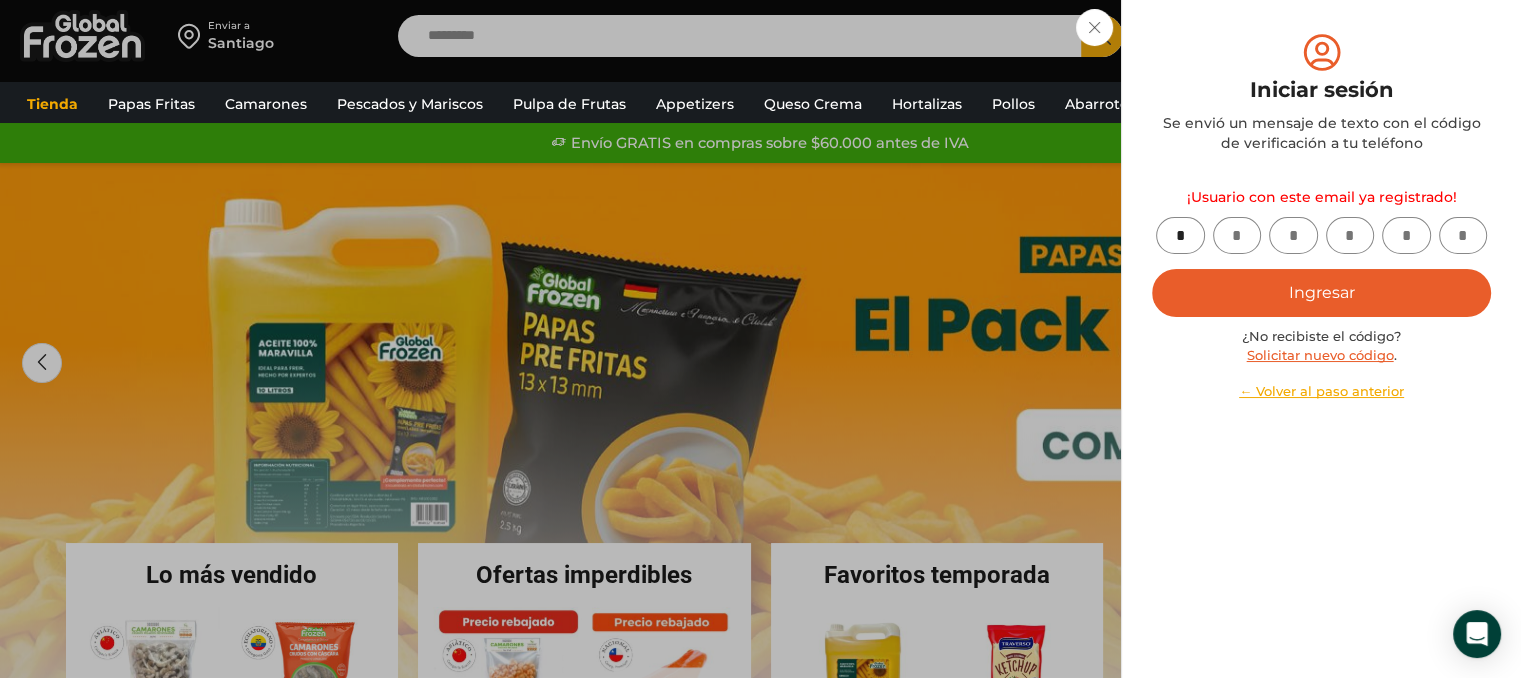 type on "*" 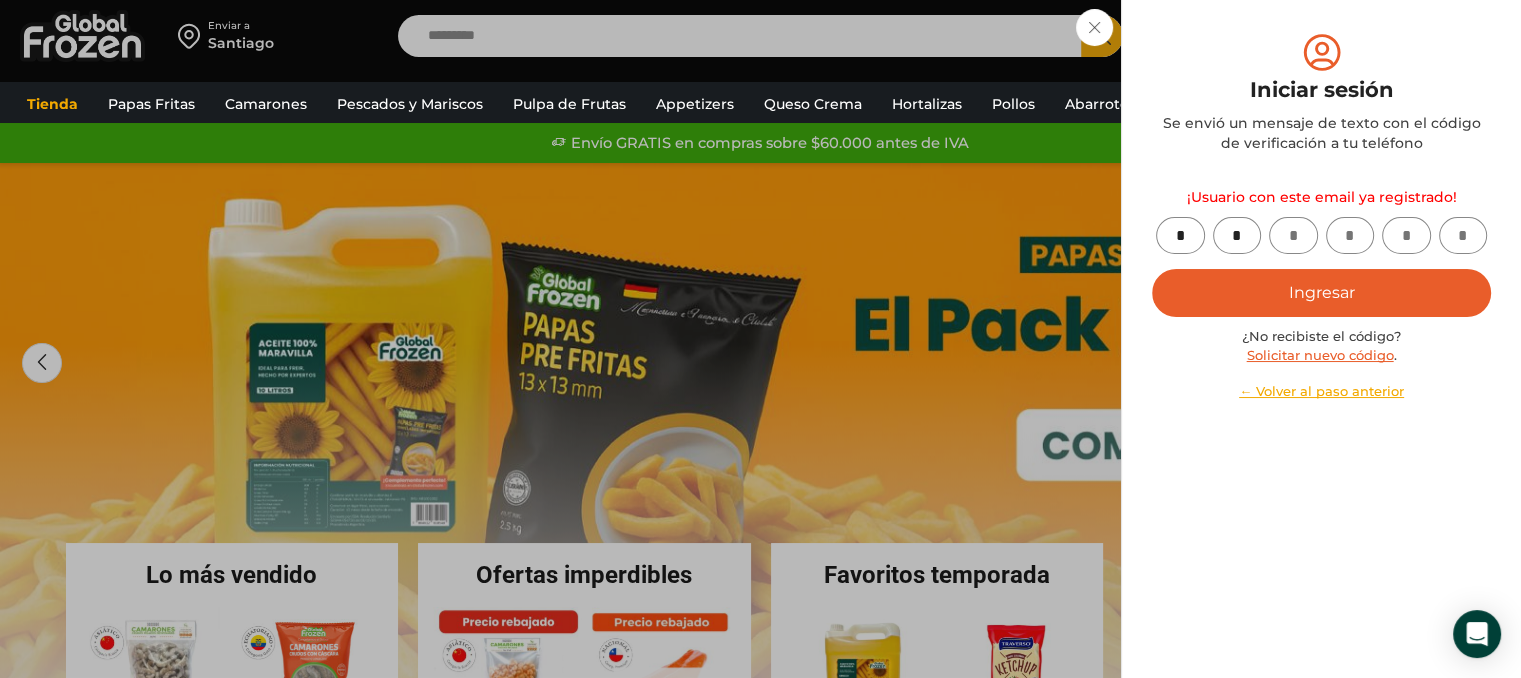 type on "*" 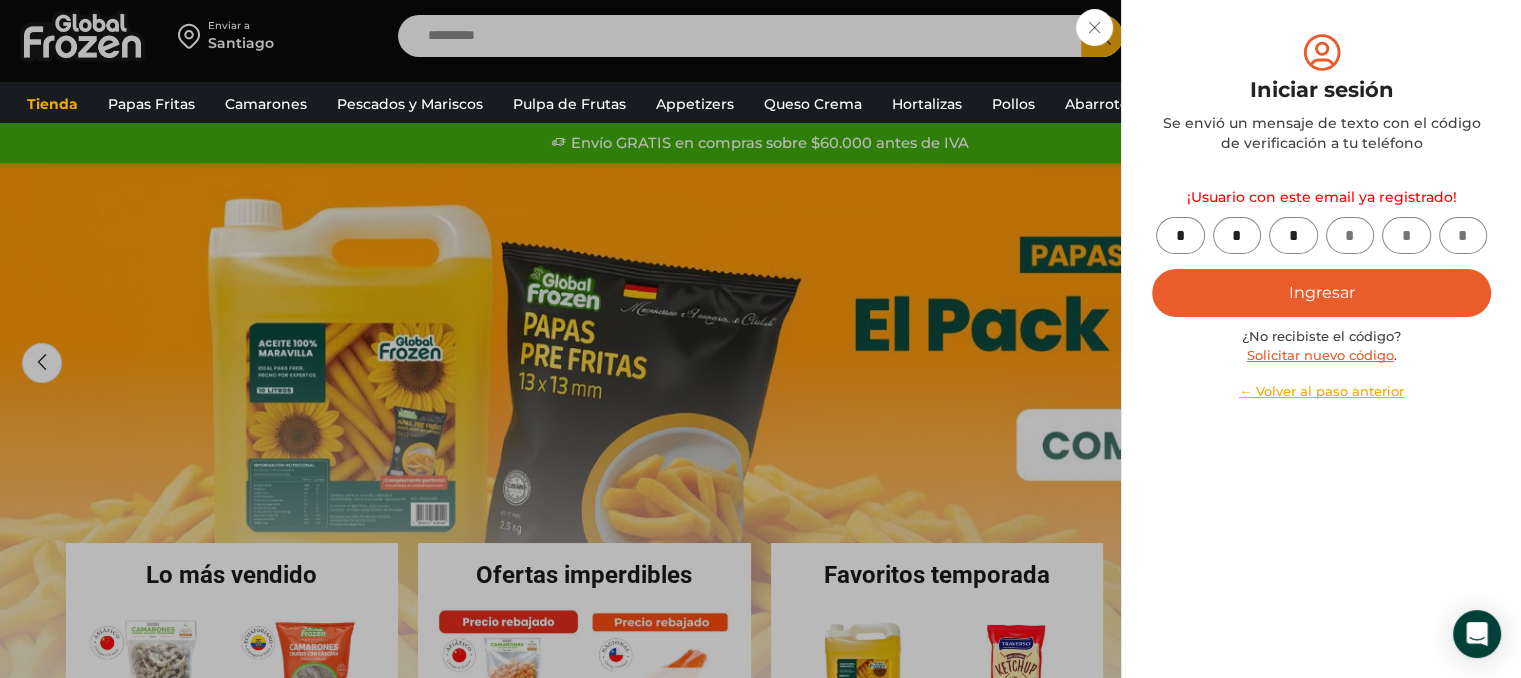 type on "*" 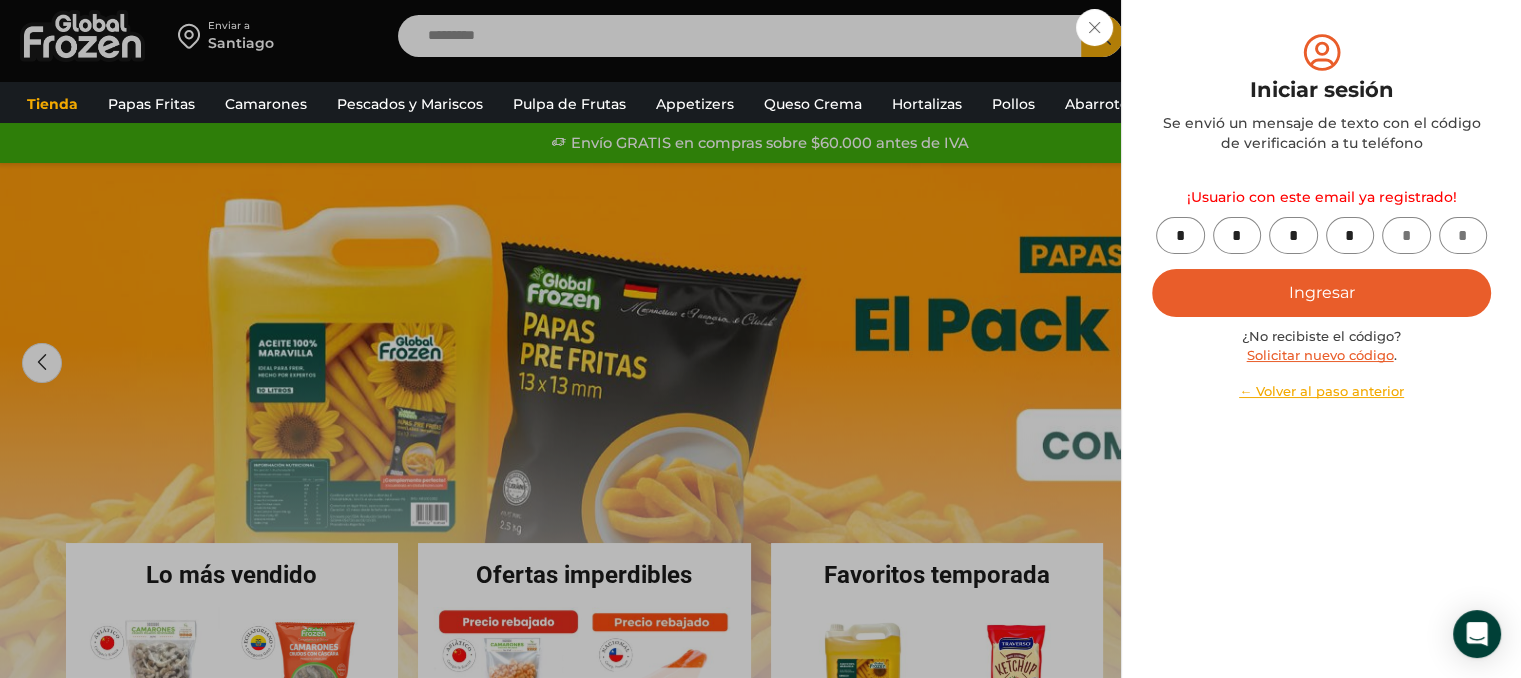 type on "*" 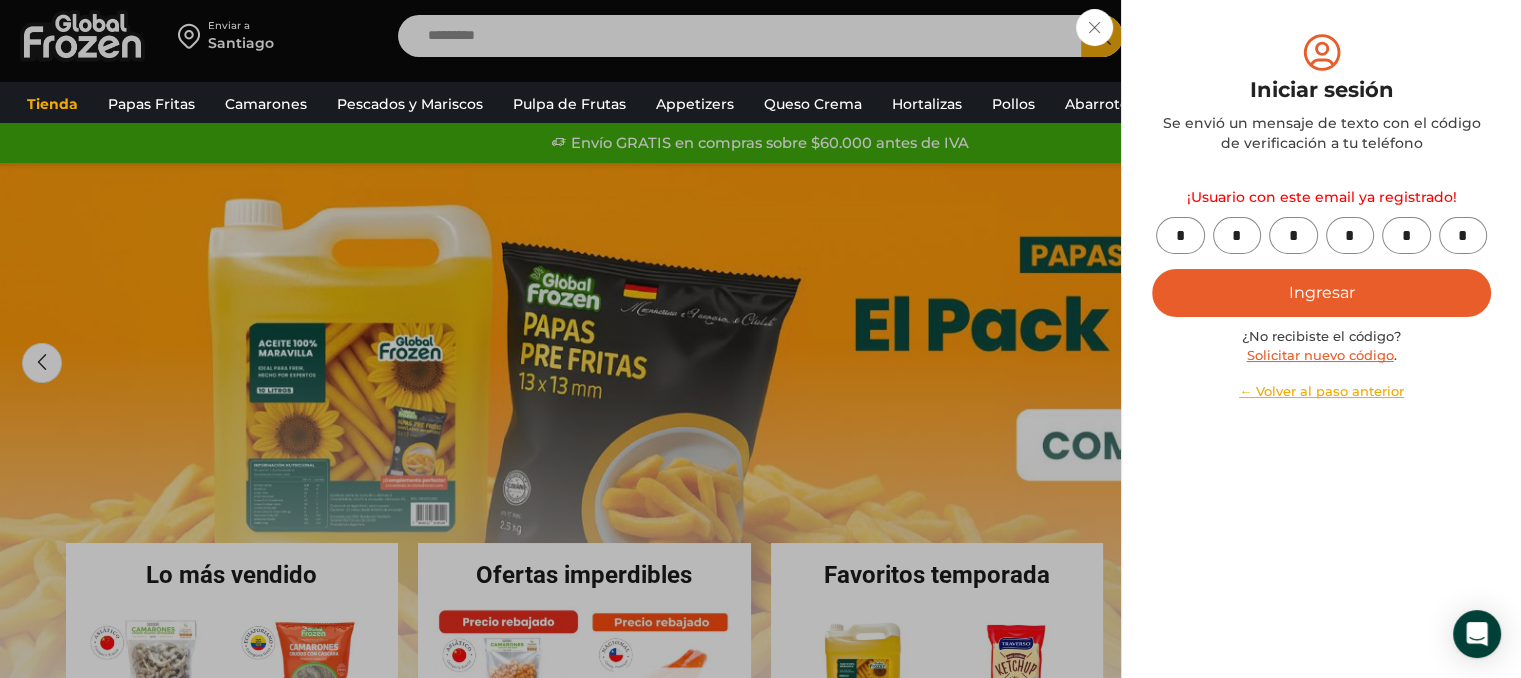type on "*" 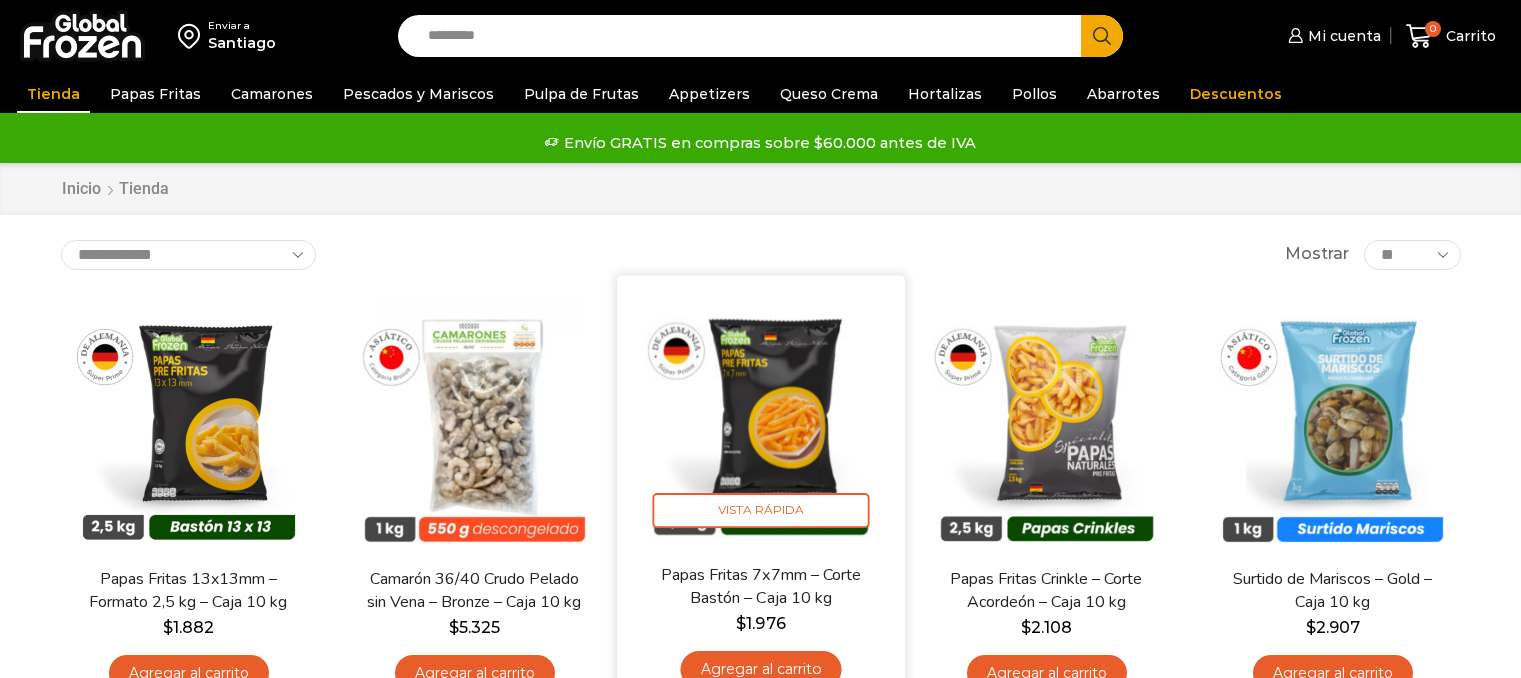 scroll, scrollTop: 0, scrollLeft: 0, axis: both 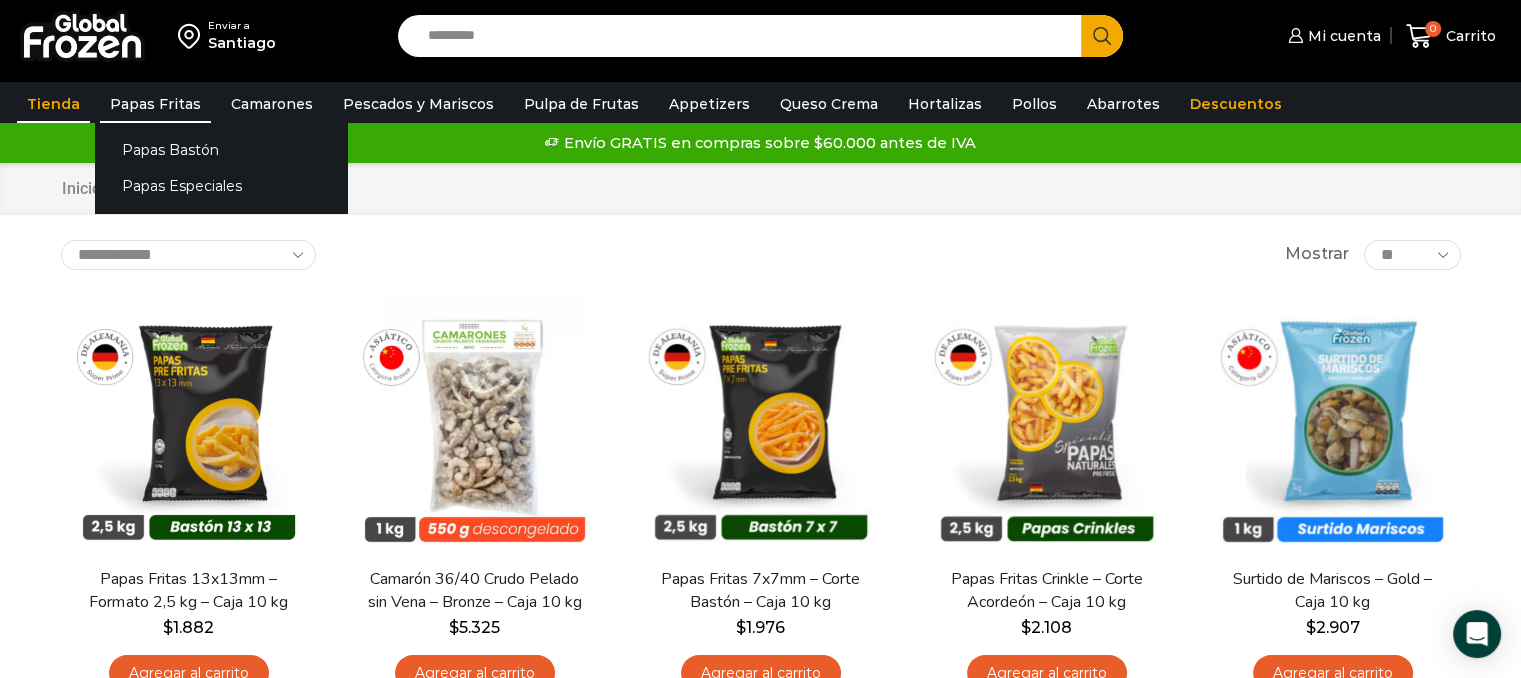 click on "Papas Fritas" at bounding box center [155, 104] 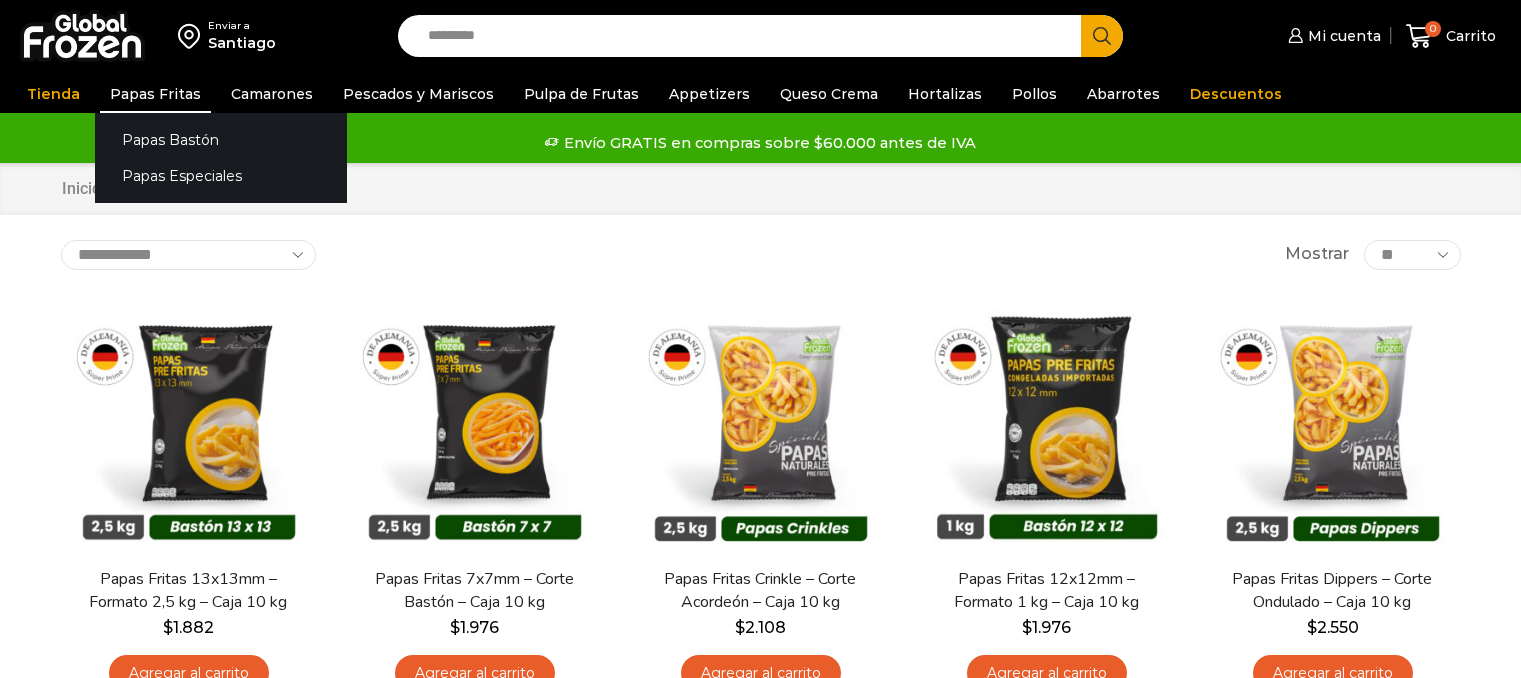 scroll, scrollTop: 0, scrollLeft: 0, axis: both 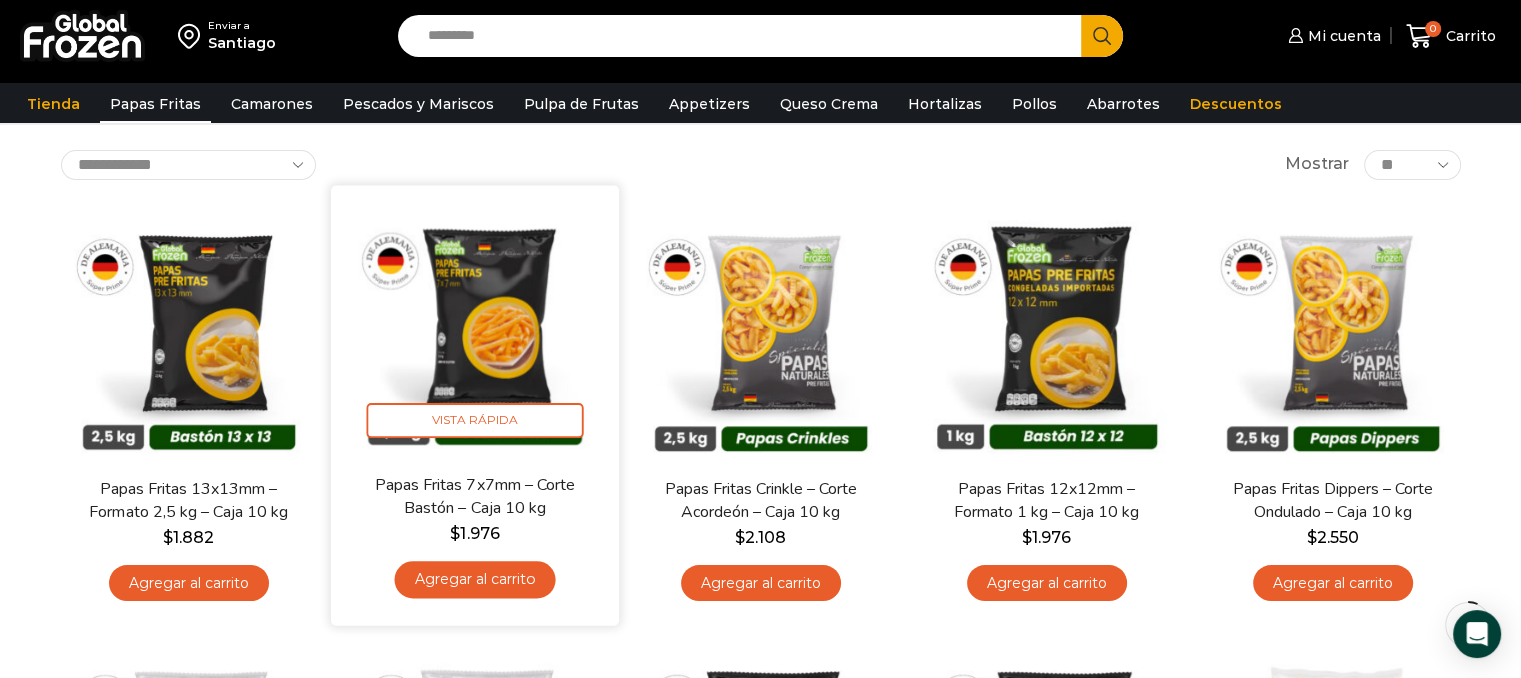click on "Agregar al carrito" at bounding box center (474, 579) 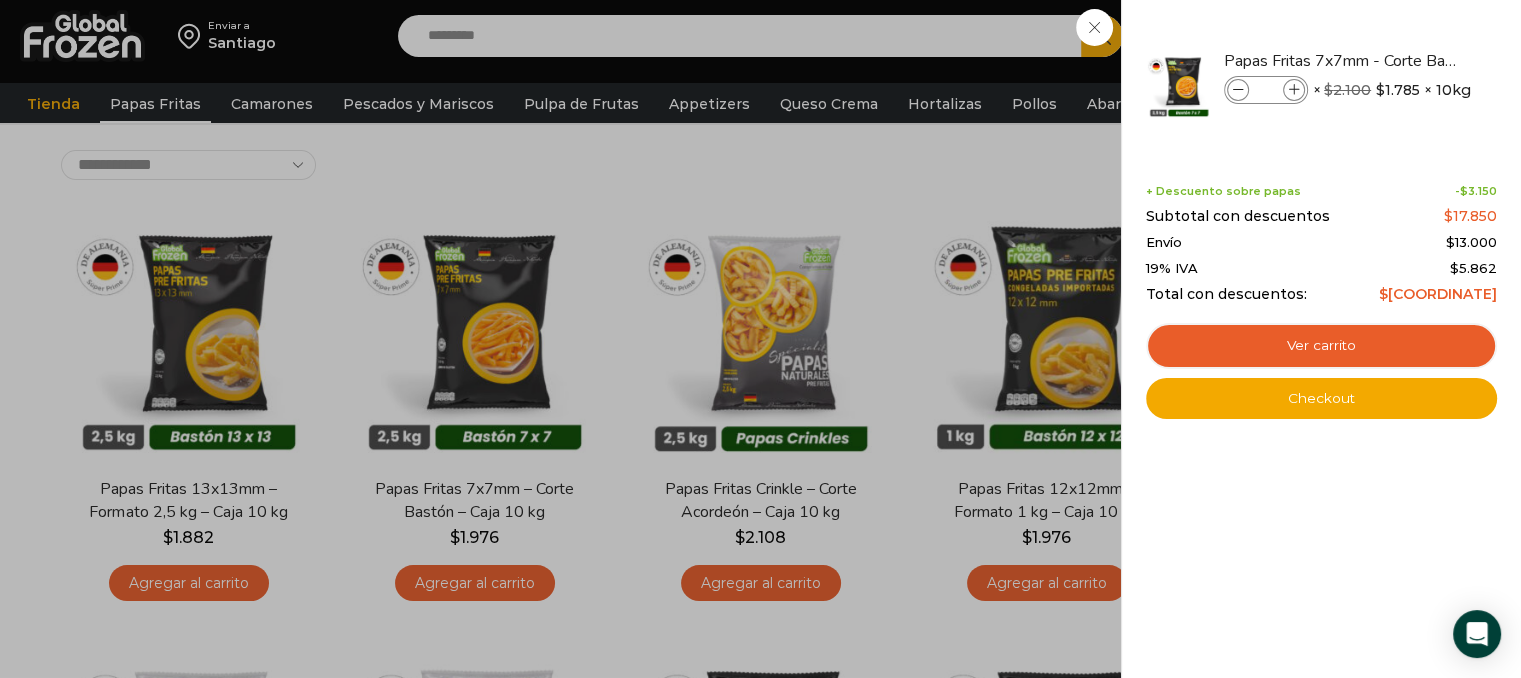 click on "1
Carrito
1
1
Shopping Cart
*" at bounding box center (1451, 36) 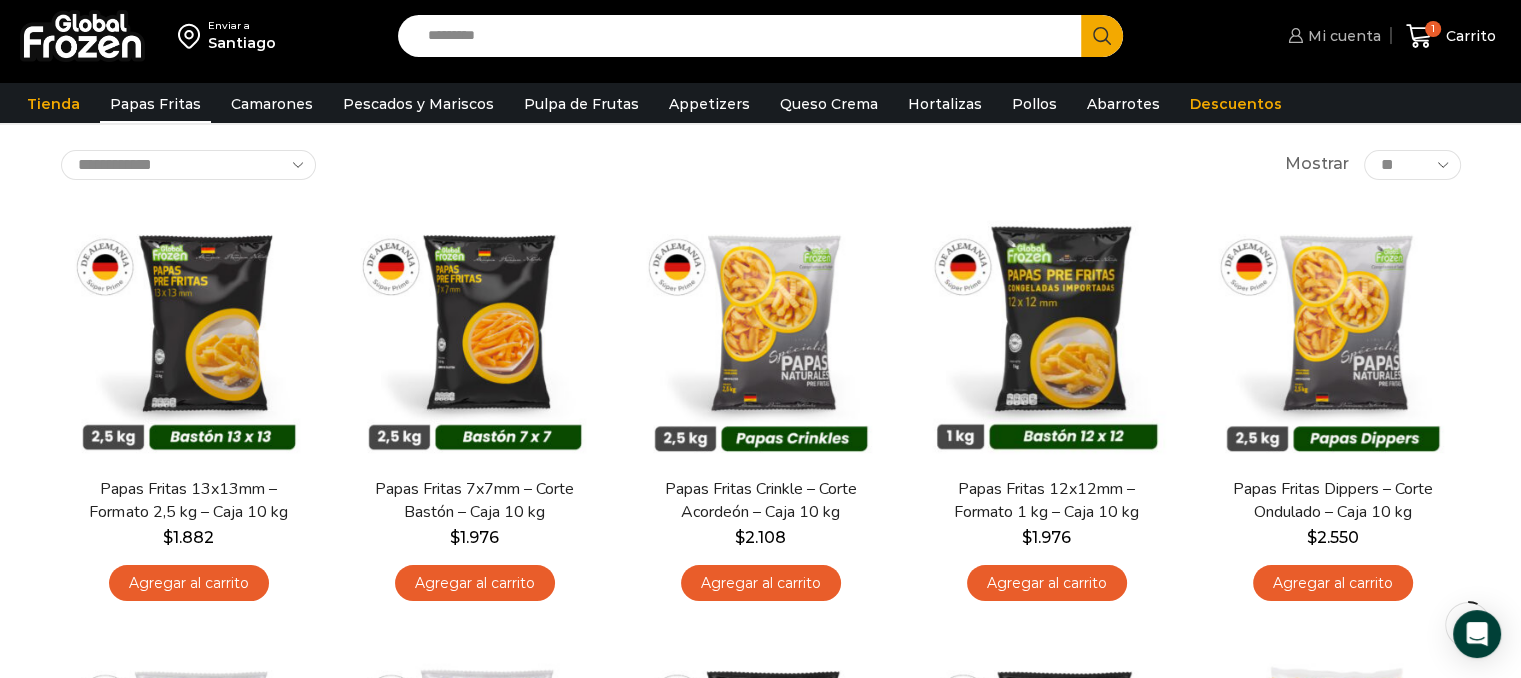 click on "Mi cuenta" at bounding box center [1342, 36] 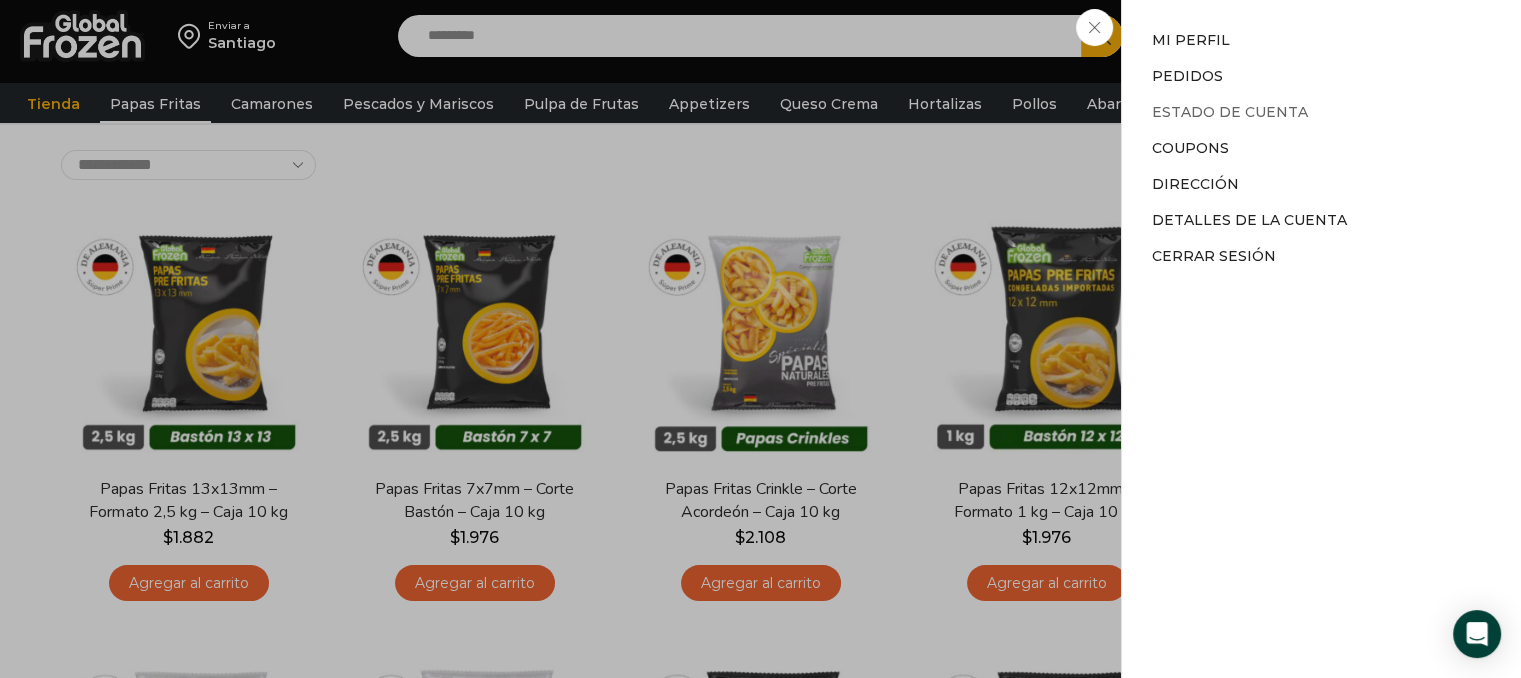 click on "Estado de Cuenta" at bounding box center [1230, 112] 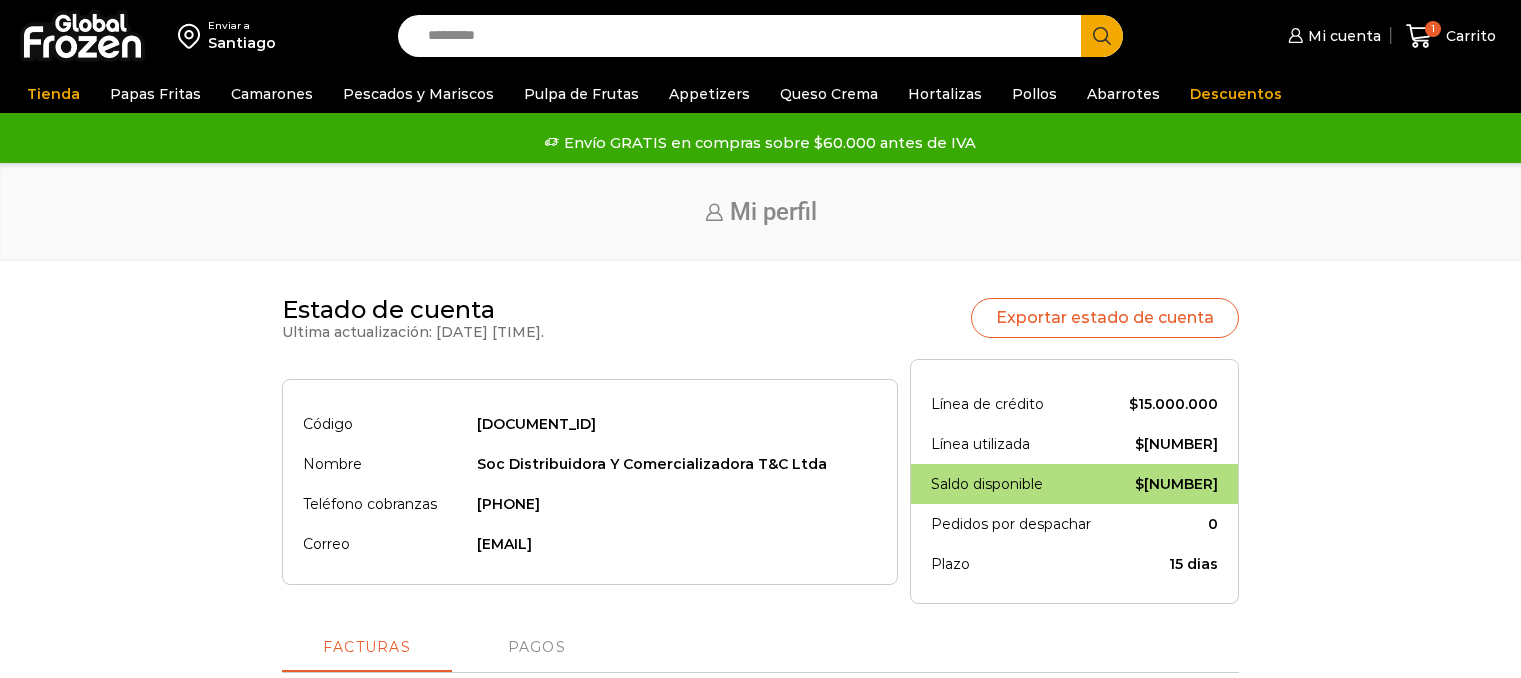 scroll, scrollTop: 0, scrollLeft: 0, axis: both 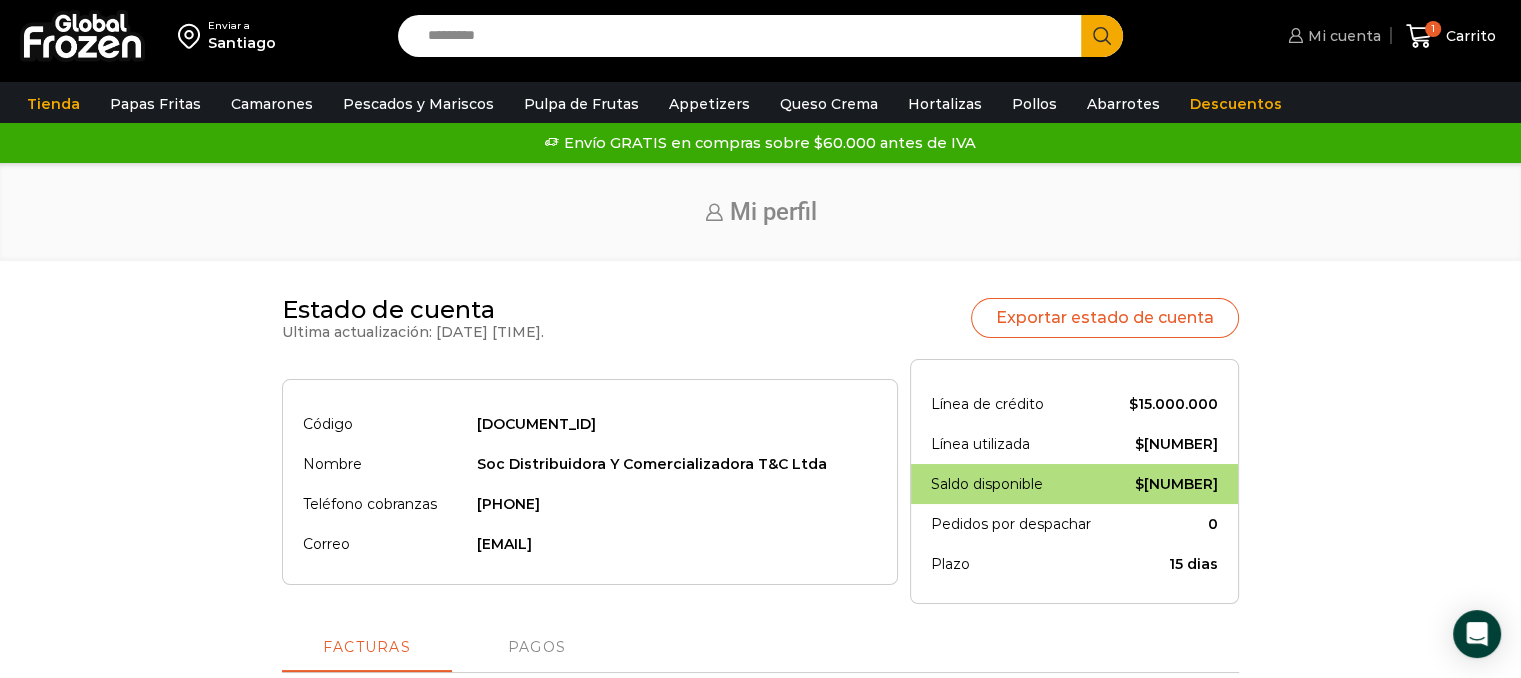 click on "Mi cuenta" at bounding box center (1342, 36) 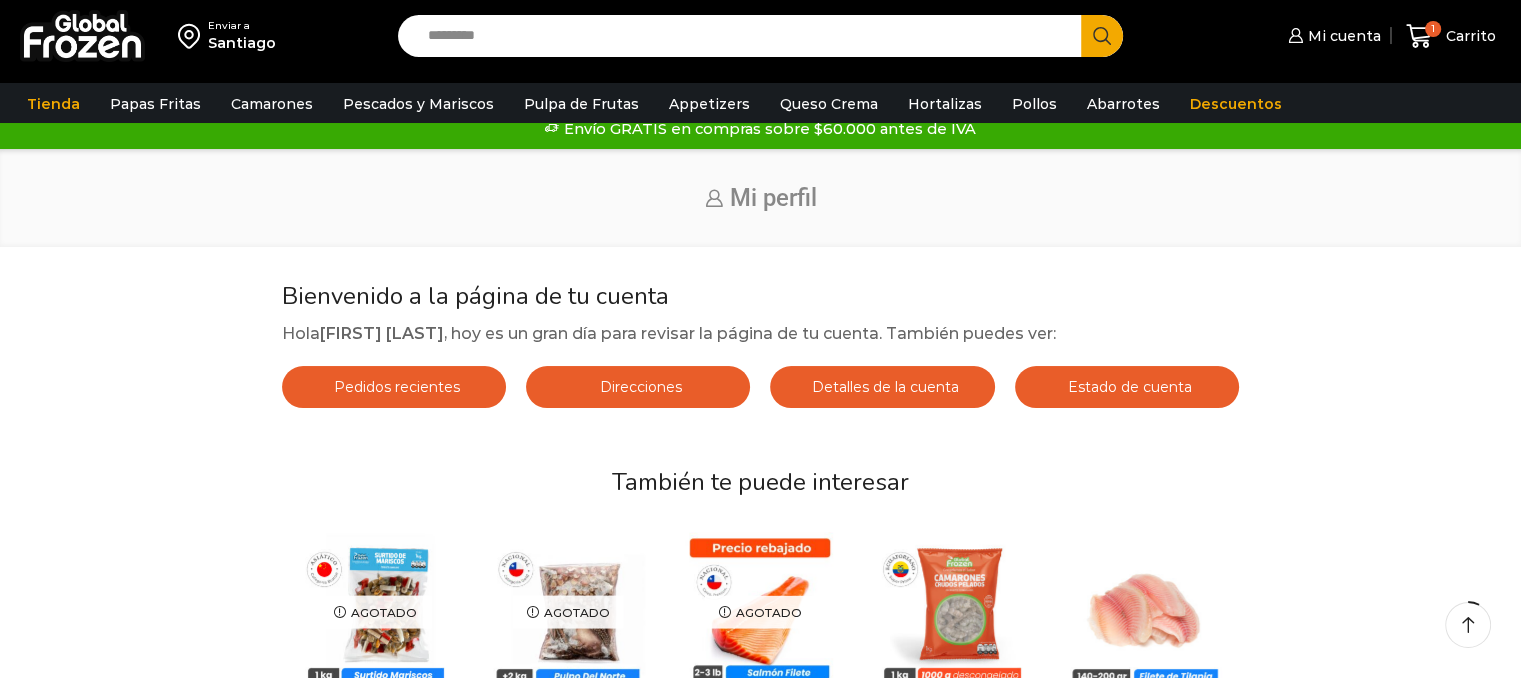 scroll, scrollTop: 95, scrollLeft: 0, axis: vertical 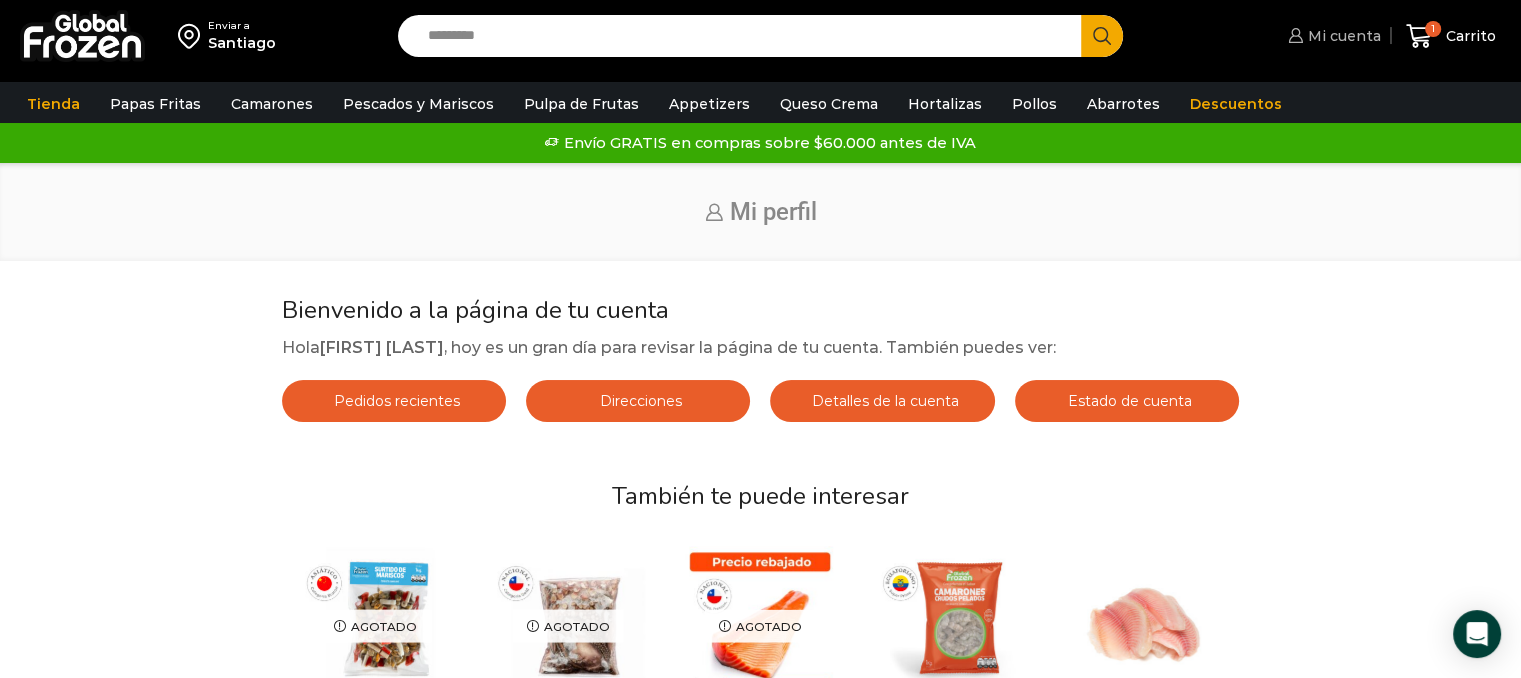 click on "Mi cuenta" at bounding box center (1332, 36) 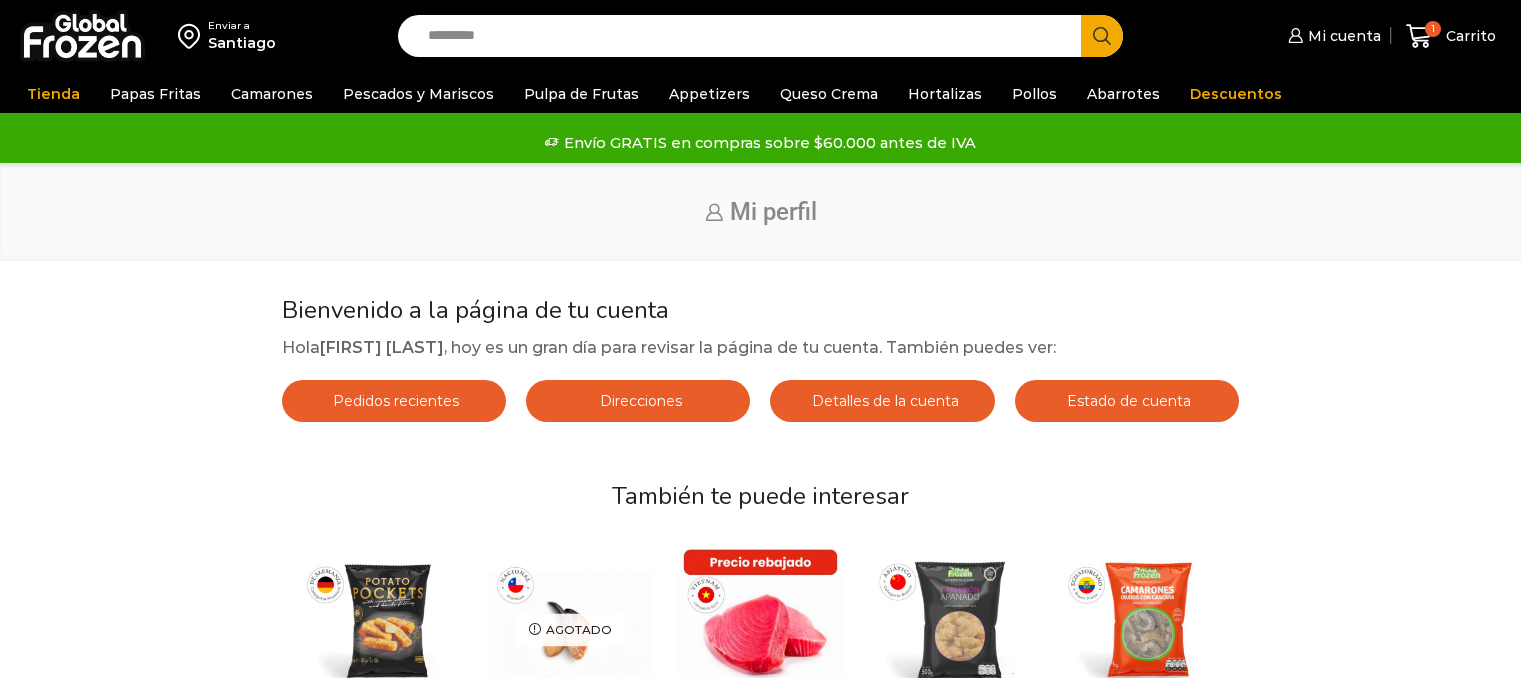 scroll, scrollTop: 0, scrollLeft: 0, axis: both 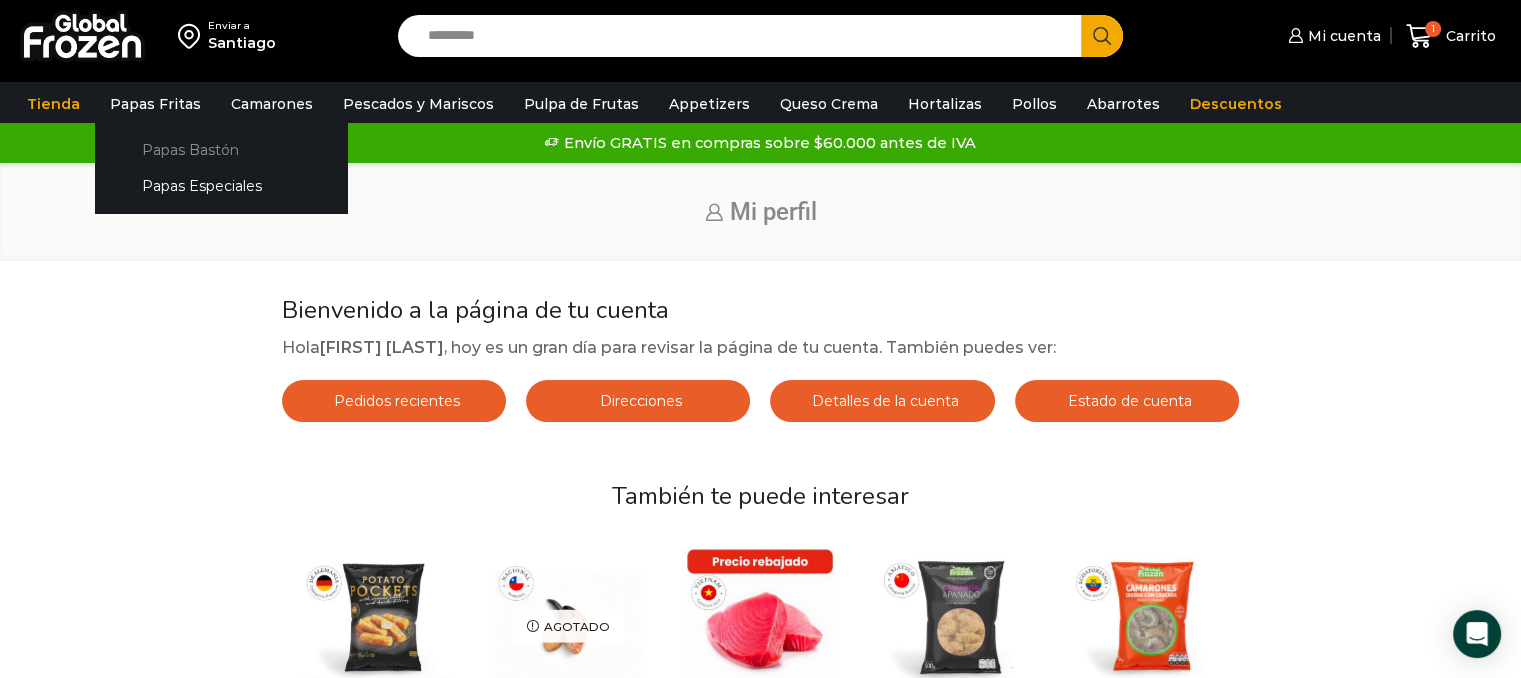 click on "Papas Bastón" at bounding box center (221, 149) 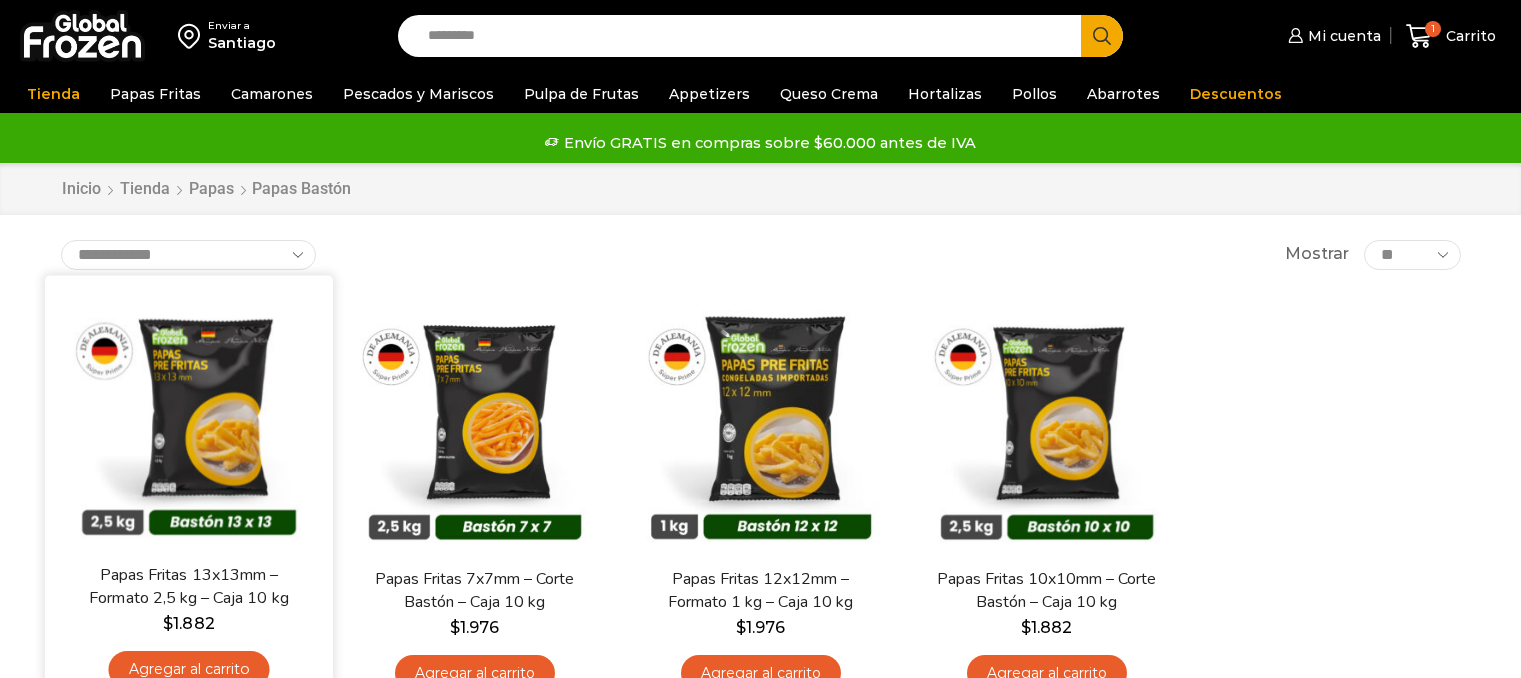 scroll, scrollTop: 0, scrollLeft: 0, axis: both 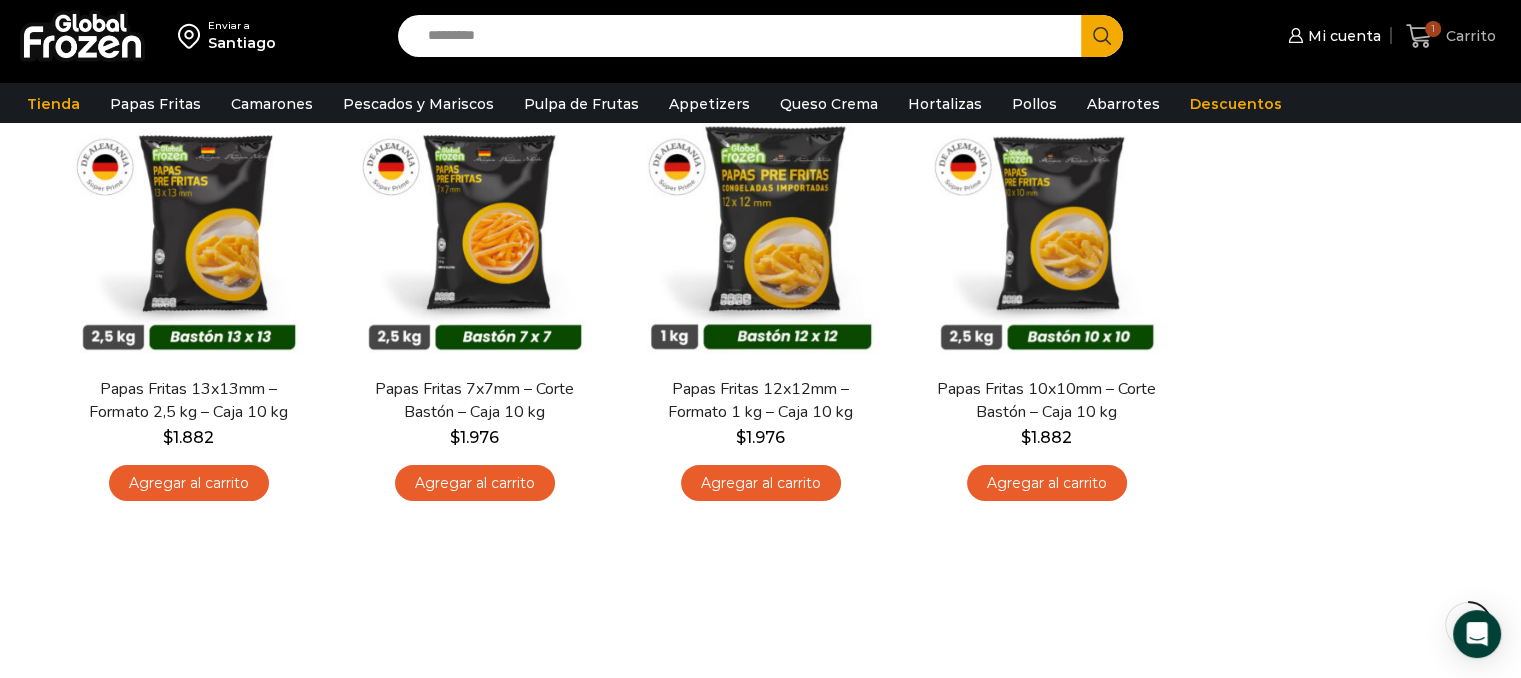 click on "Carrito" at bounding box center (1468, 36) 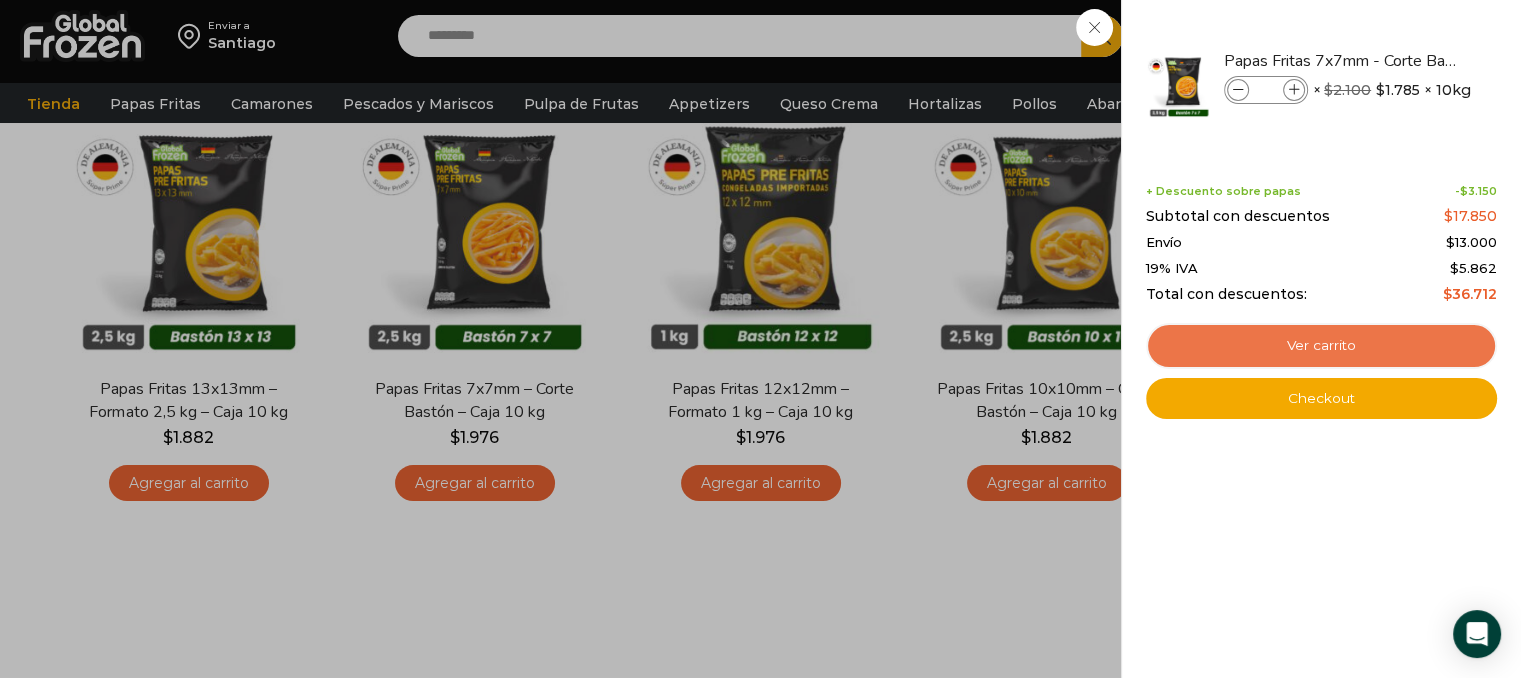 click on "Ver carrito" at bounding box center [1321, 346] 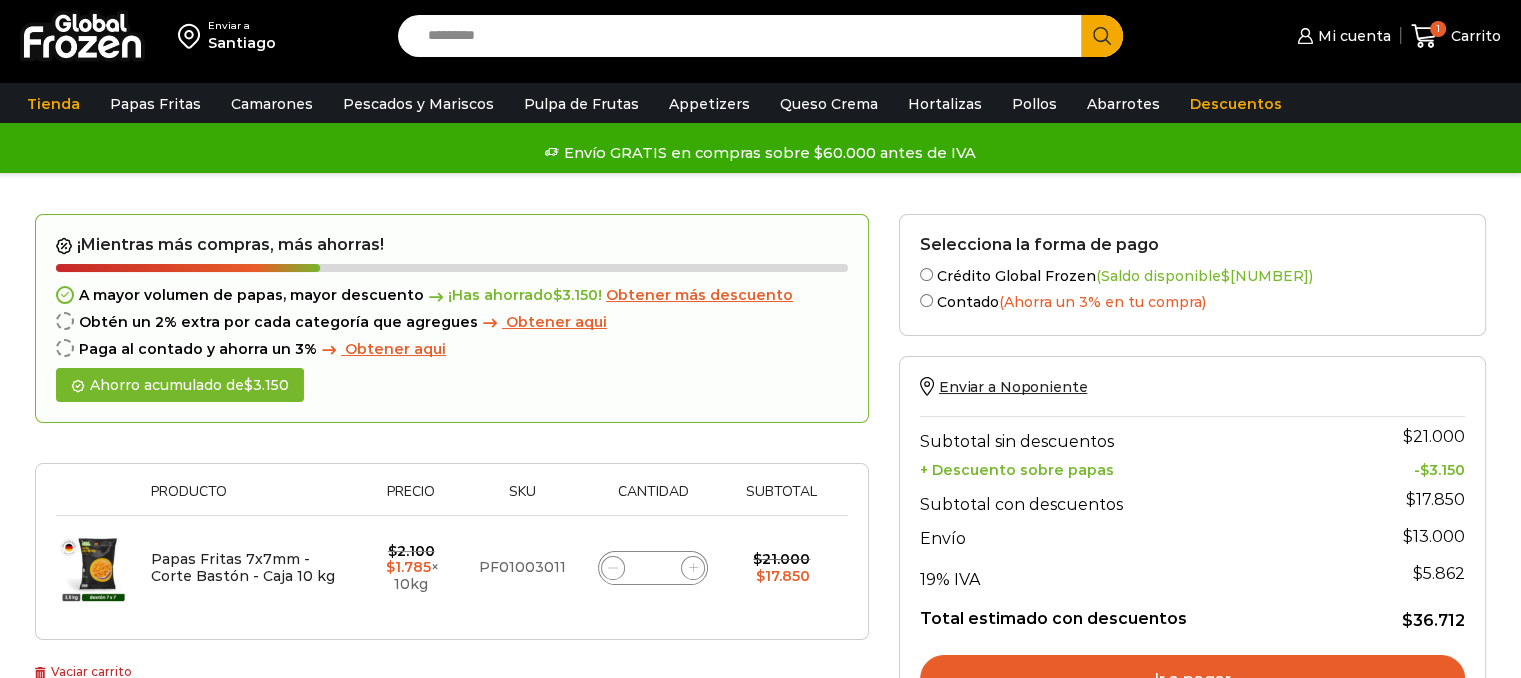 scroll, scrollTop: 100, scrollLeft: 0, axis: vertical 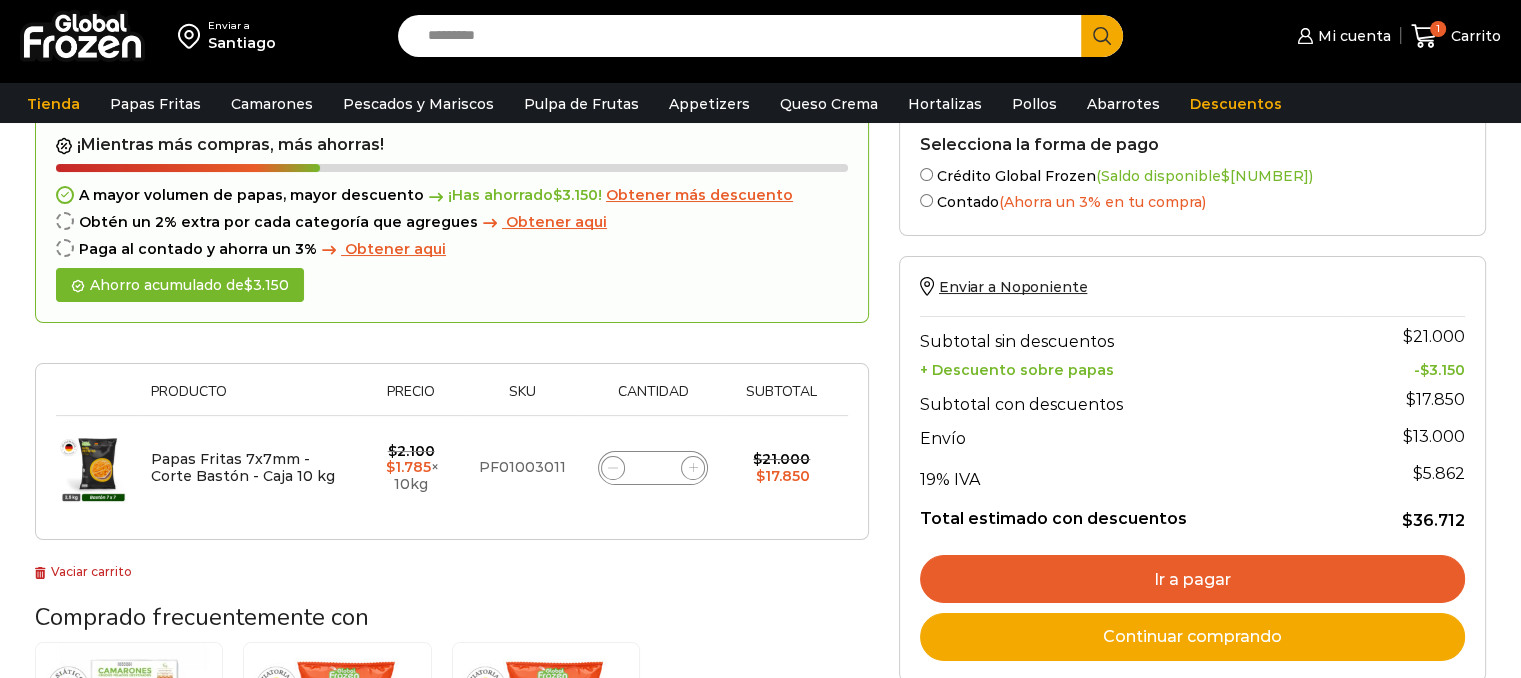 drag, startPoint x: 661, startPoint y: 463, endPoint x: 643, endPoint y: 464, distance: 18.027756 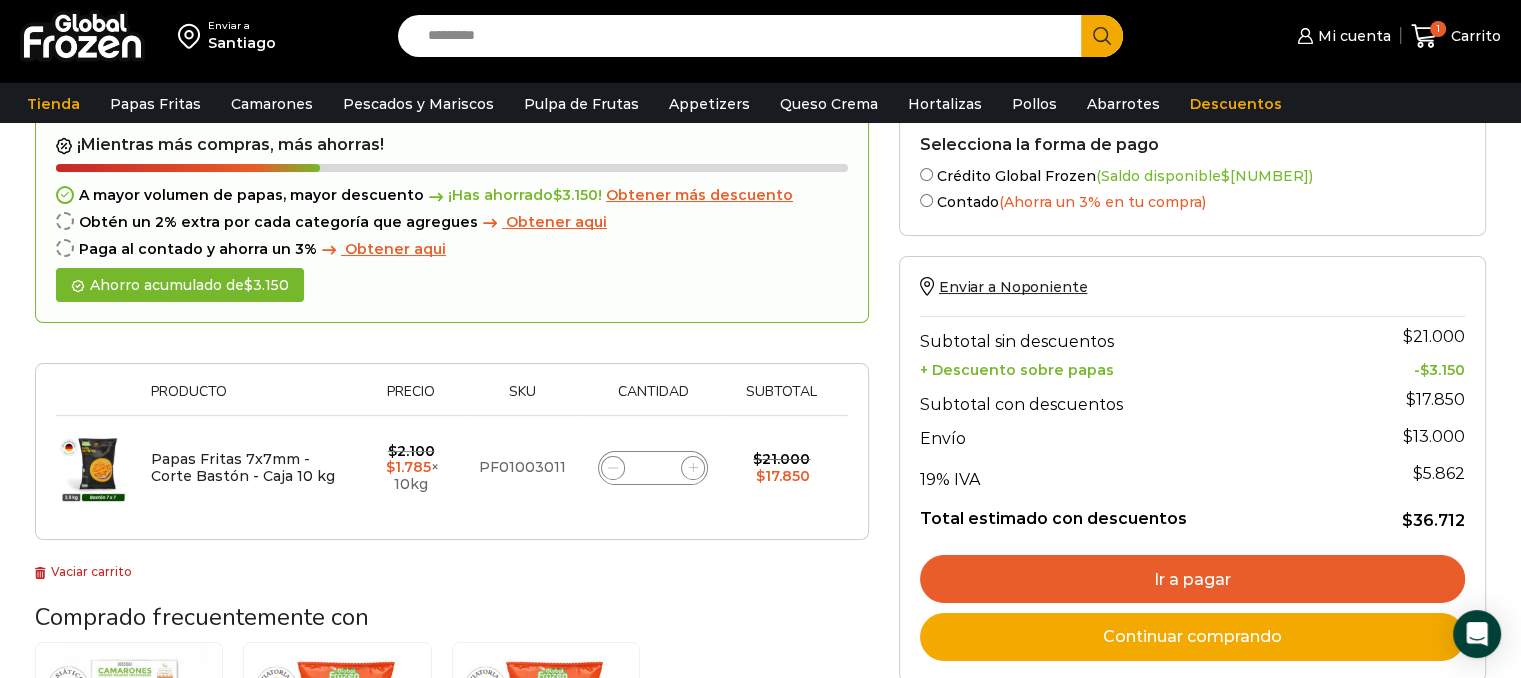 click 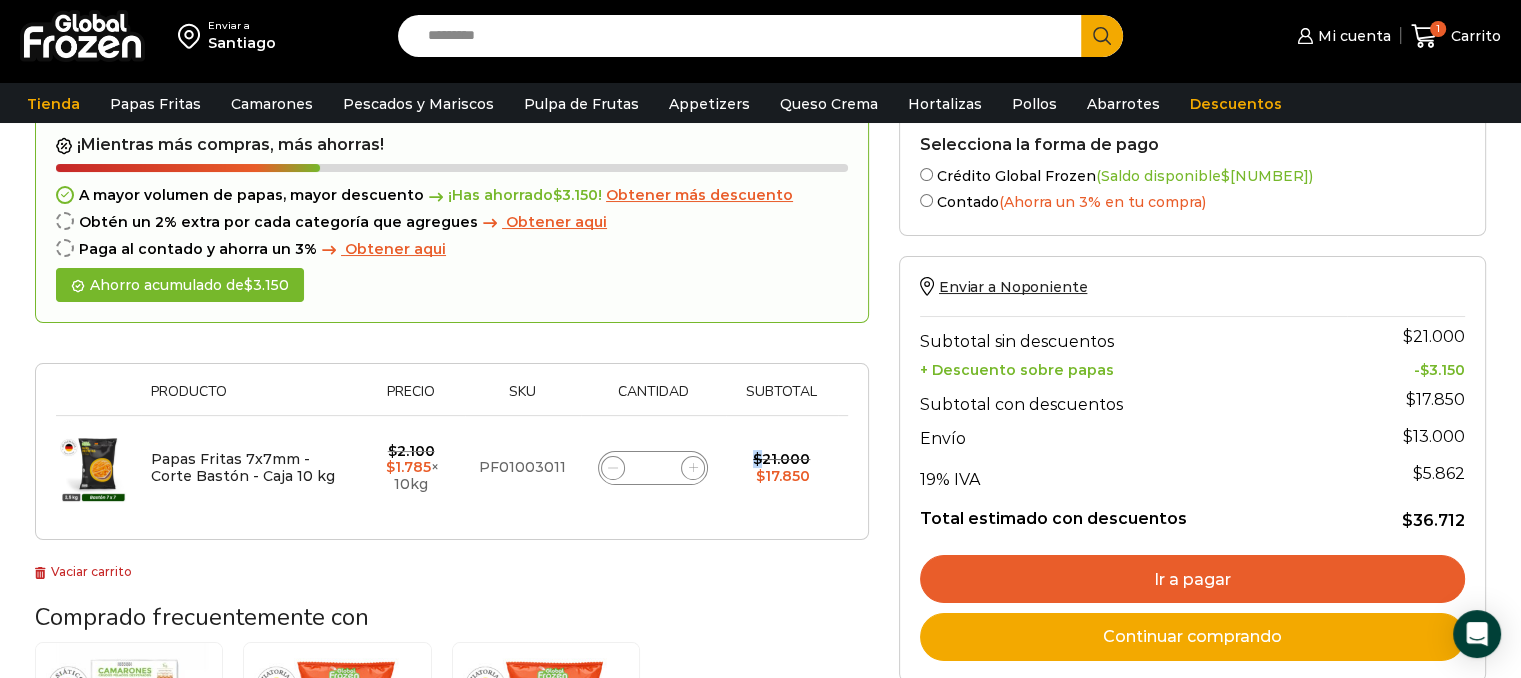 click 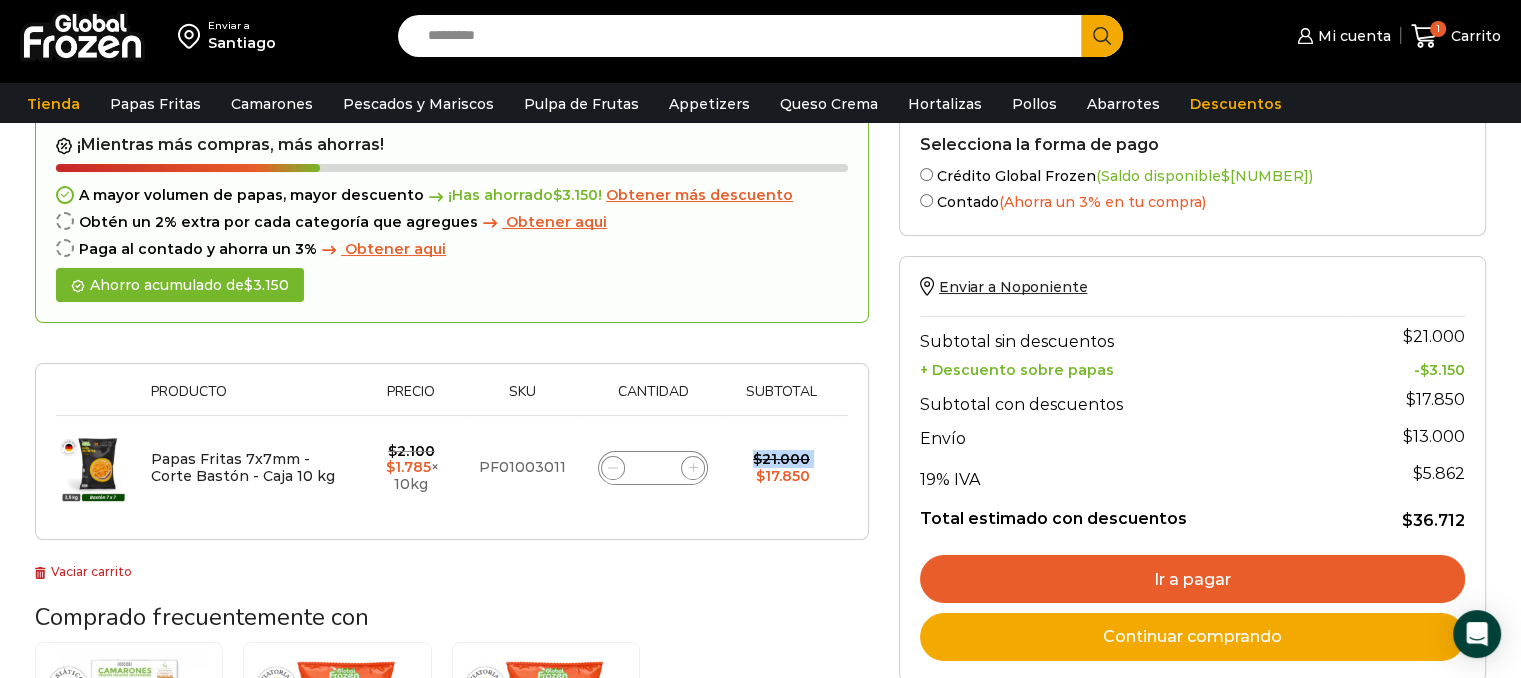 click 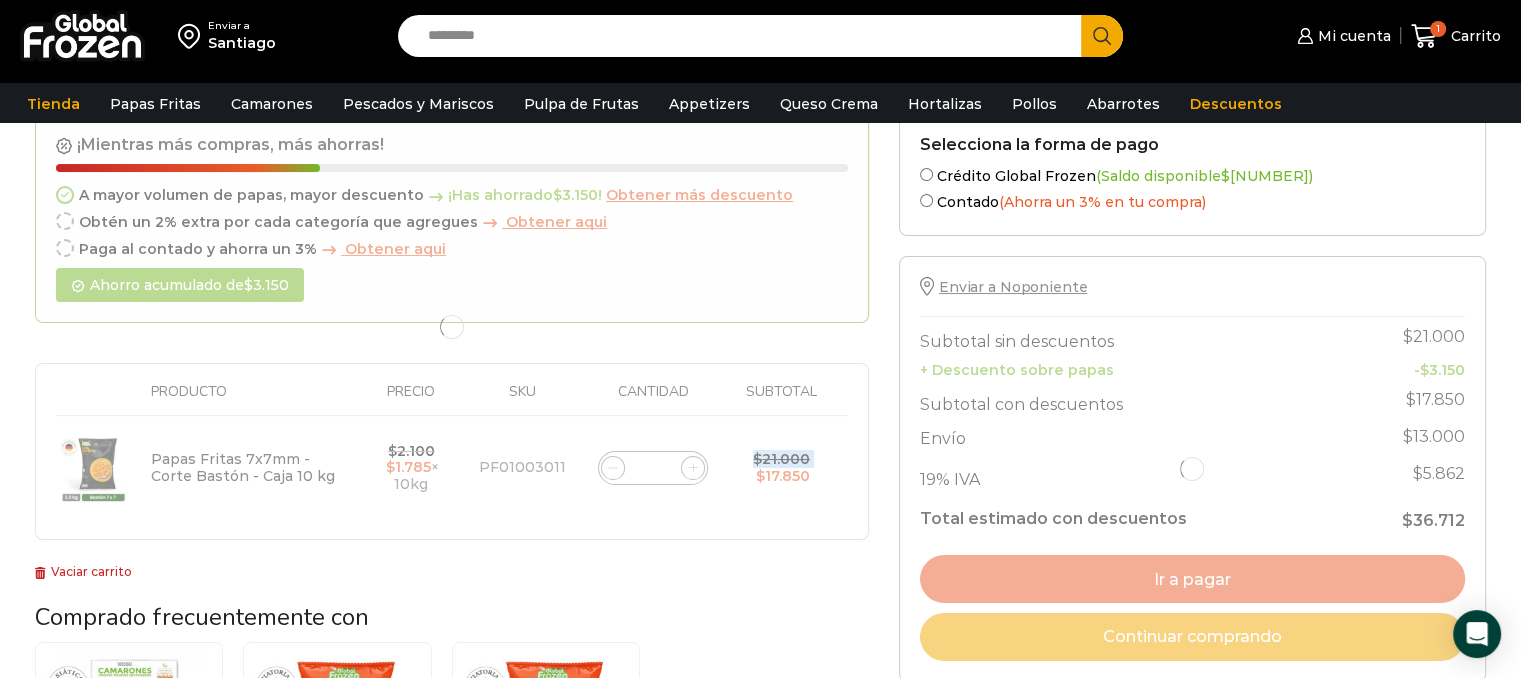 click 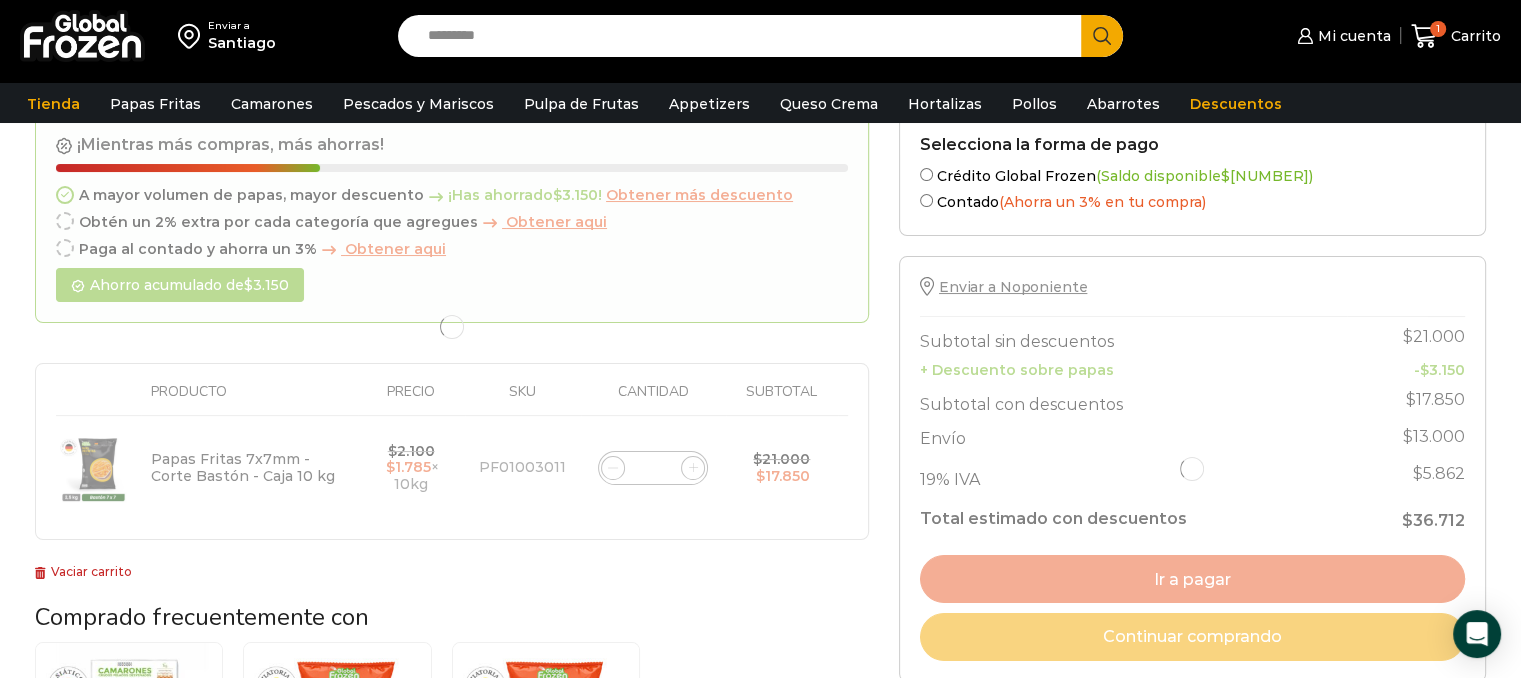 click 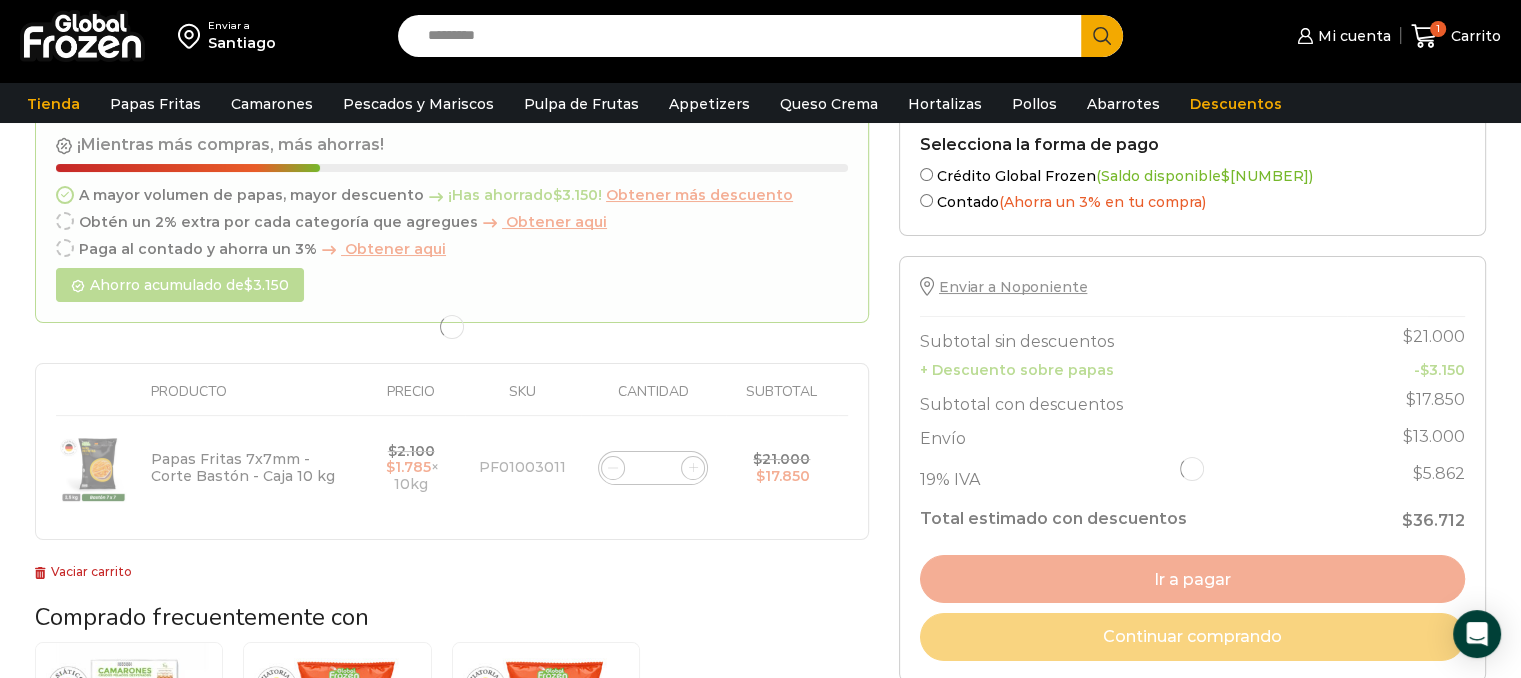 click 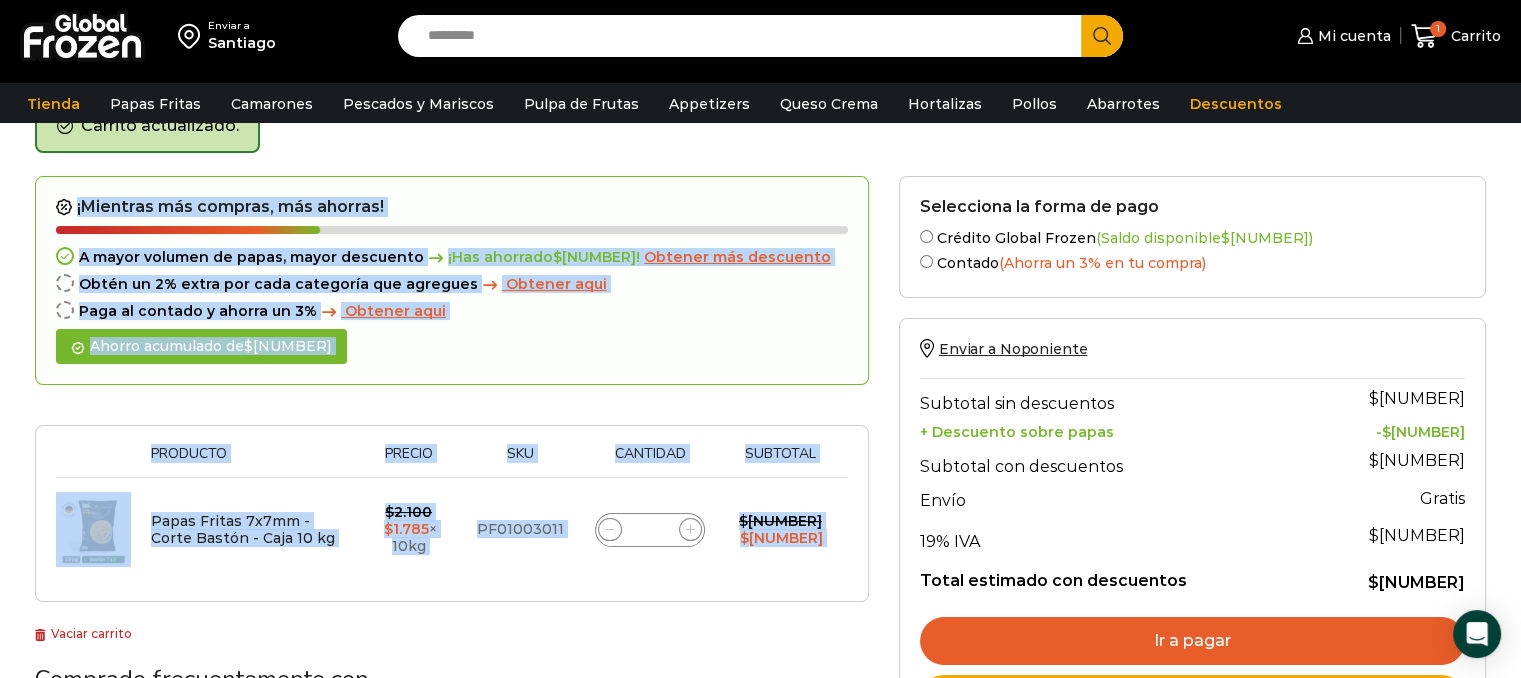 scroll, scrollTop: 112, scrollLeft: 0, axis: vertical 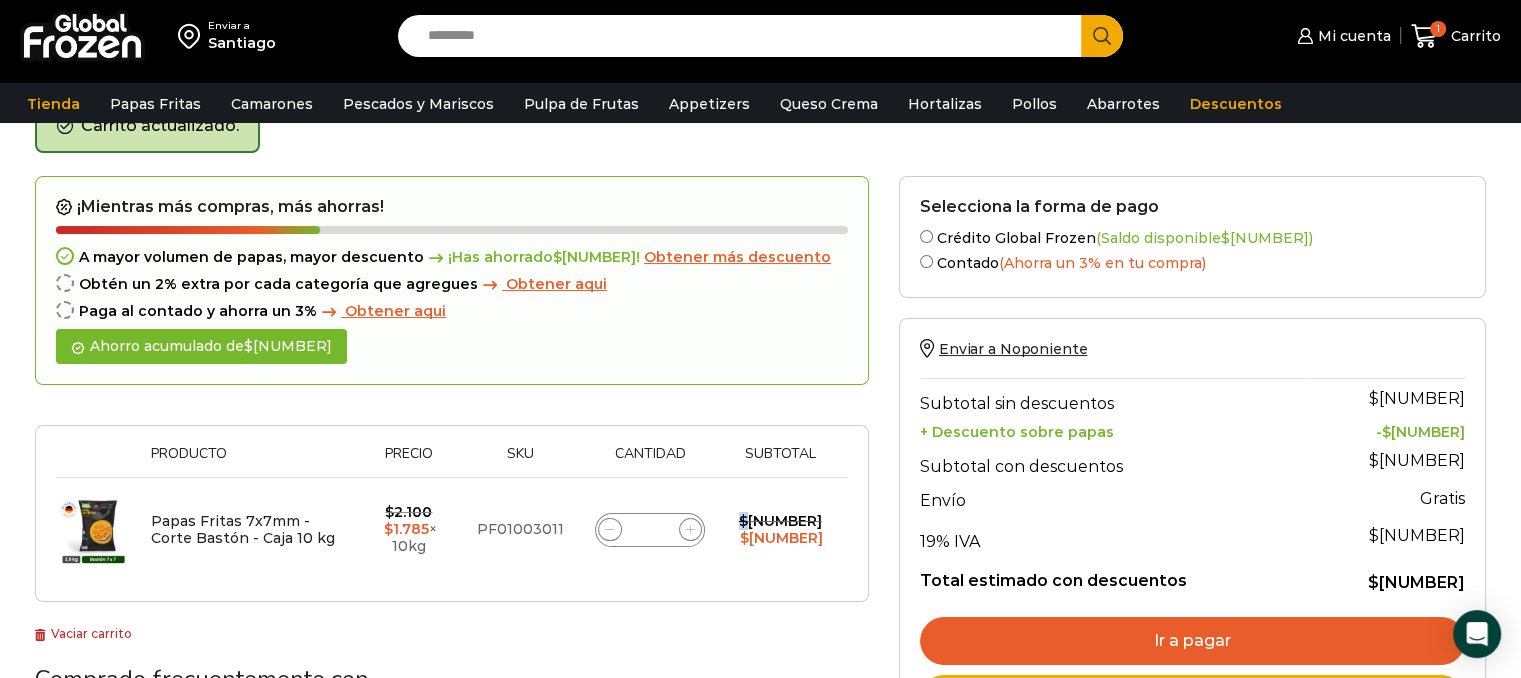 click 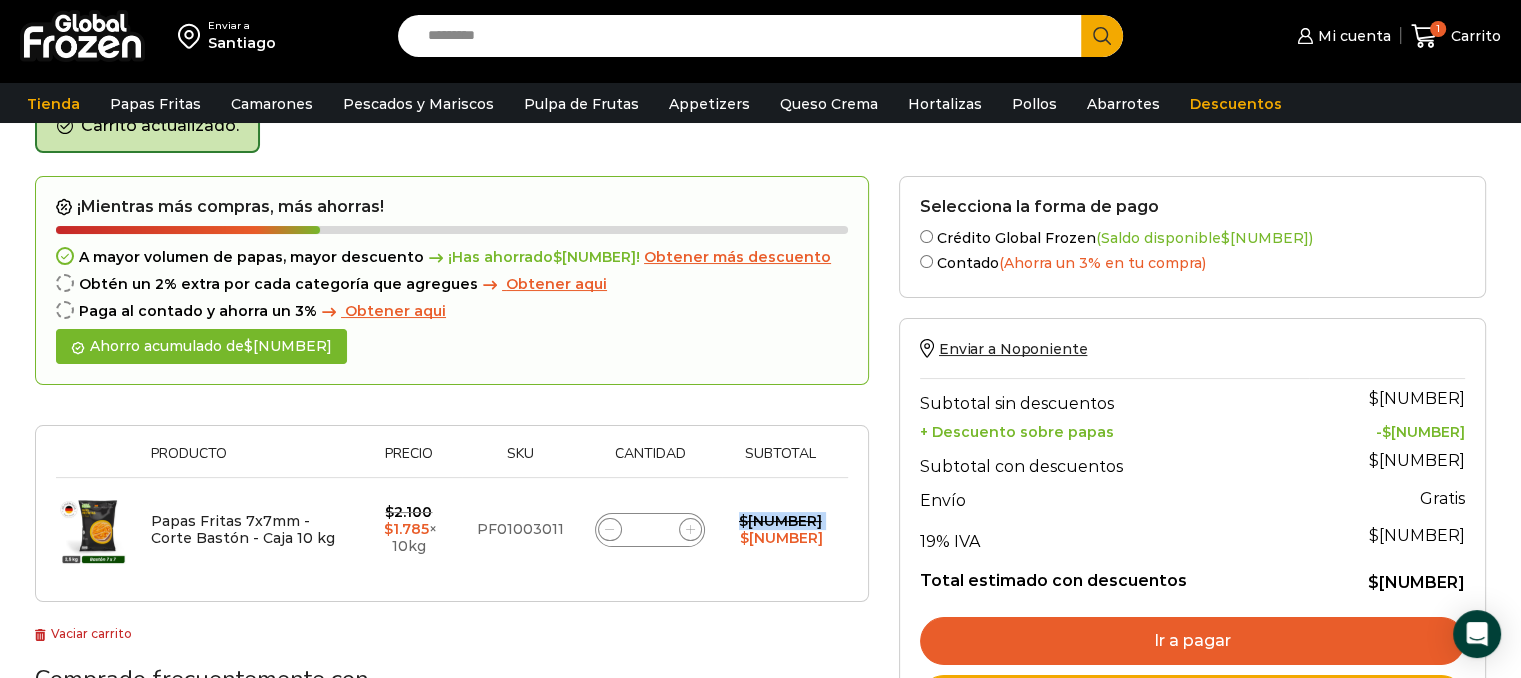 click 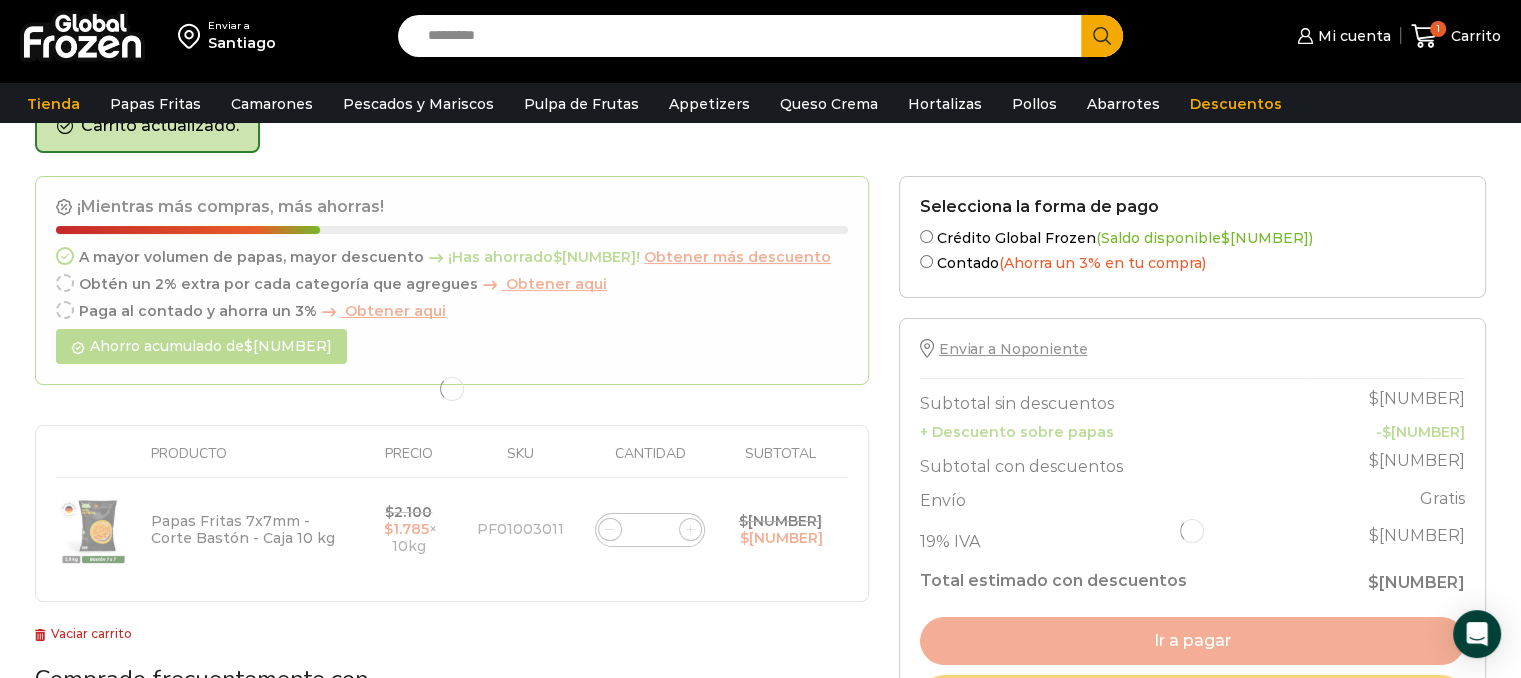 click 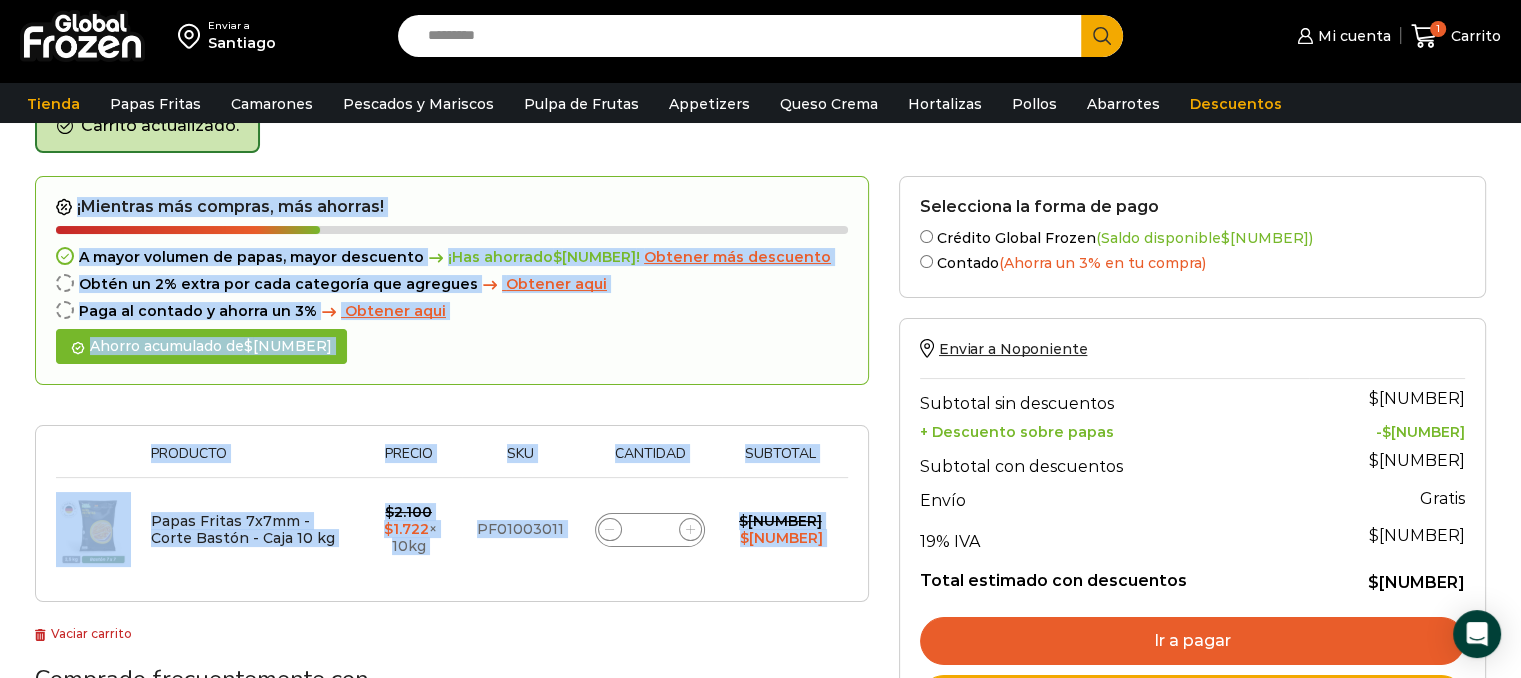 click 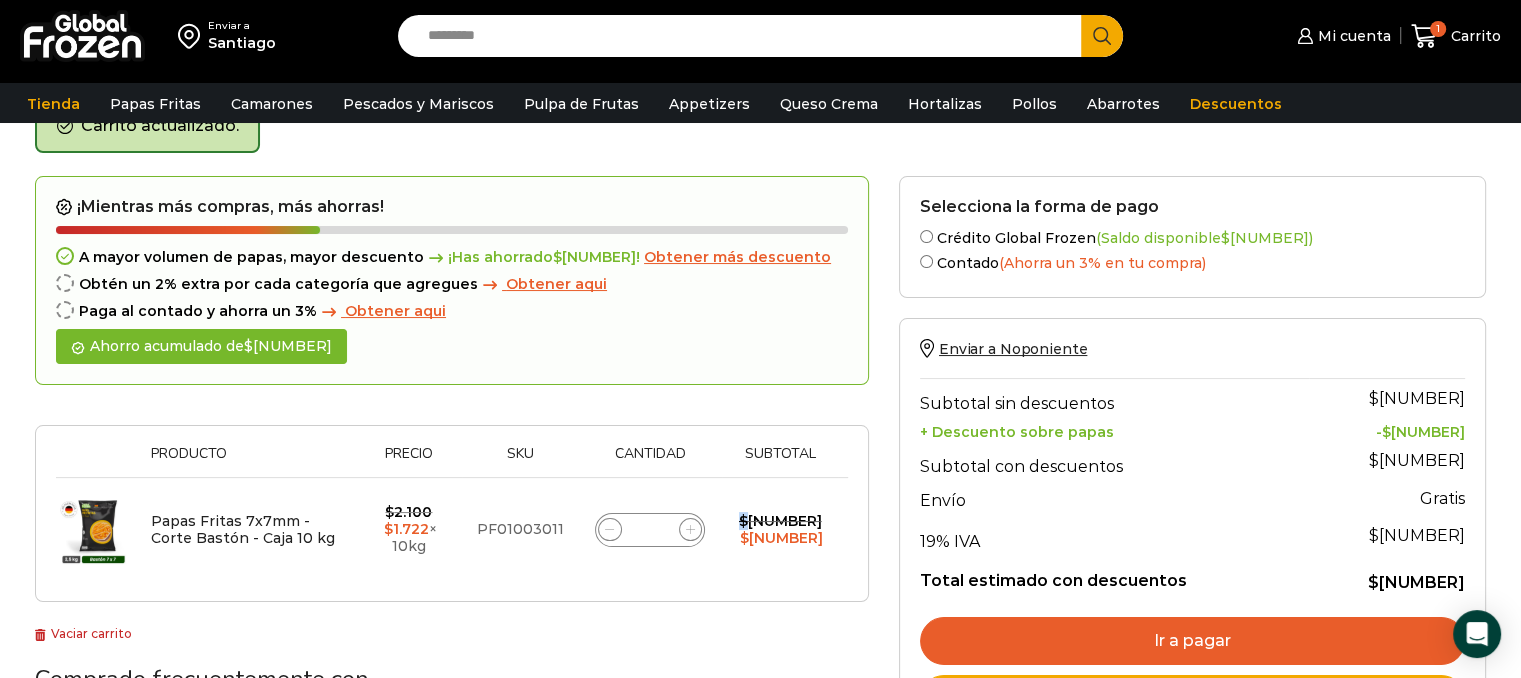 click 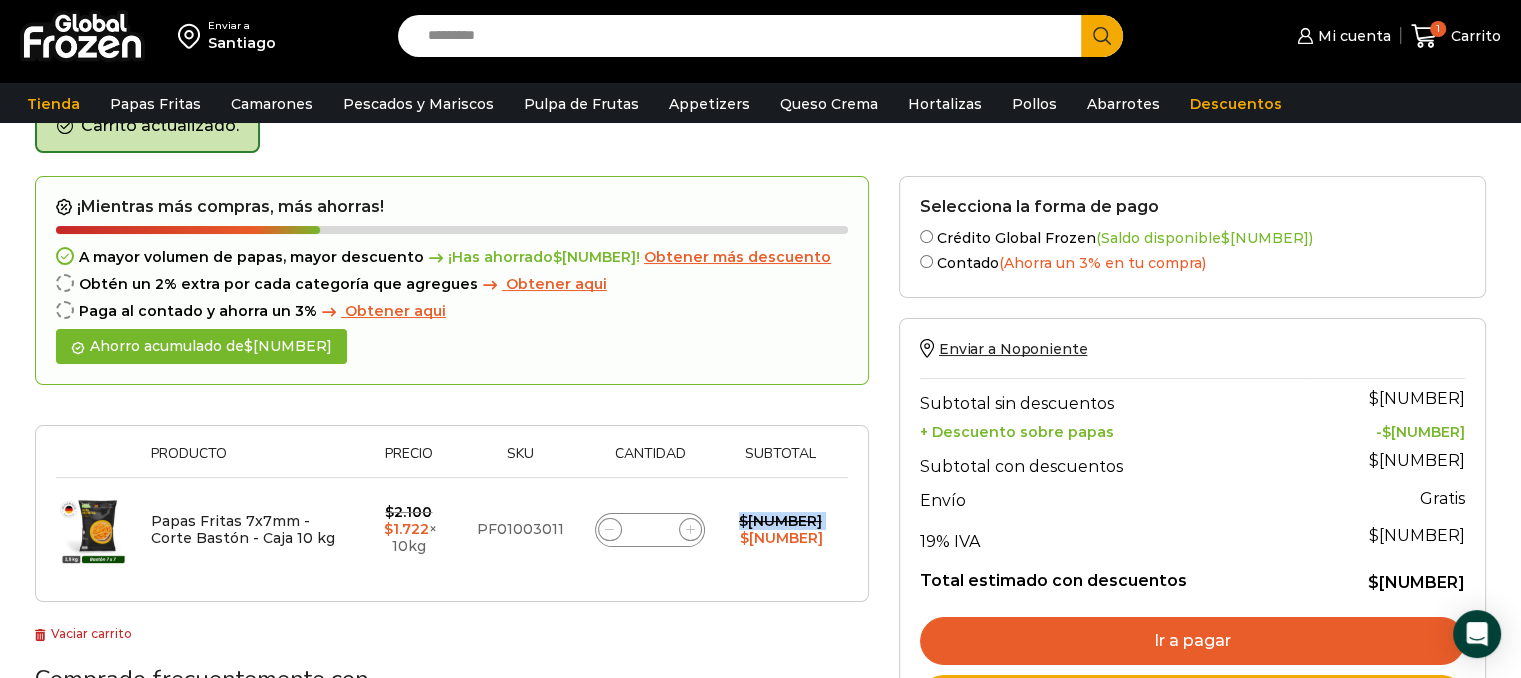 click 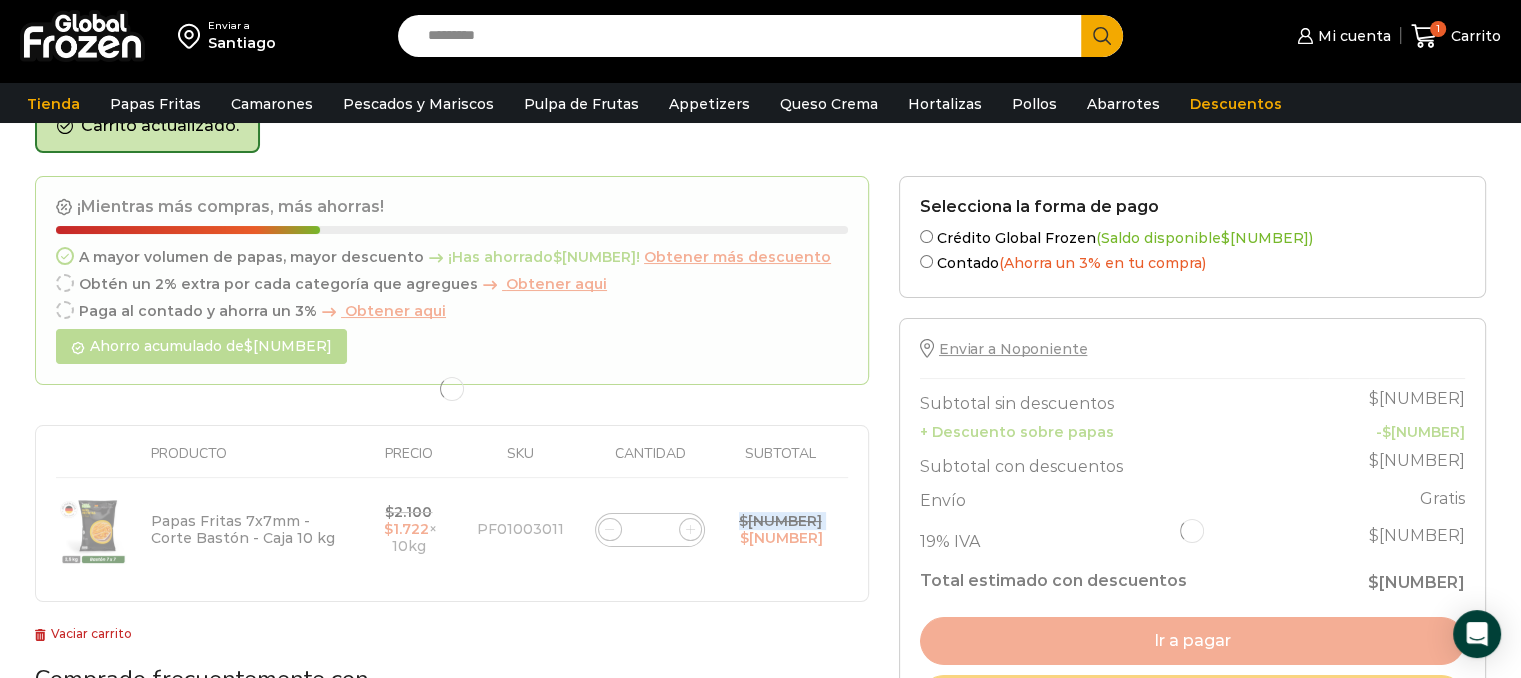 click 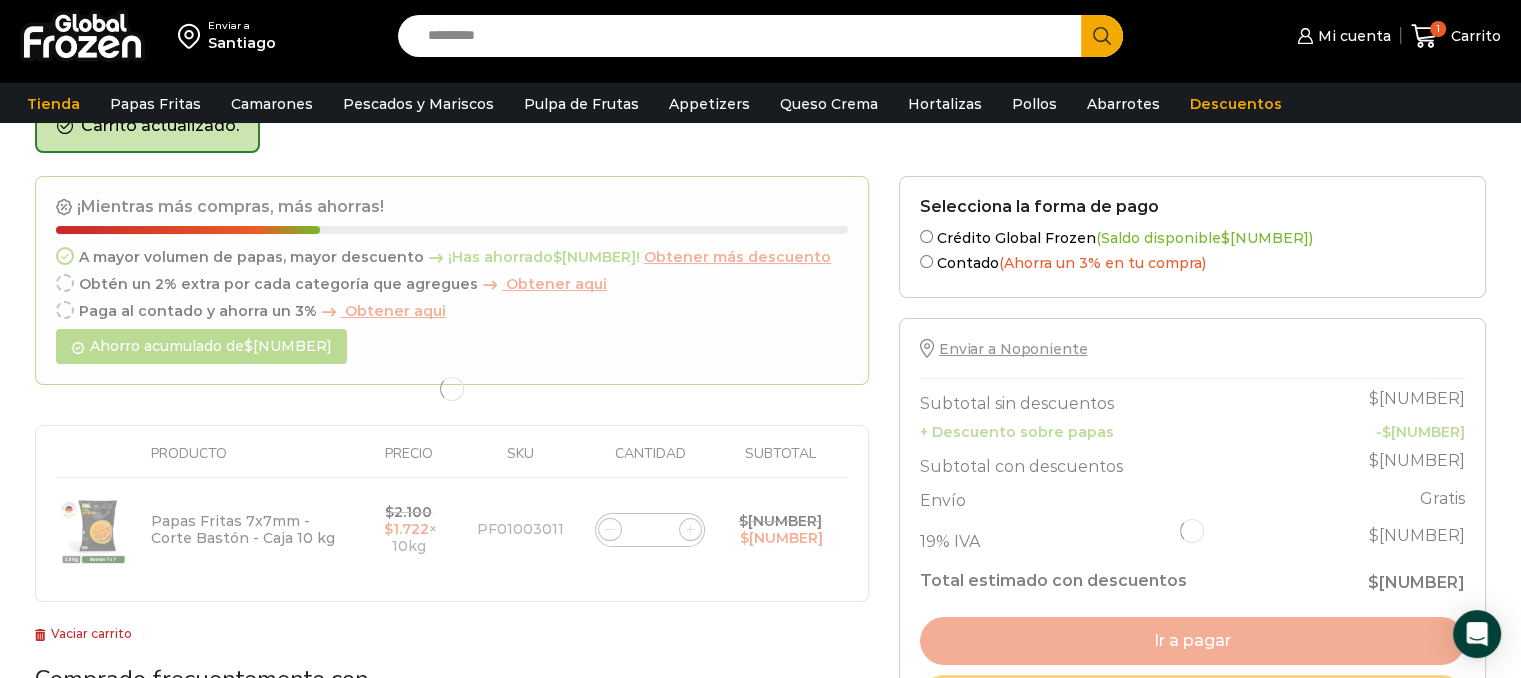 click 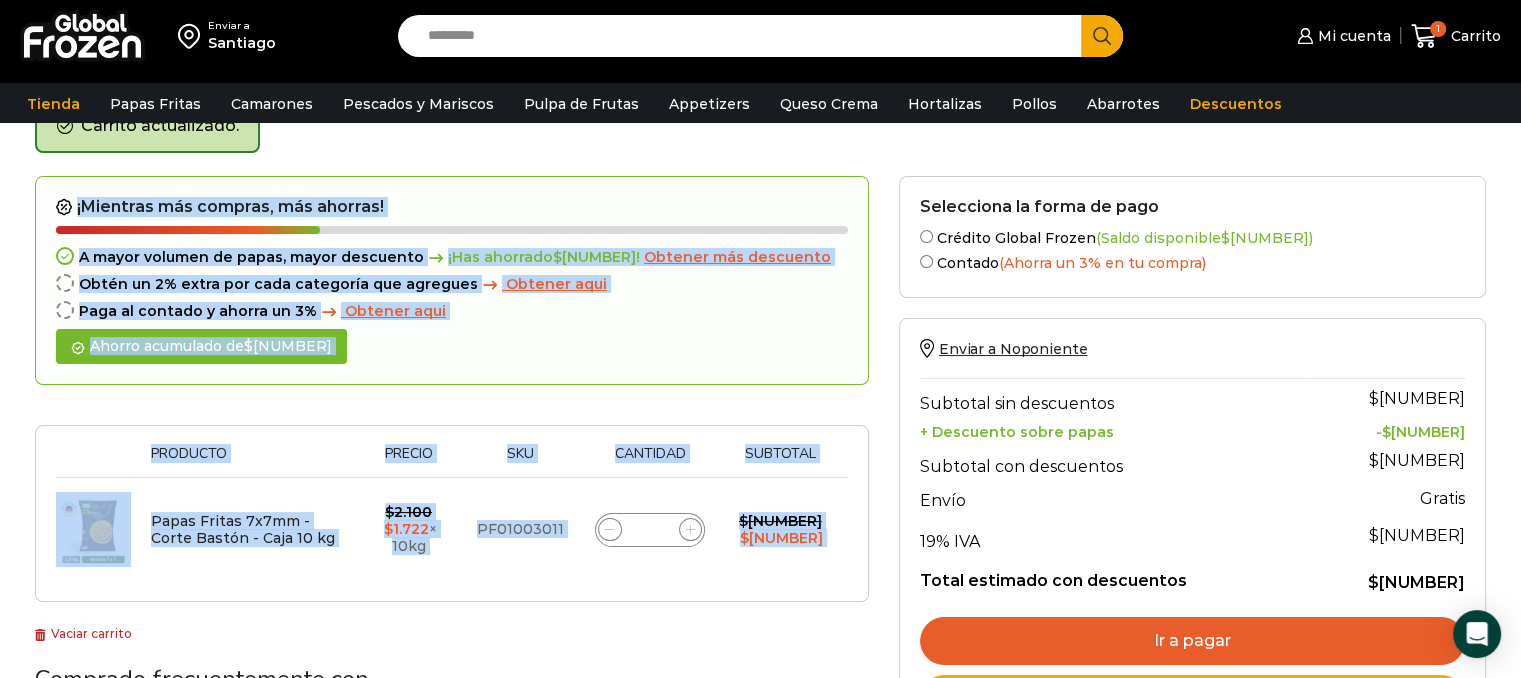 click 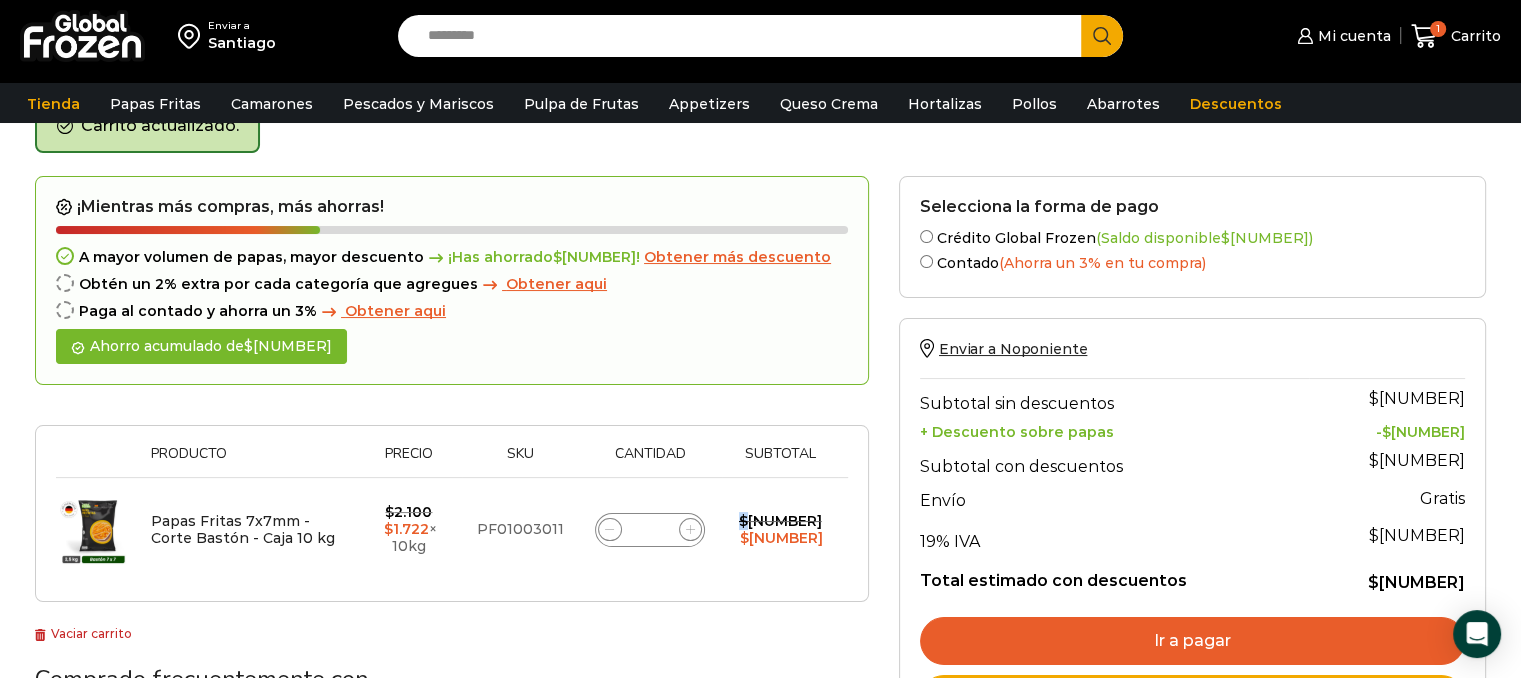 click 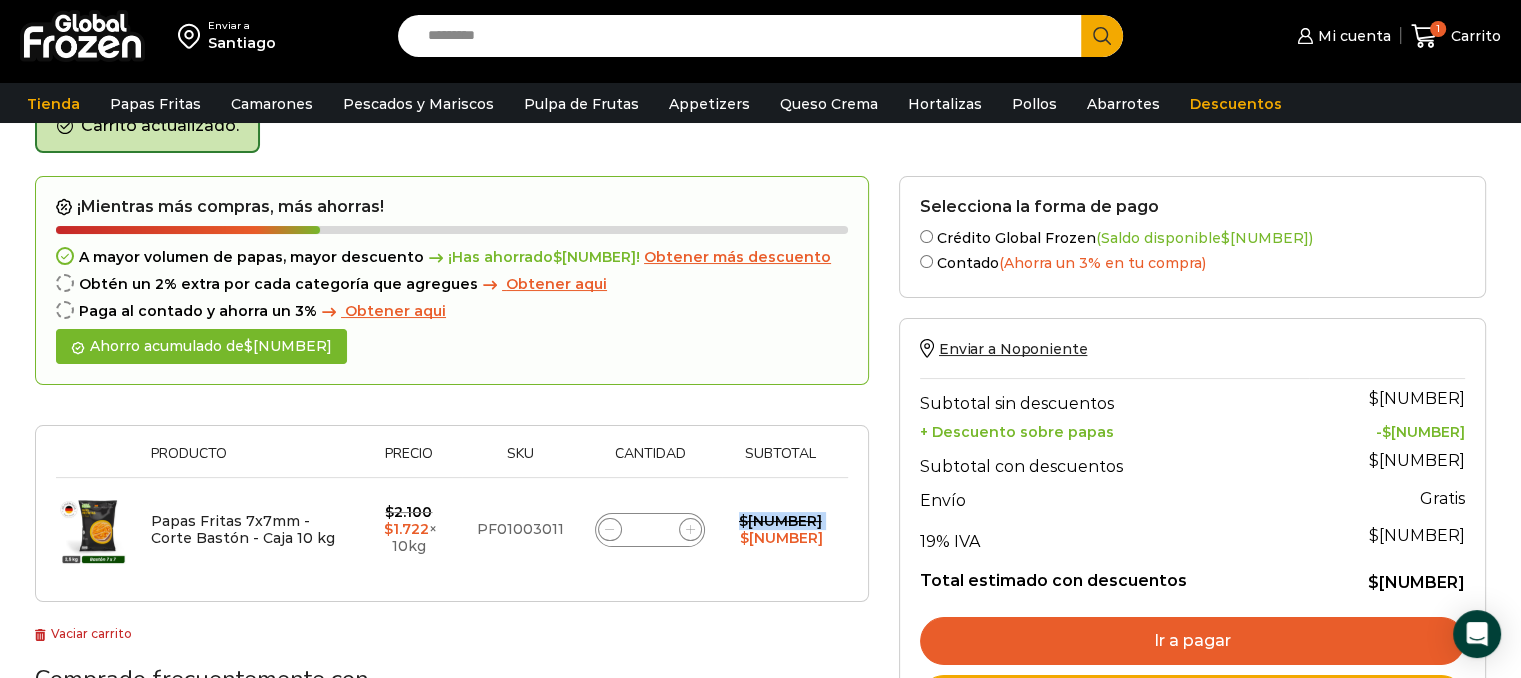 click 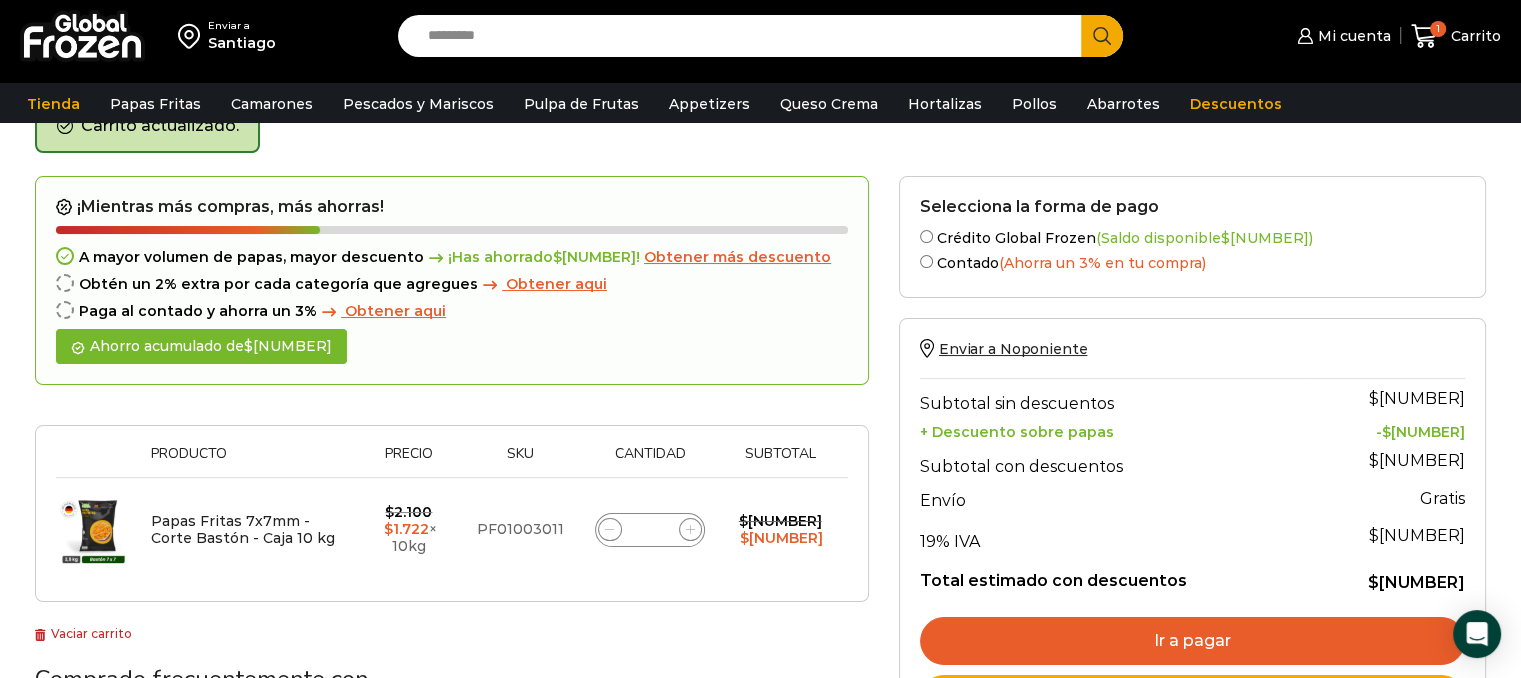 click 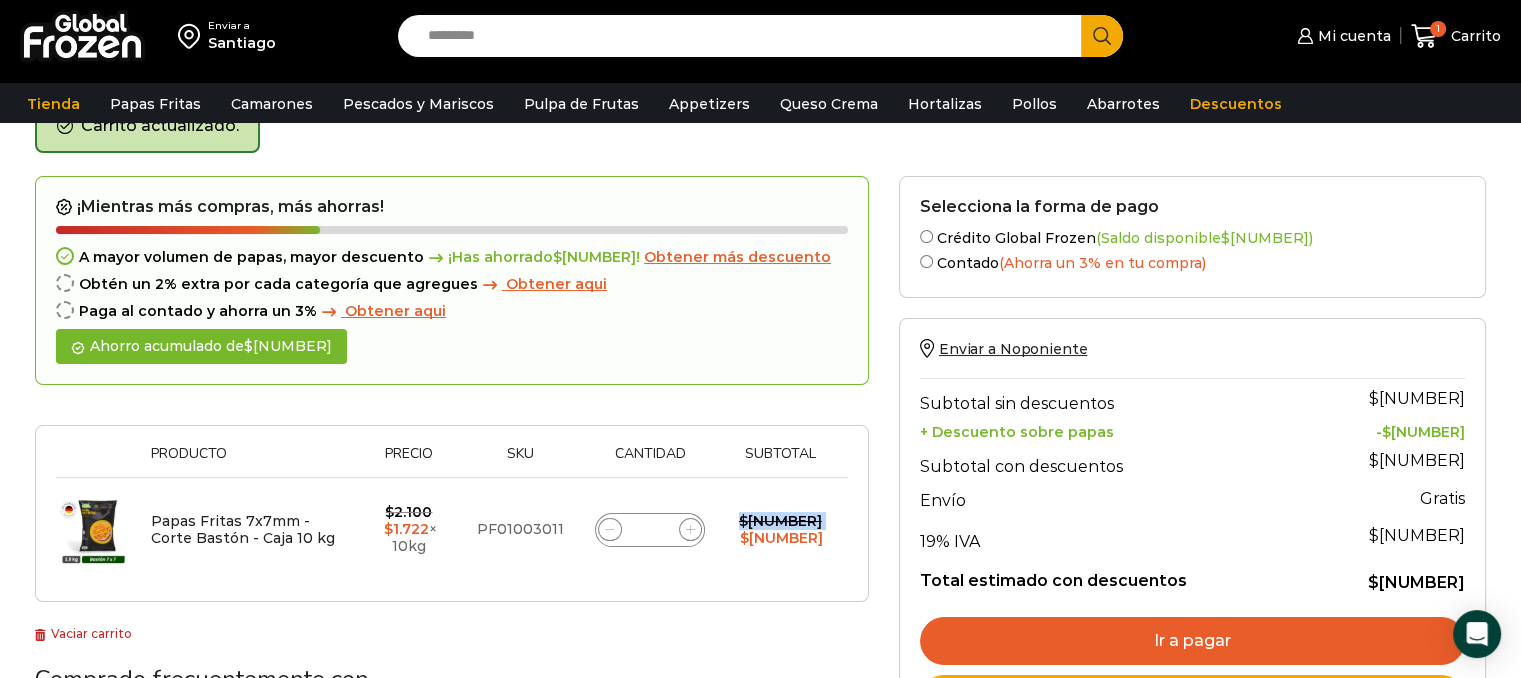 click 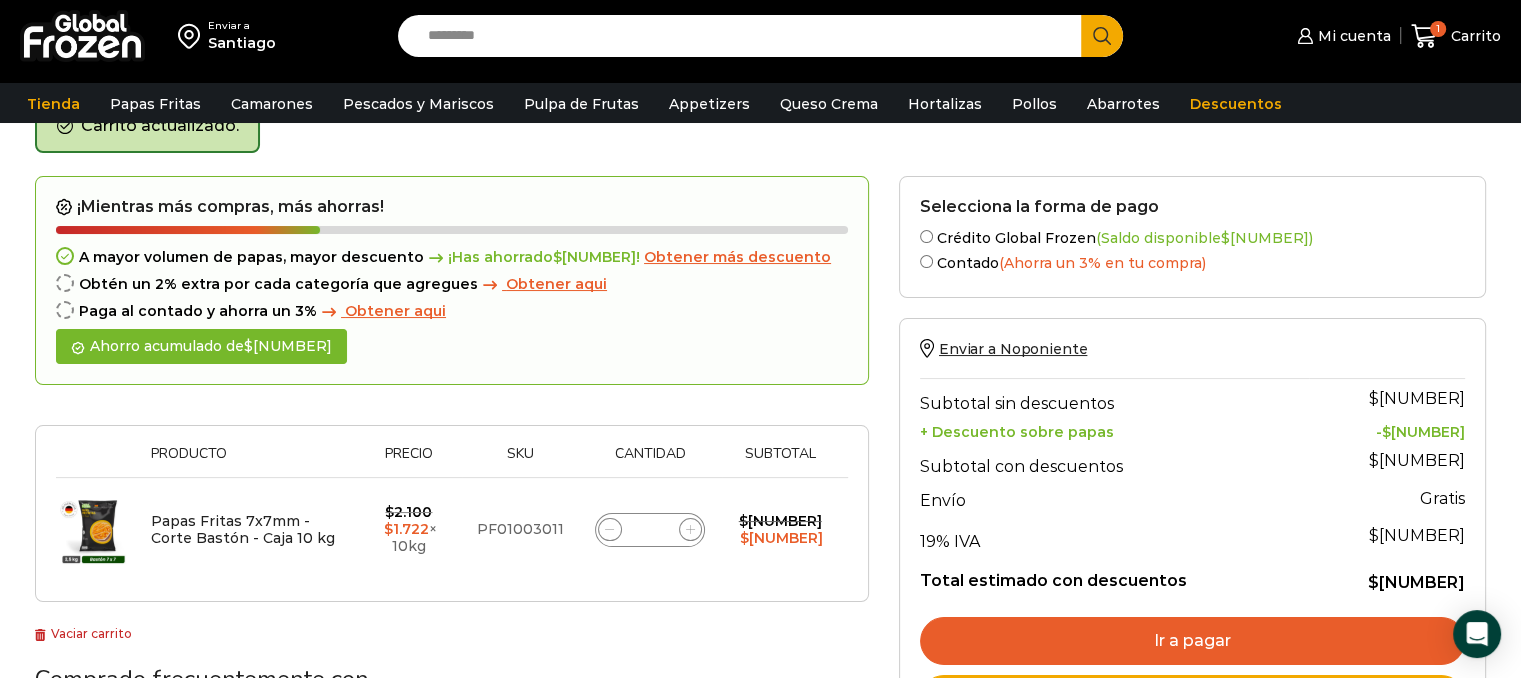 click 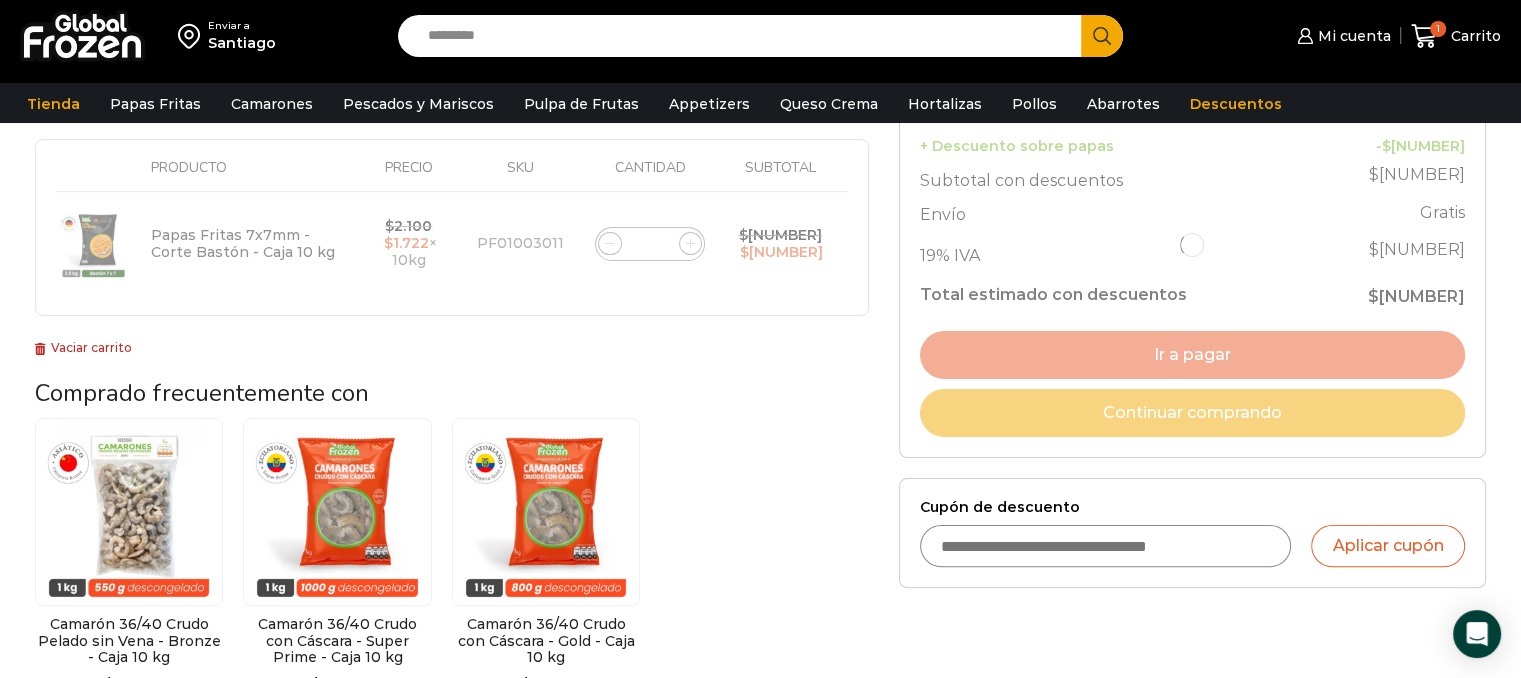 scroll, scrollTop: 512, scrollLeft: 0, axis: vertical 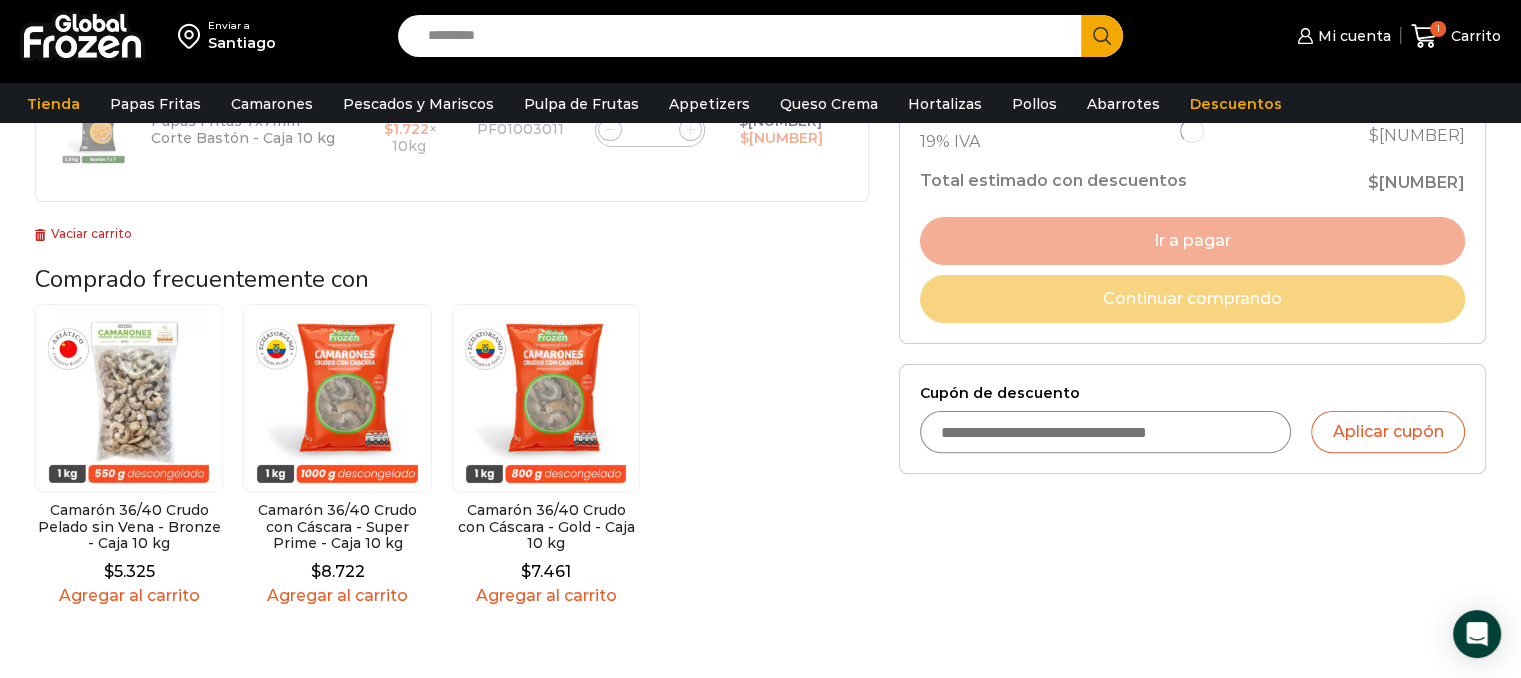 click on "Cupón de descuento" at bounding box center [1106, 432] 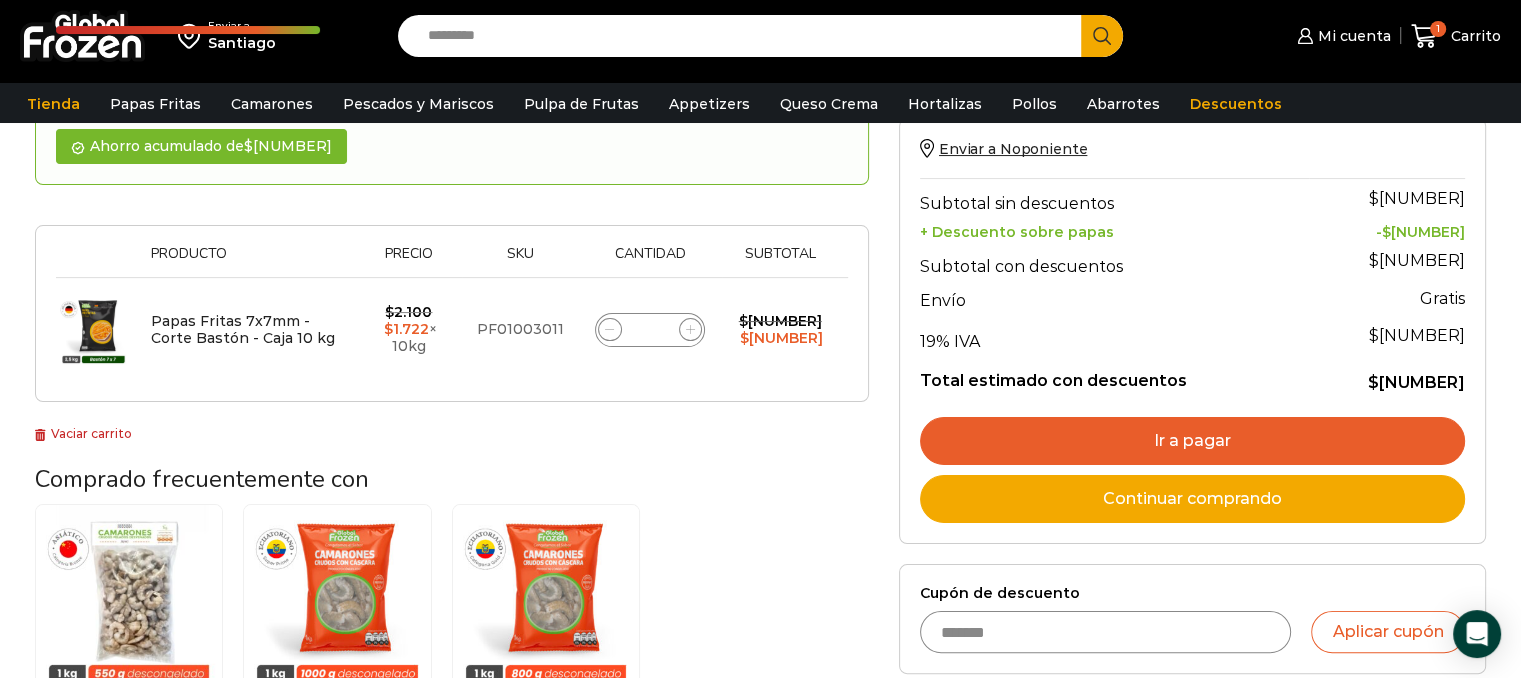 scroll, scrollTop: 412, scrollLeft: 0, axis: vertical 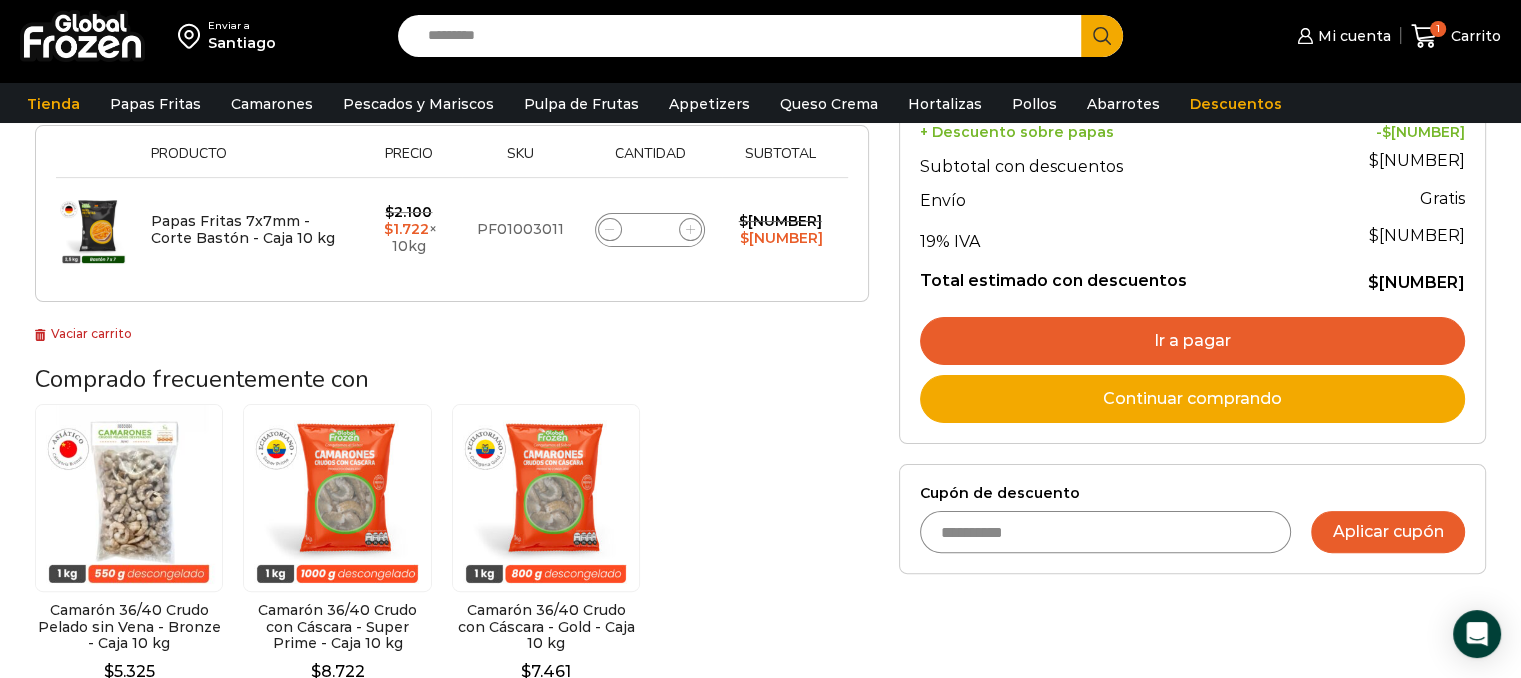 type on "**********" 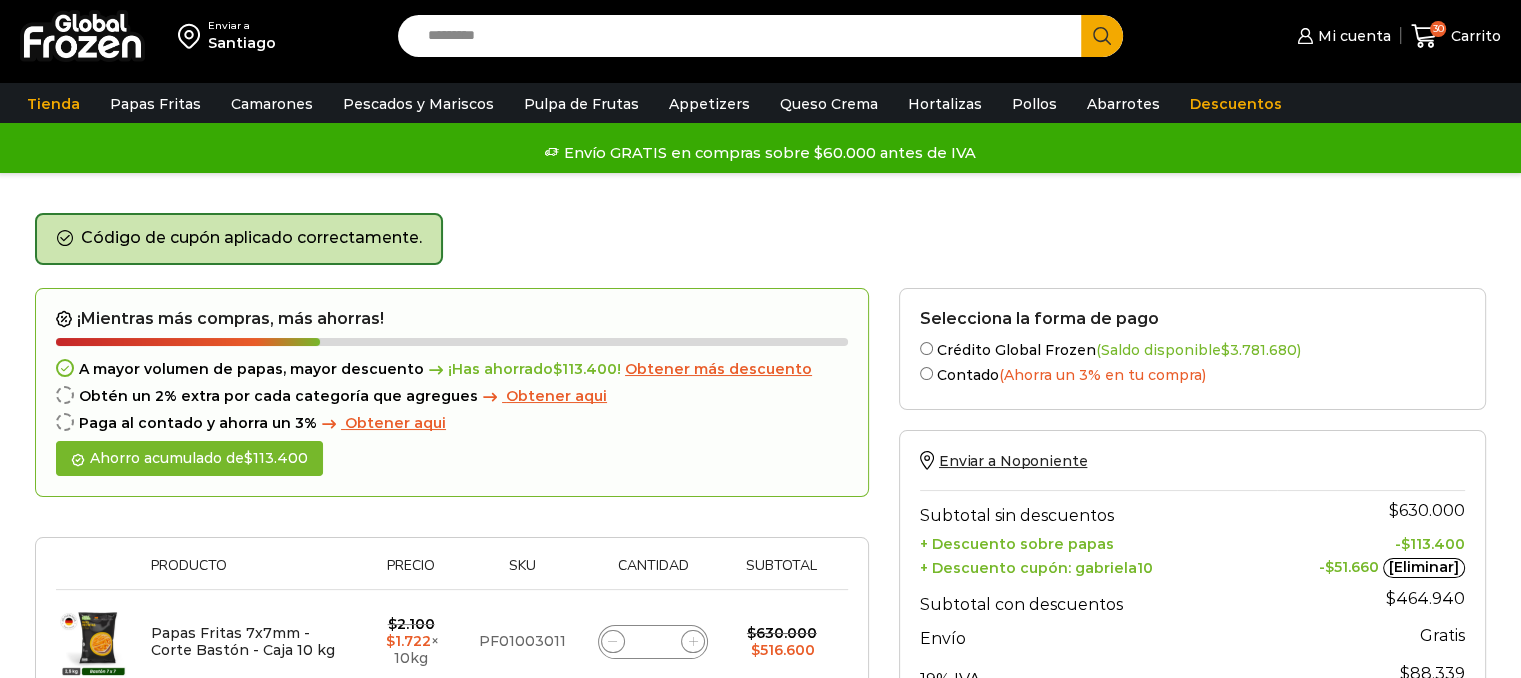 scroll, scrollTop: 200, scrollLeft: 0, axis: vertical 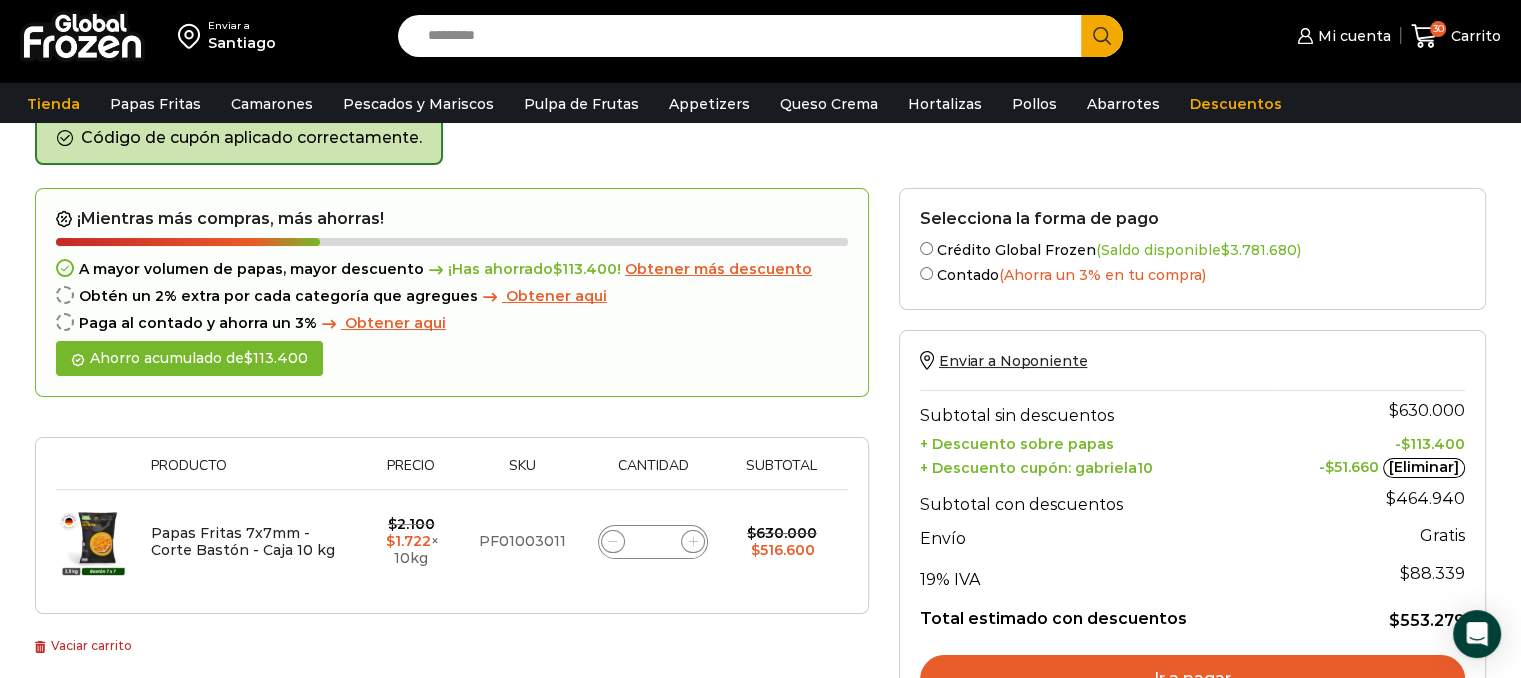 click 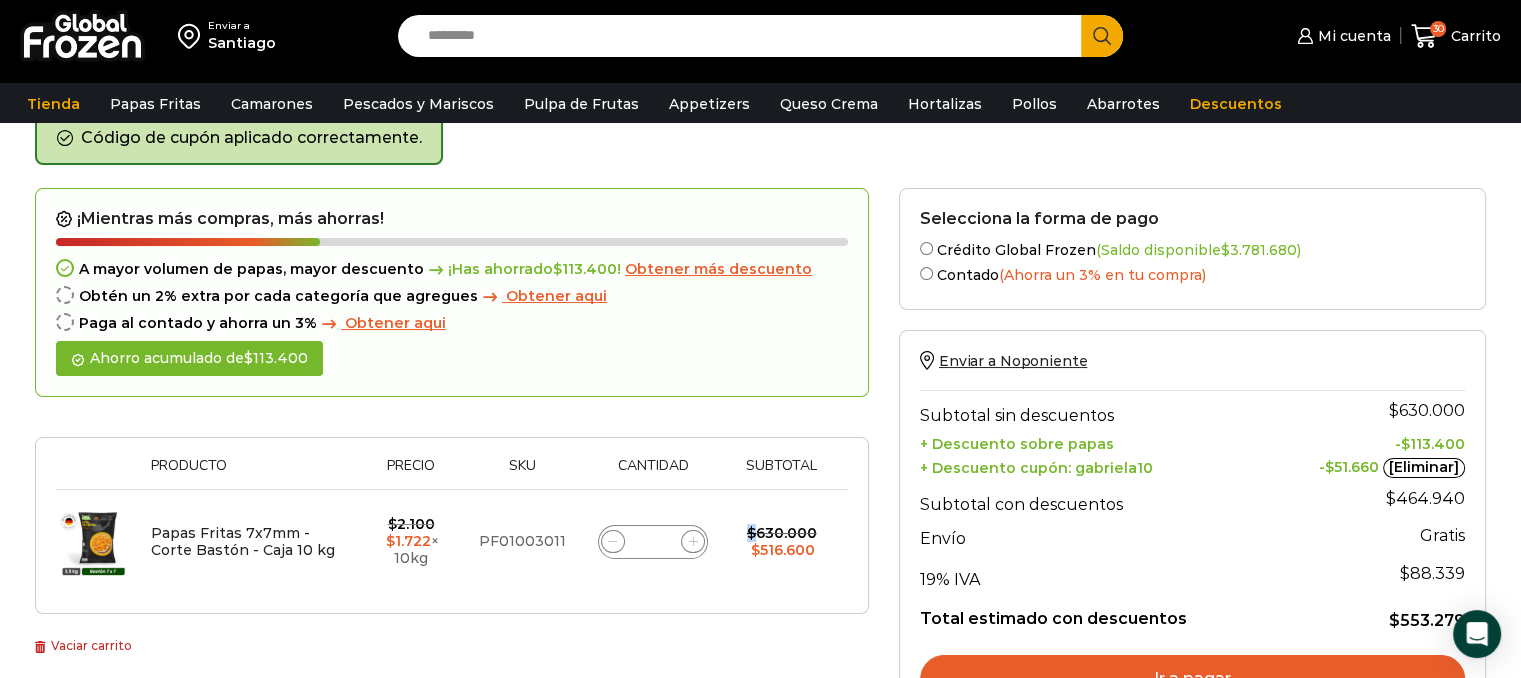 click 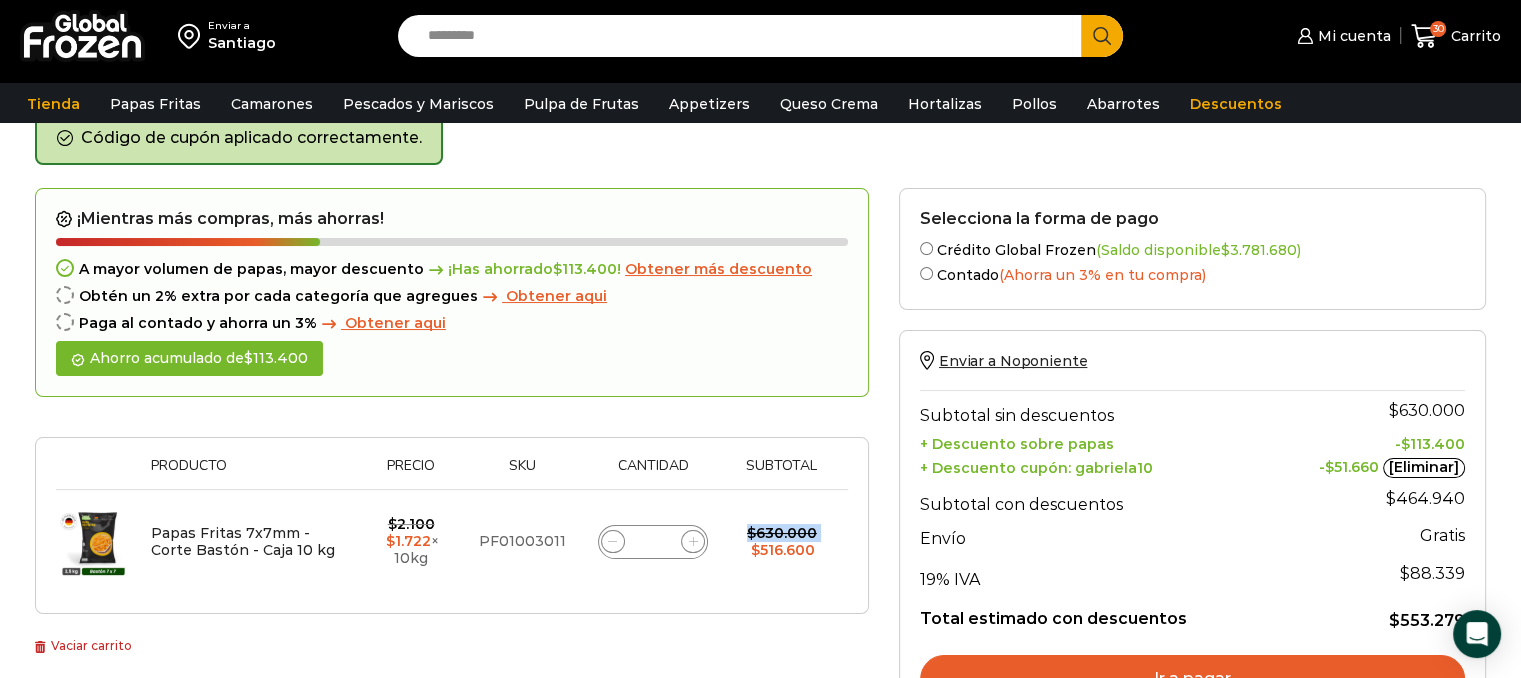 click 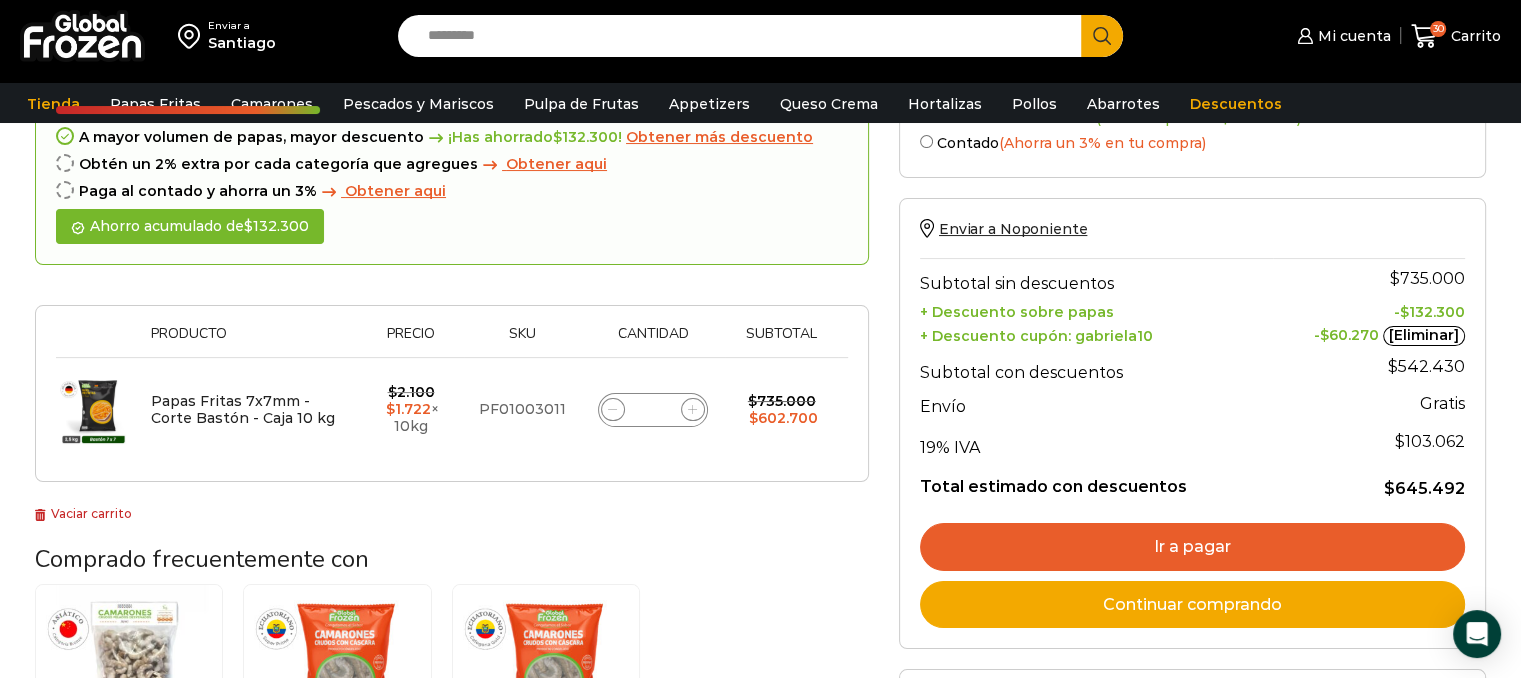 scroll, scrollTop: 0, scrollLeft: 0, axis: both 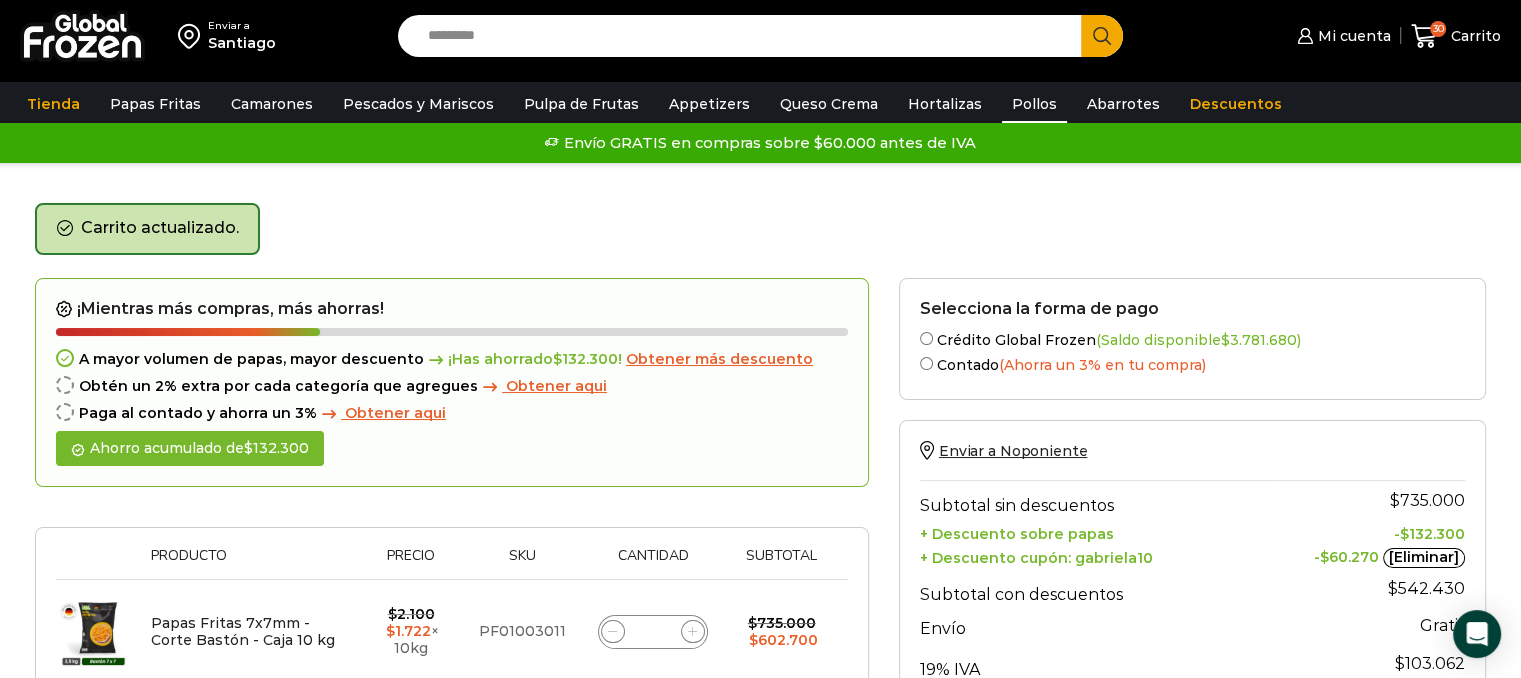 click on "Pollos" at bounding box center [1034, 104] 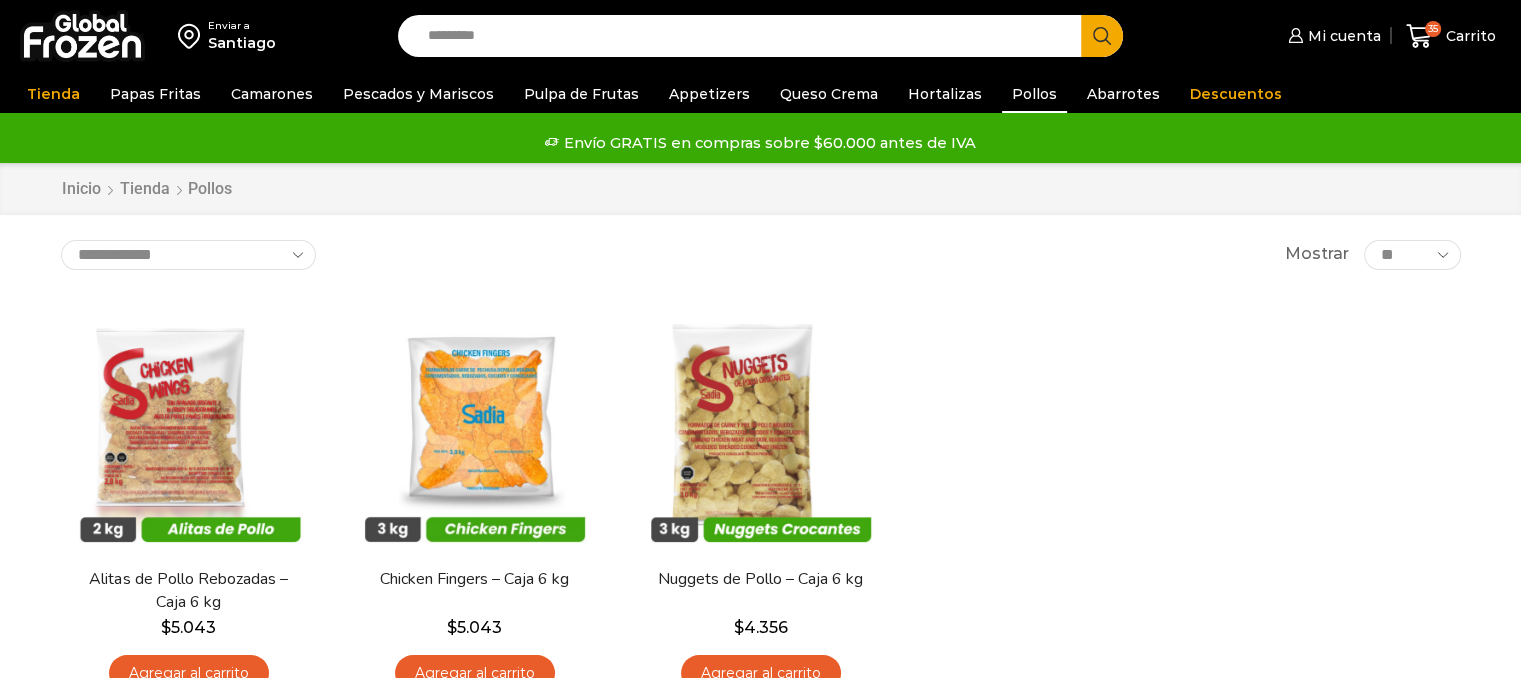 scroll, scrollTop: 100, scrollLeft: 0, axis: vertical 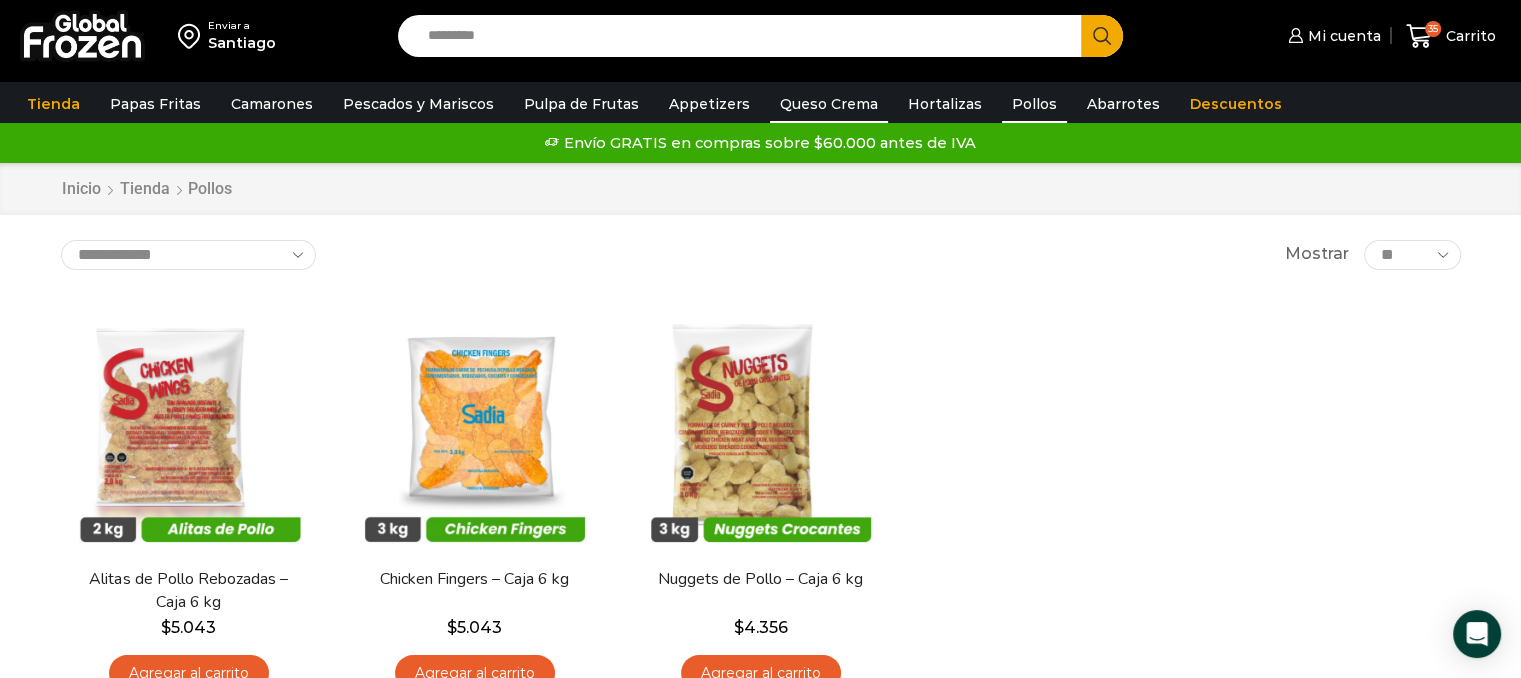 click on "Queso Crema" at bounding box center (829, 104) 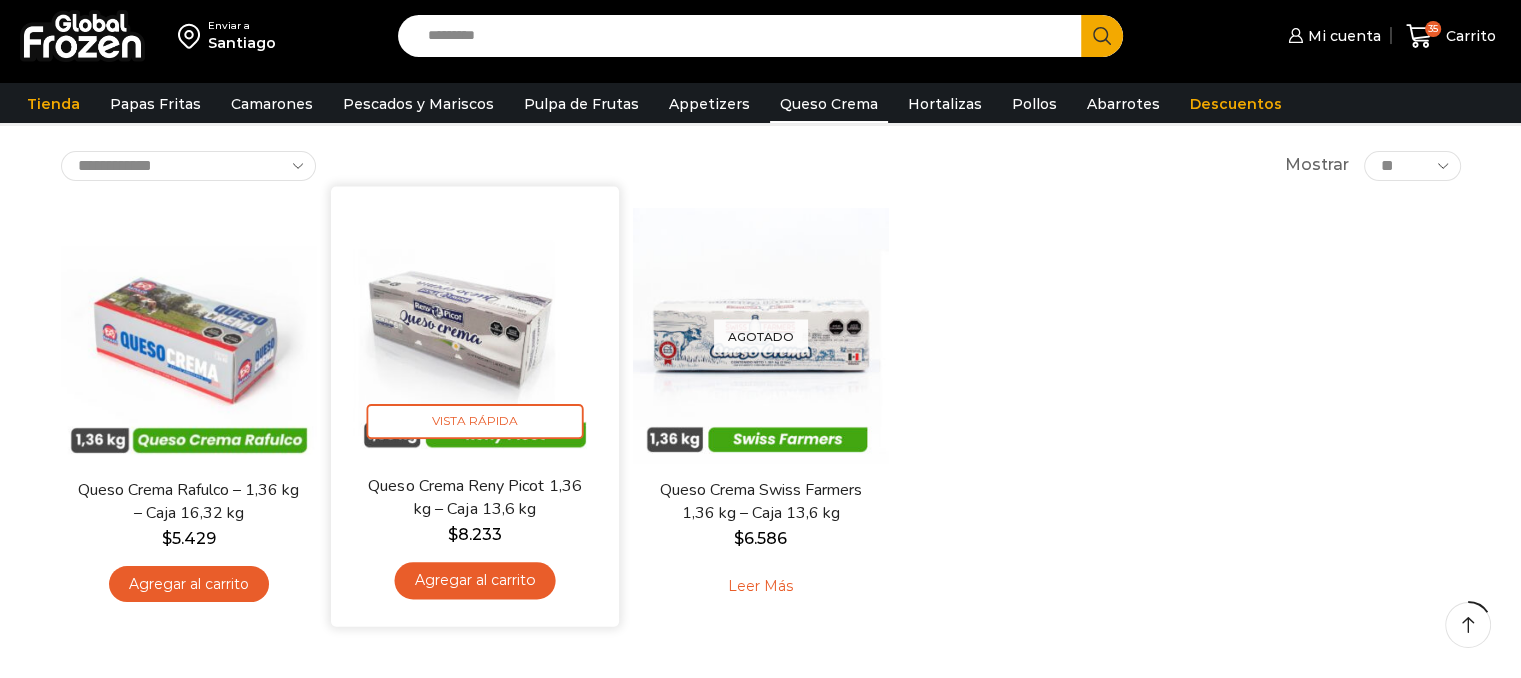 scroll, scrollTop: 100, scrollLeft: 0, axis: vertical 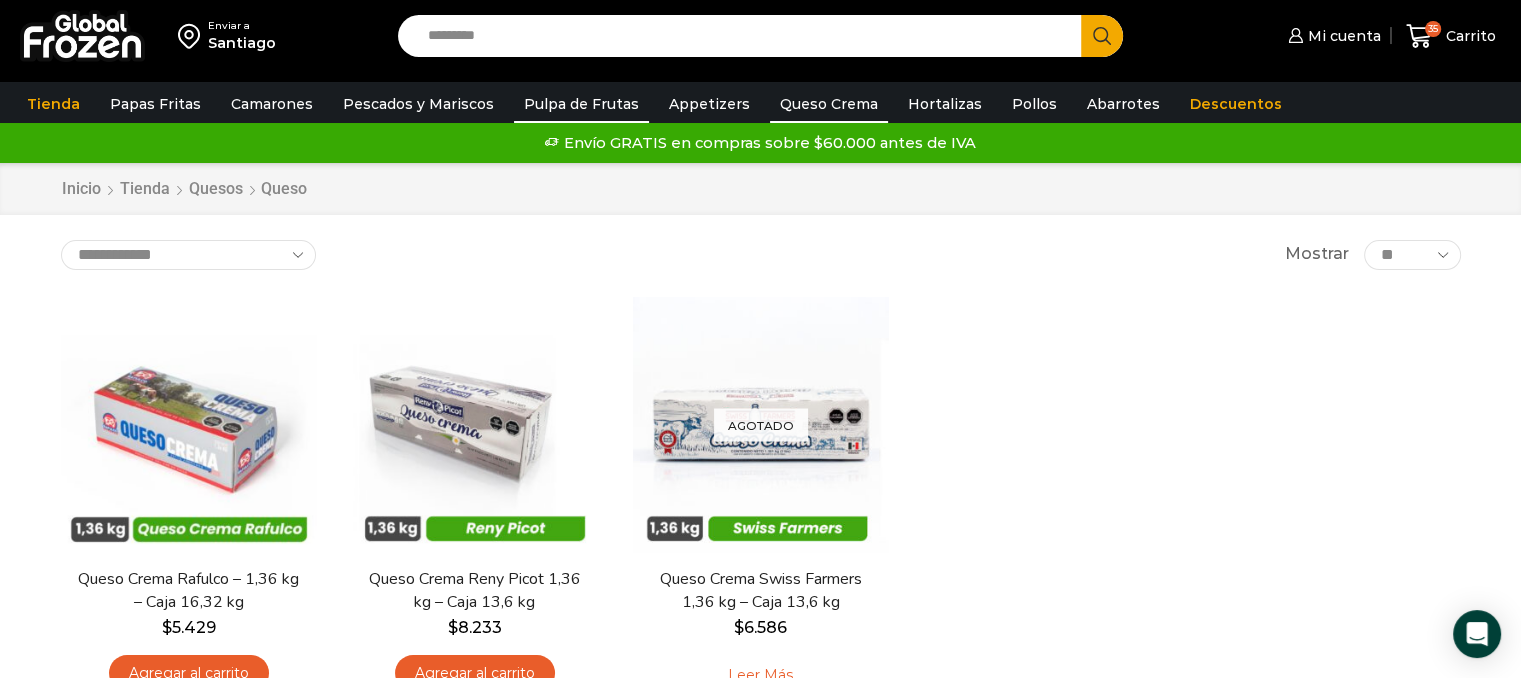 click on "Pulpa de Frutas" at bounding box center (581, 104) 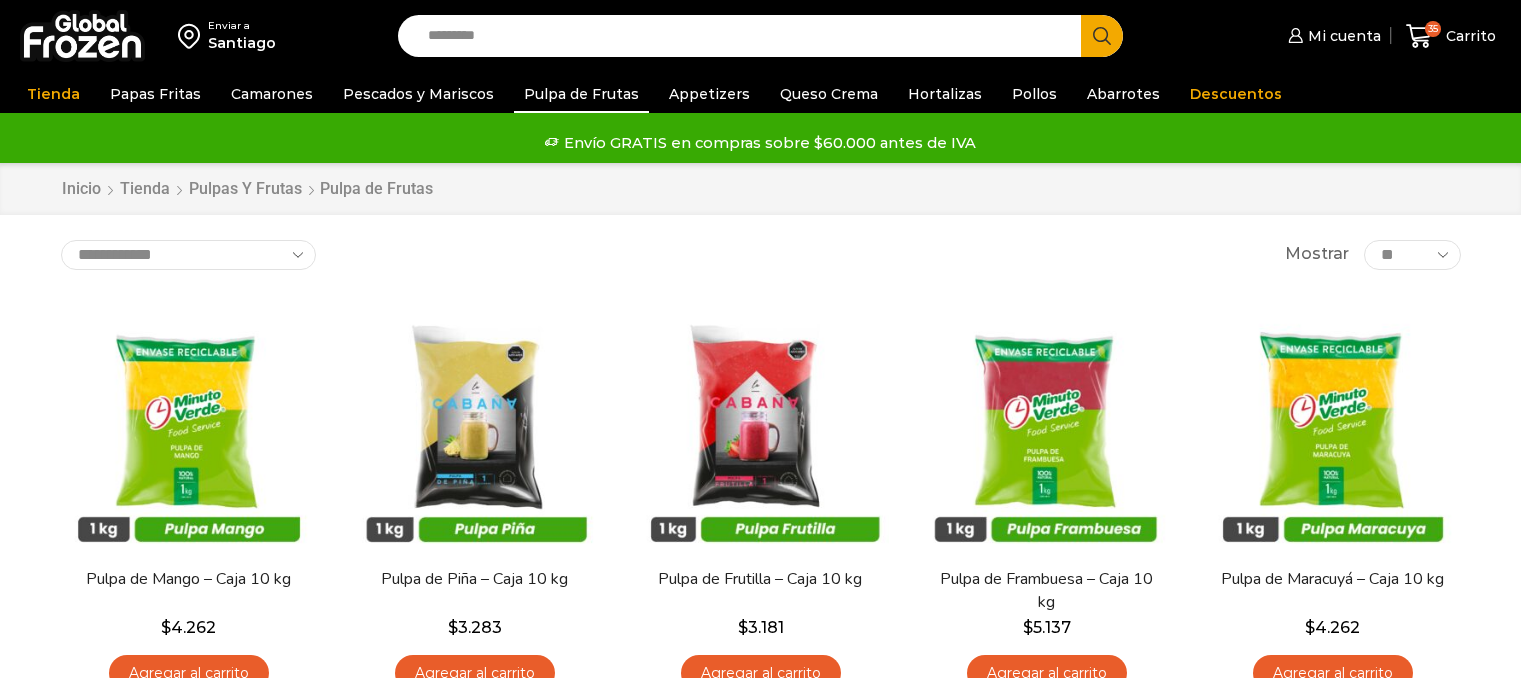 scroll, scrollTop: 0, scrollLeft: 0, axis: both 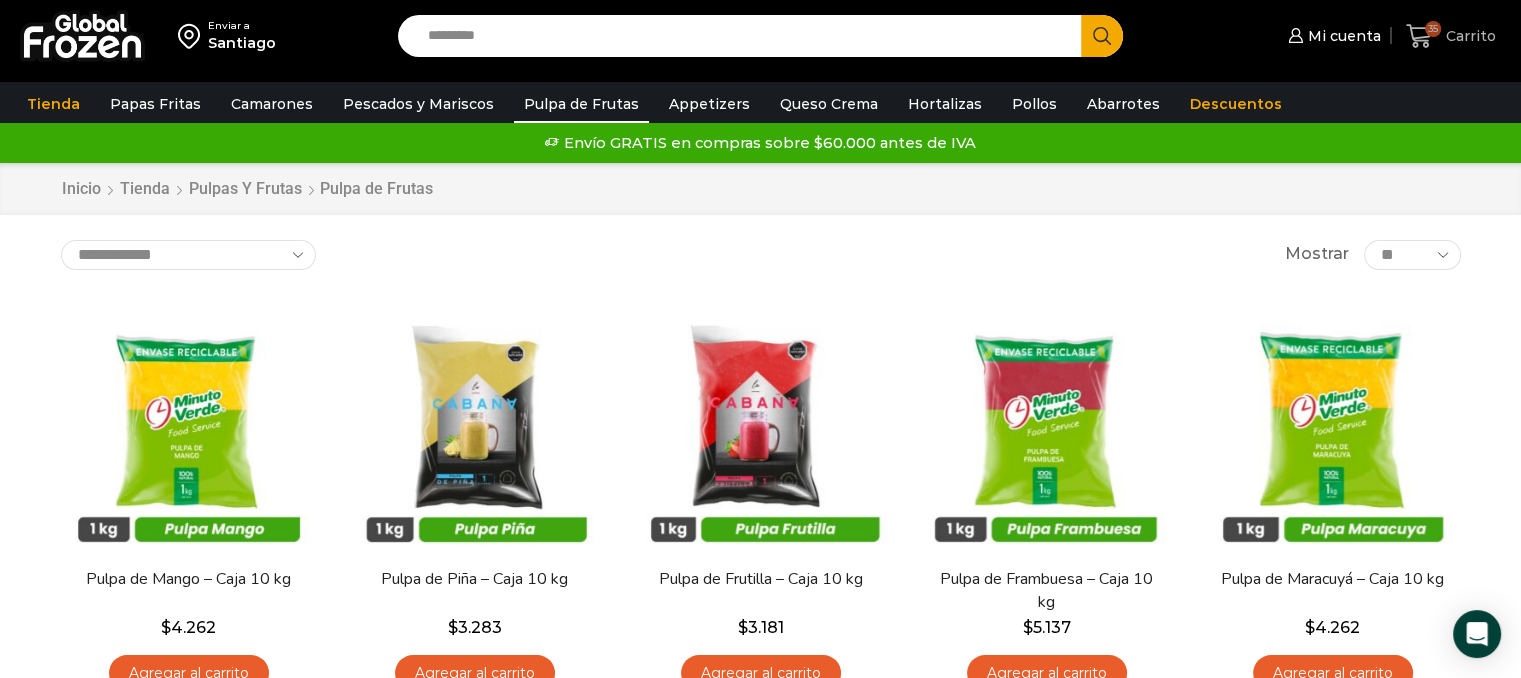 click on "35" at bounding box center (1433, 29) 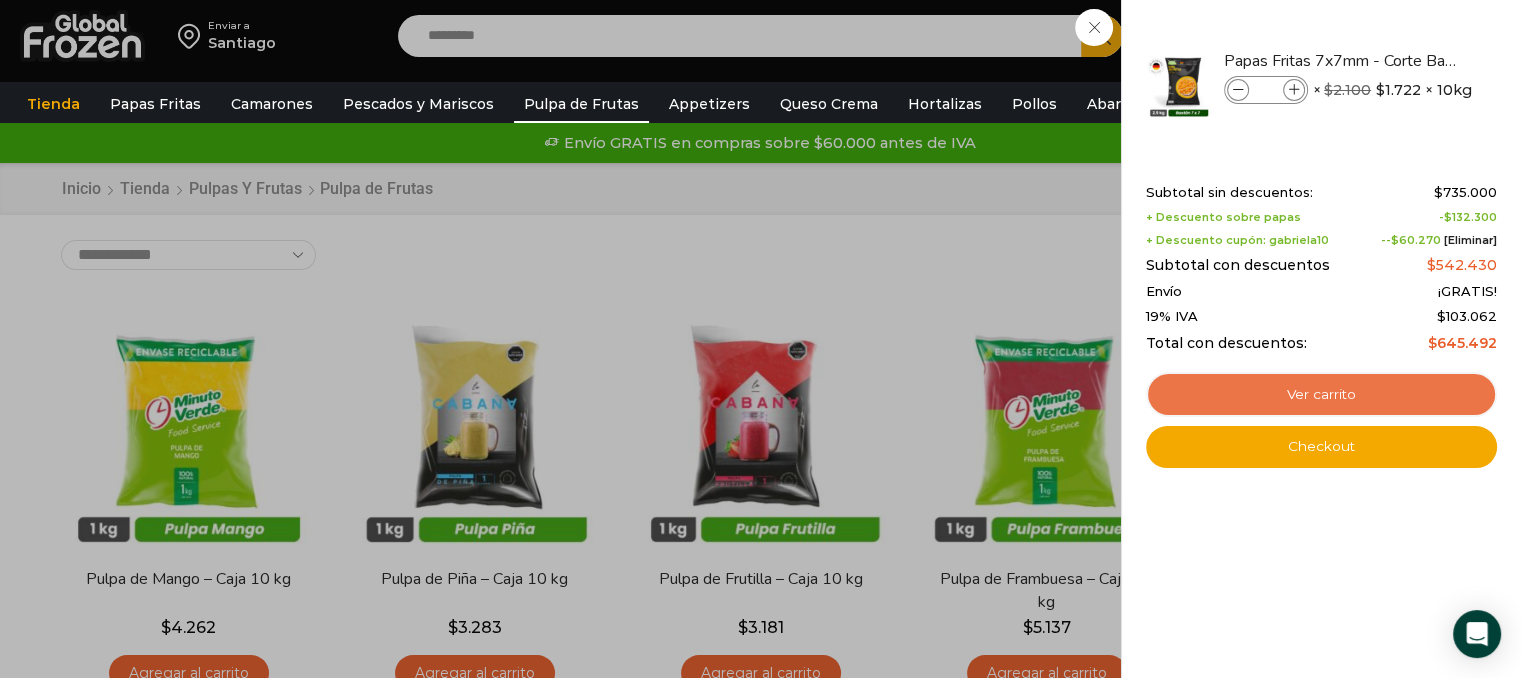 click on "Ver carrito" at bounding box center (1321, 395) 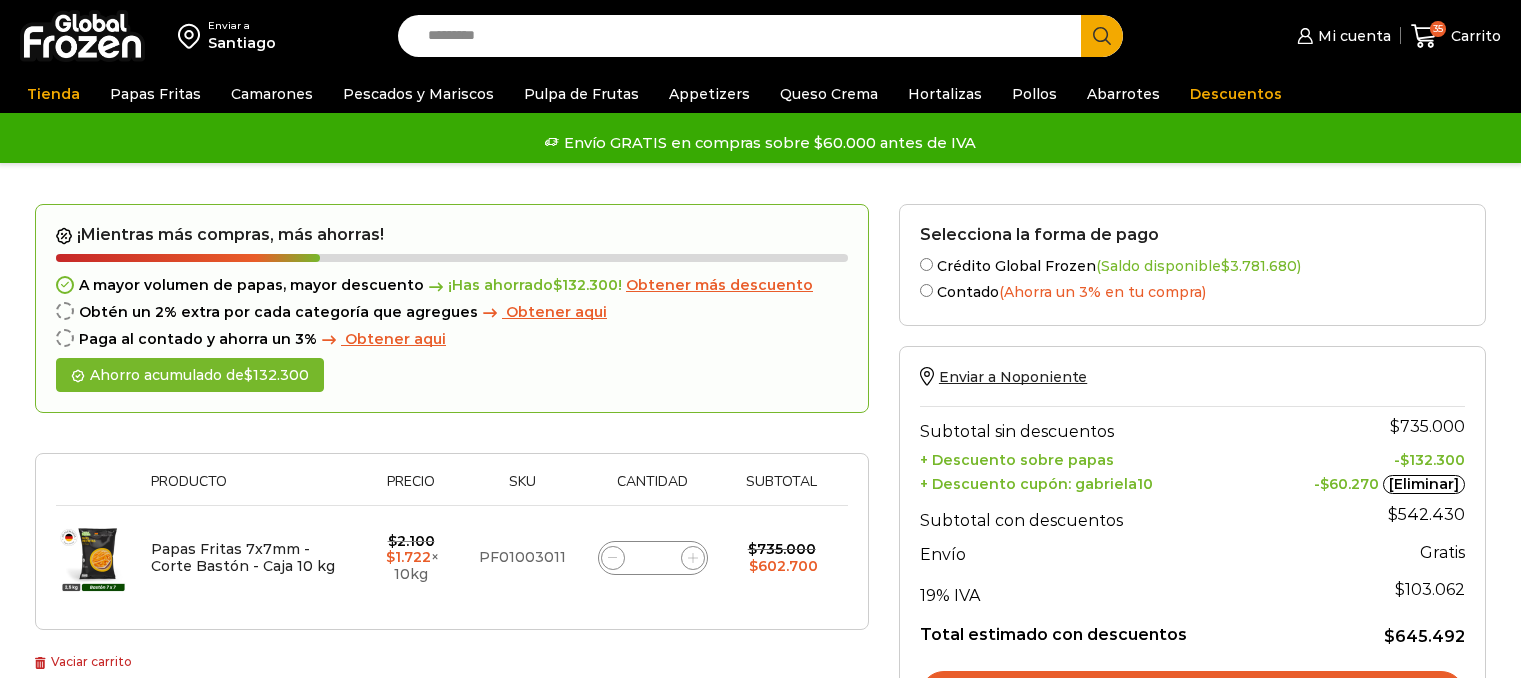 scroll, scrollTop: 0, scrollLeft: 0, axis: both 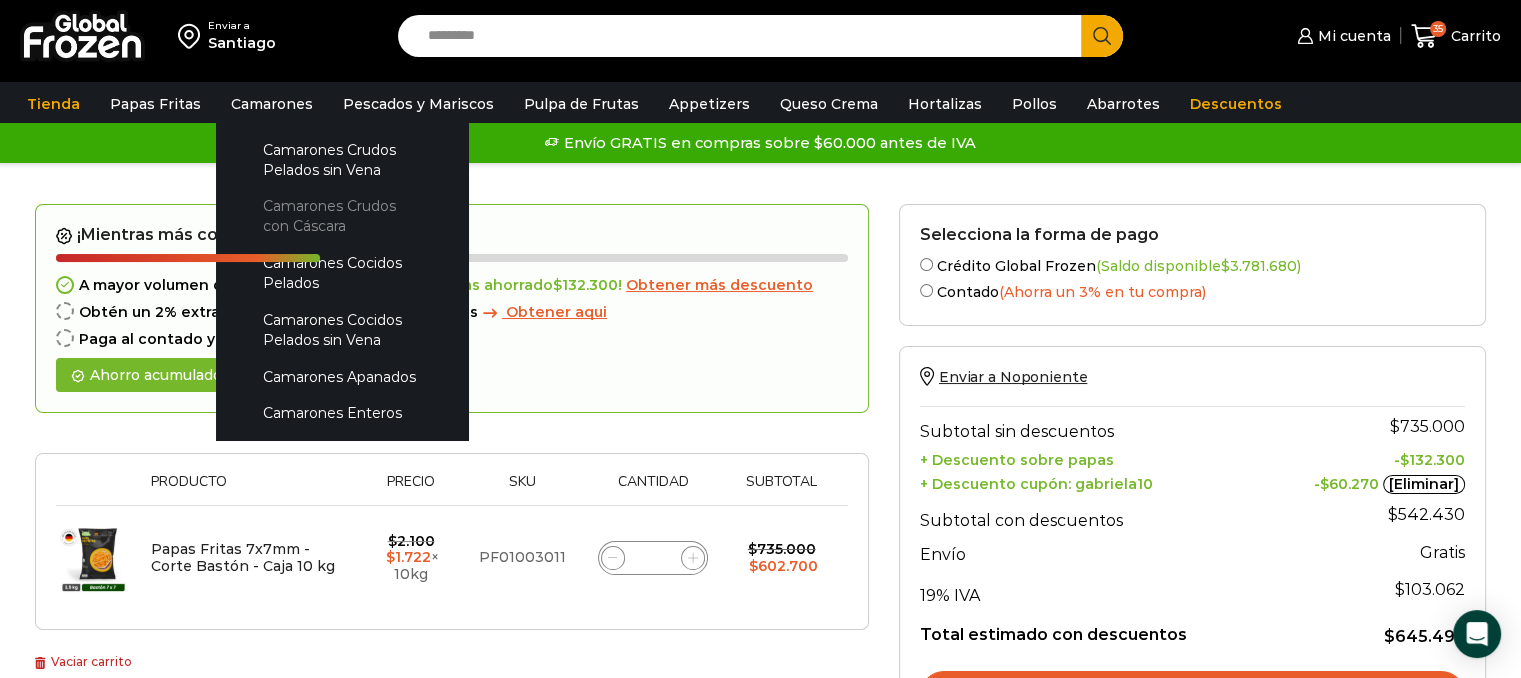click on "Camarones Crudos con Cáscara" at bounding box center [342, 216] 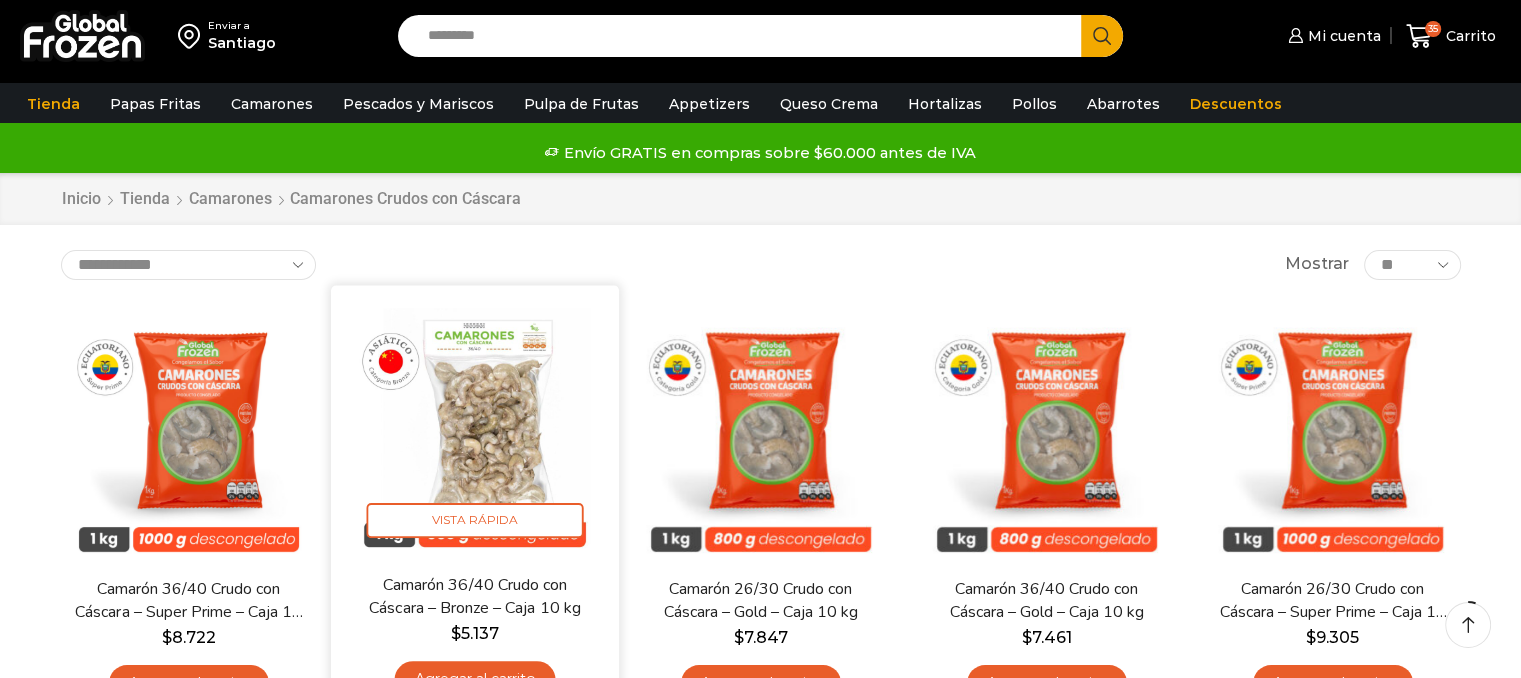 scroll, scrollTop: 124, scrollLeft: 0, axis: vertical 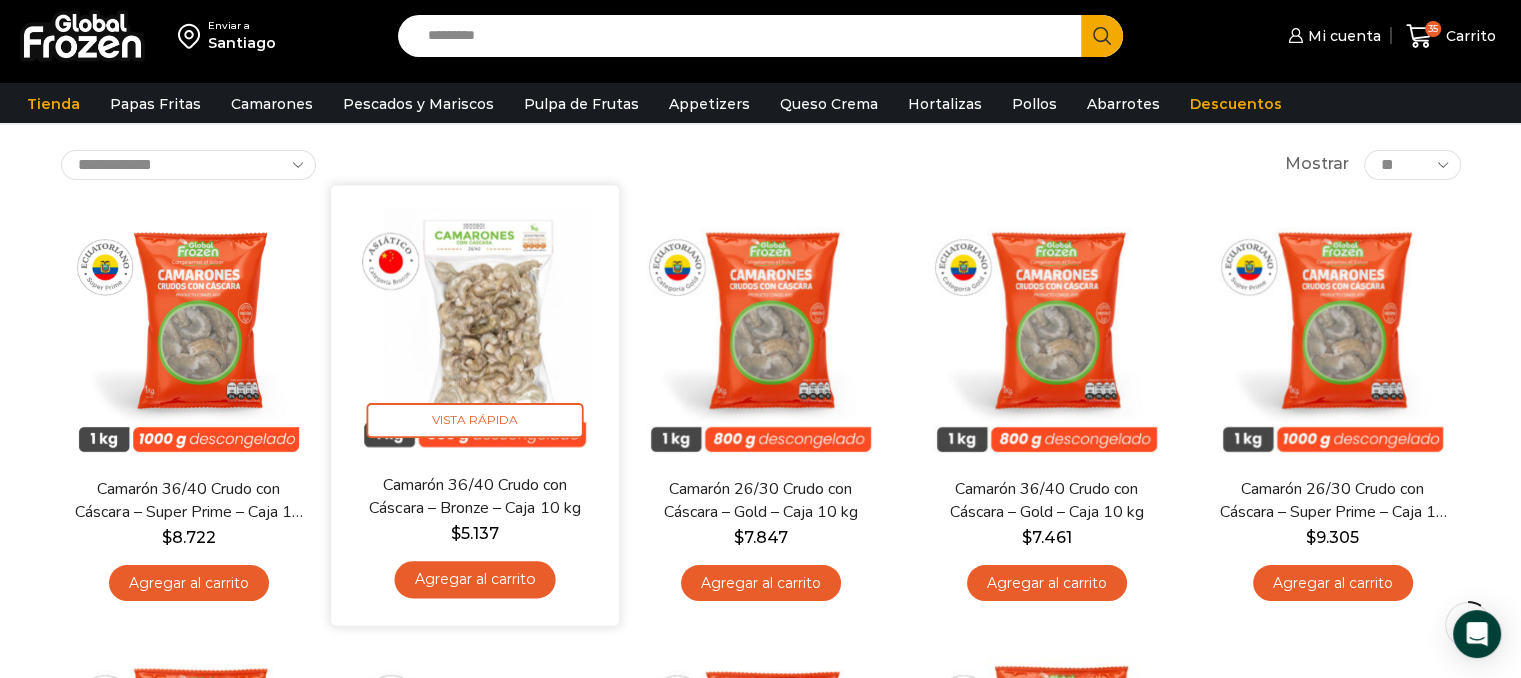 click on "Agregar al carrito" at bounding box center [474, 579] 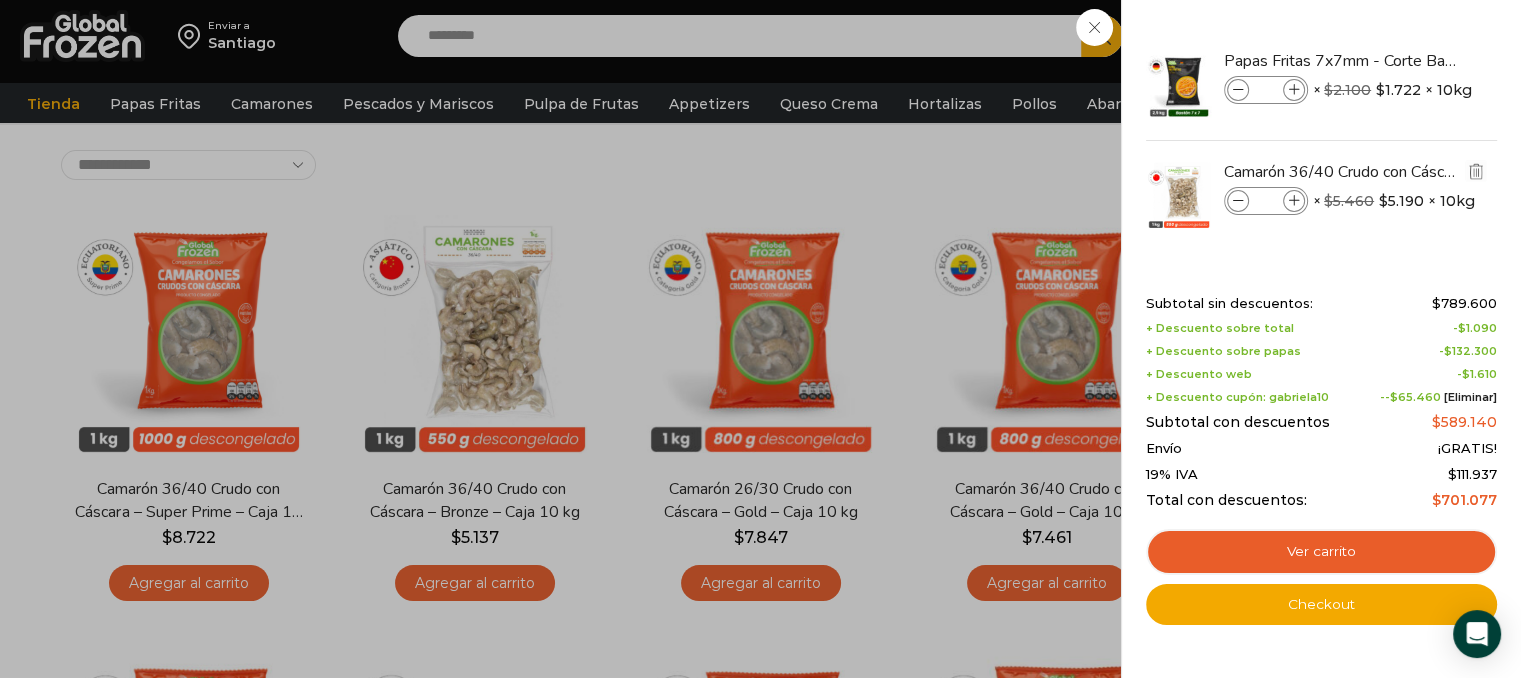 click at bounding box center (1294, 201) 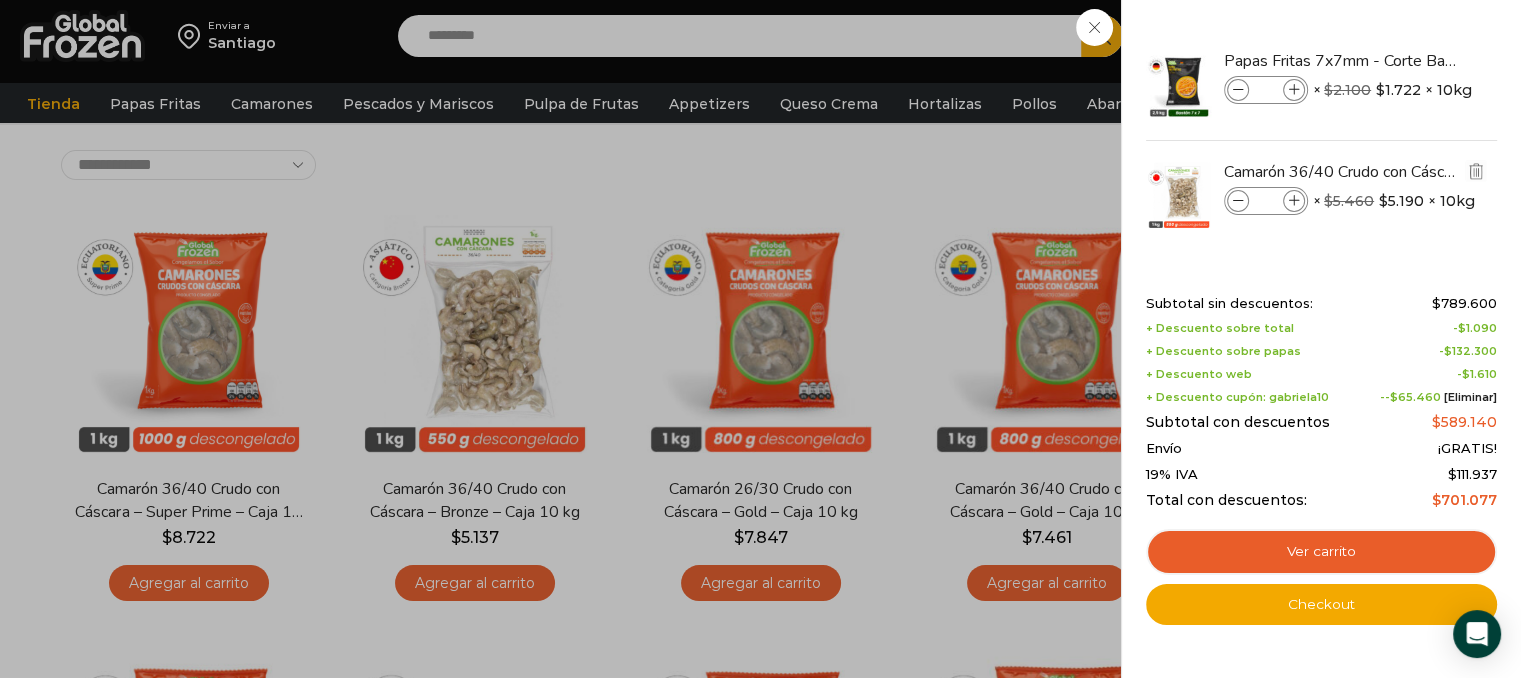 click at bounding box center [1294, 201] 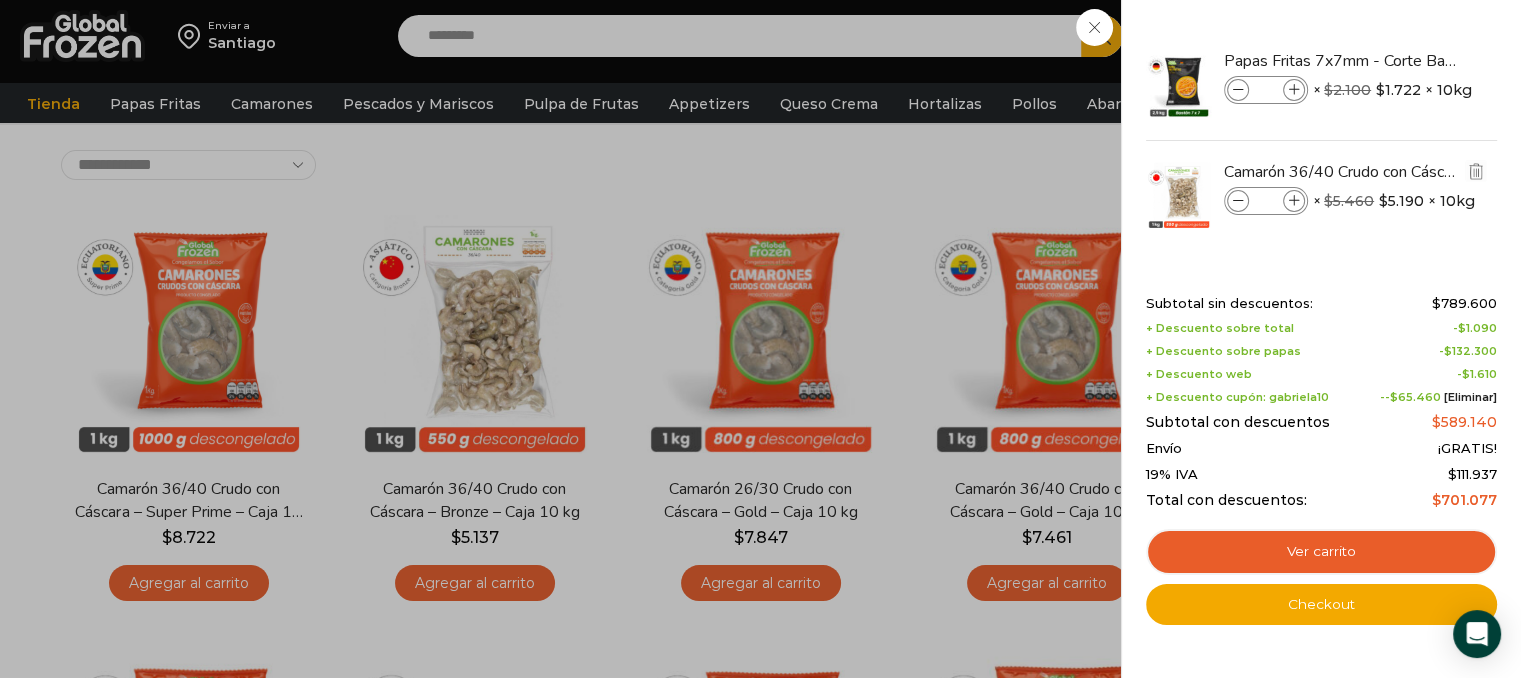 click at bounding box center (1294, 201) 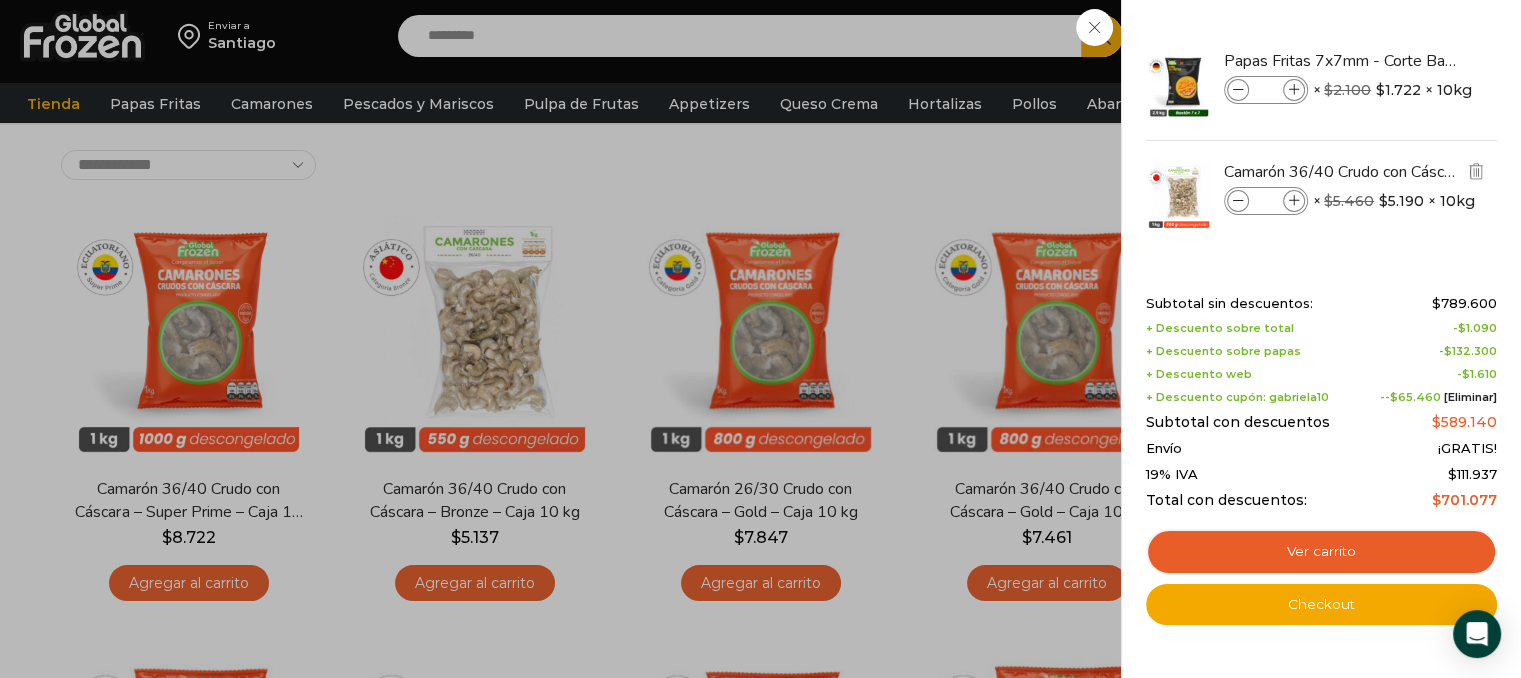 click at bounding box center (1294, 201) 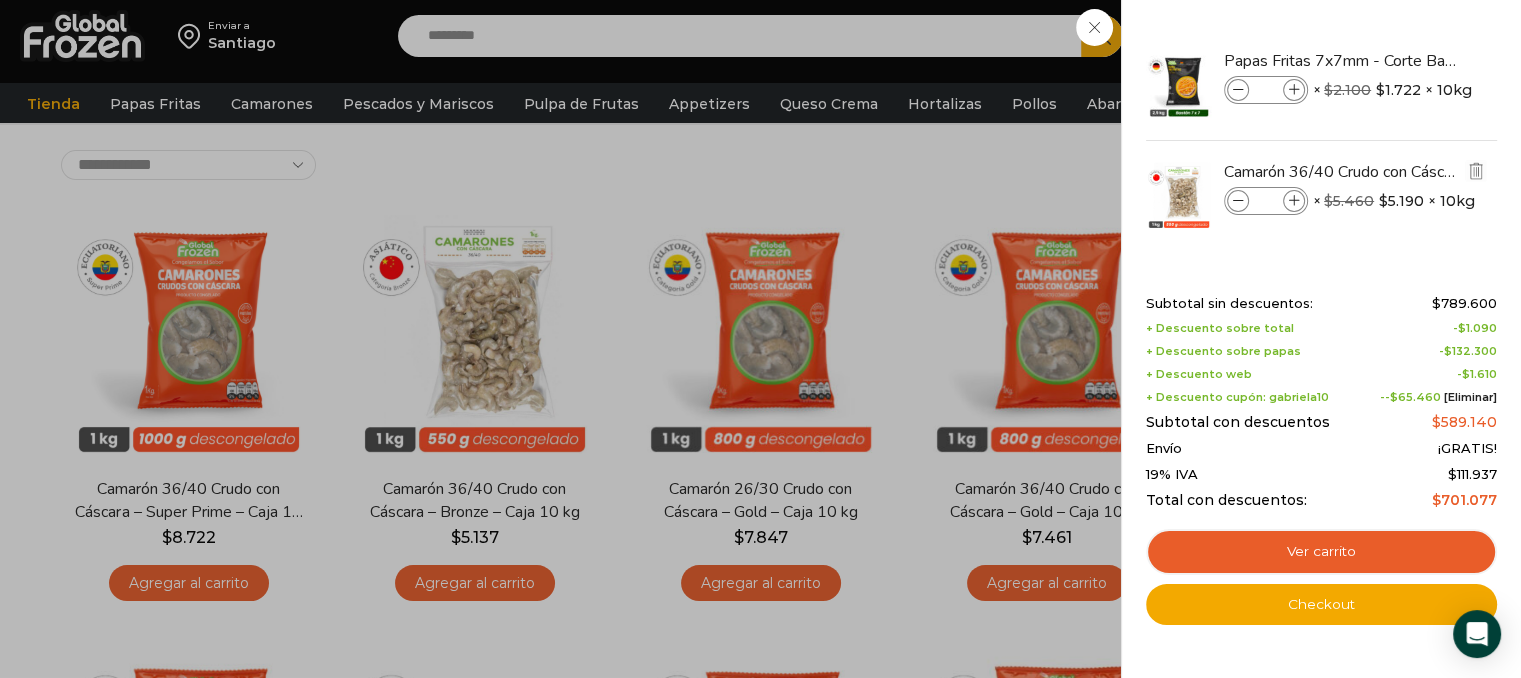 click at bounding box center (1294, 201) 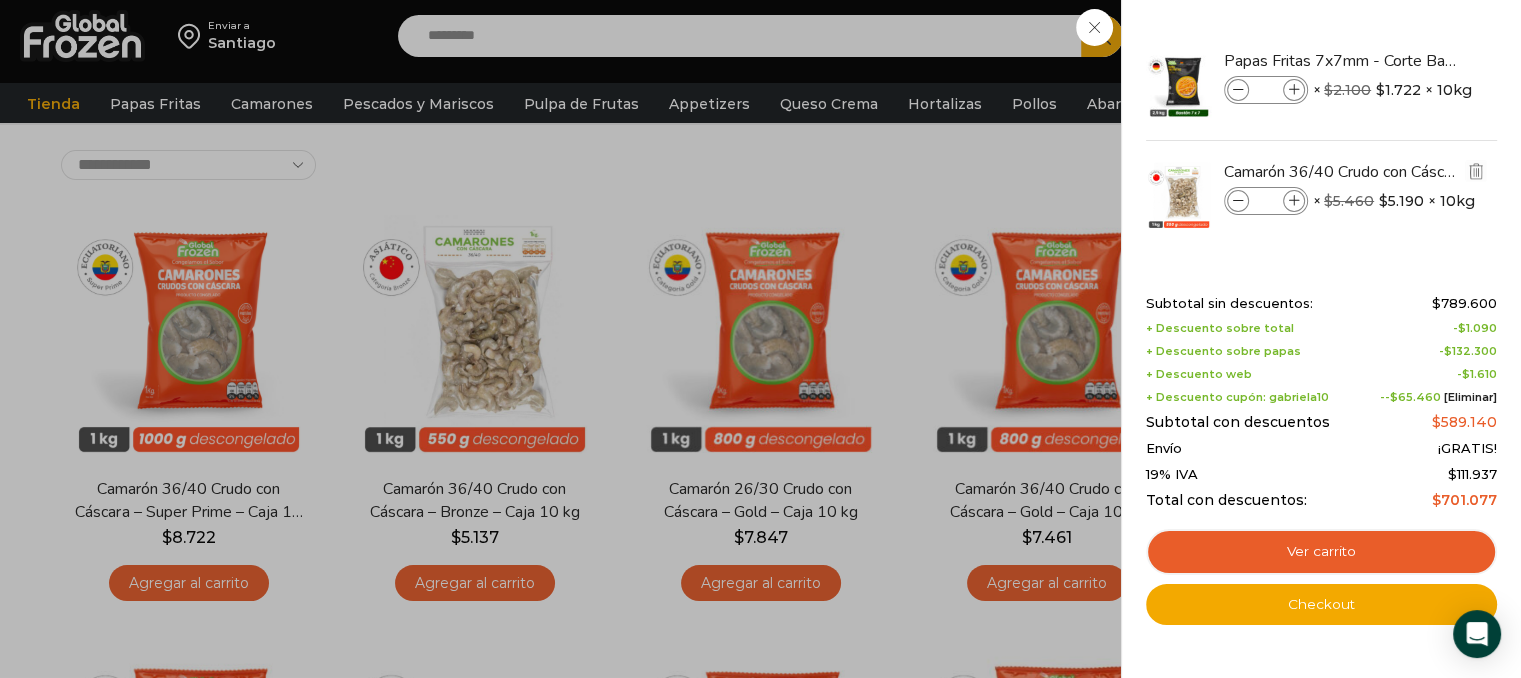 click at bounding box center (1294, 201) 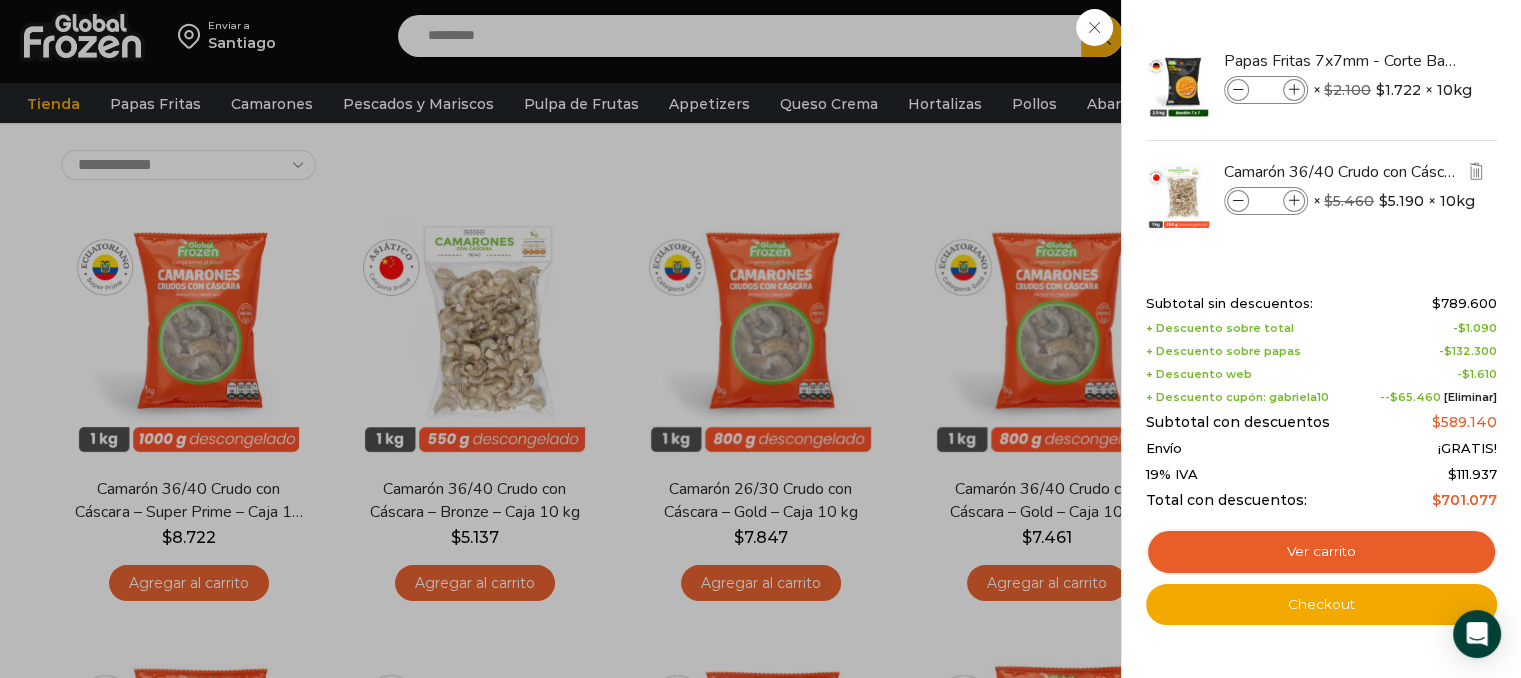 click at bounding box center [1294, 201] 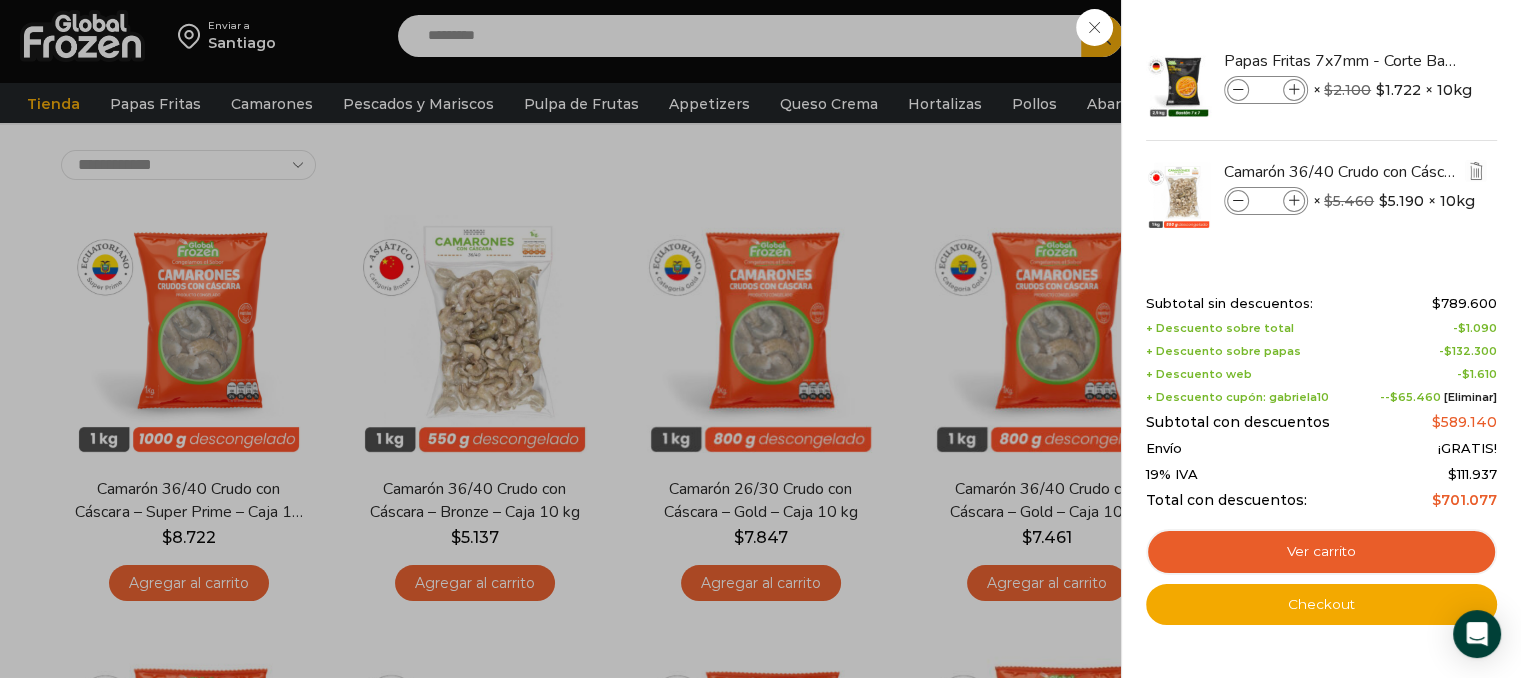 click at bounding box center [1294, 201] 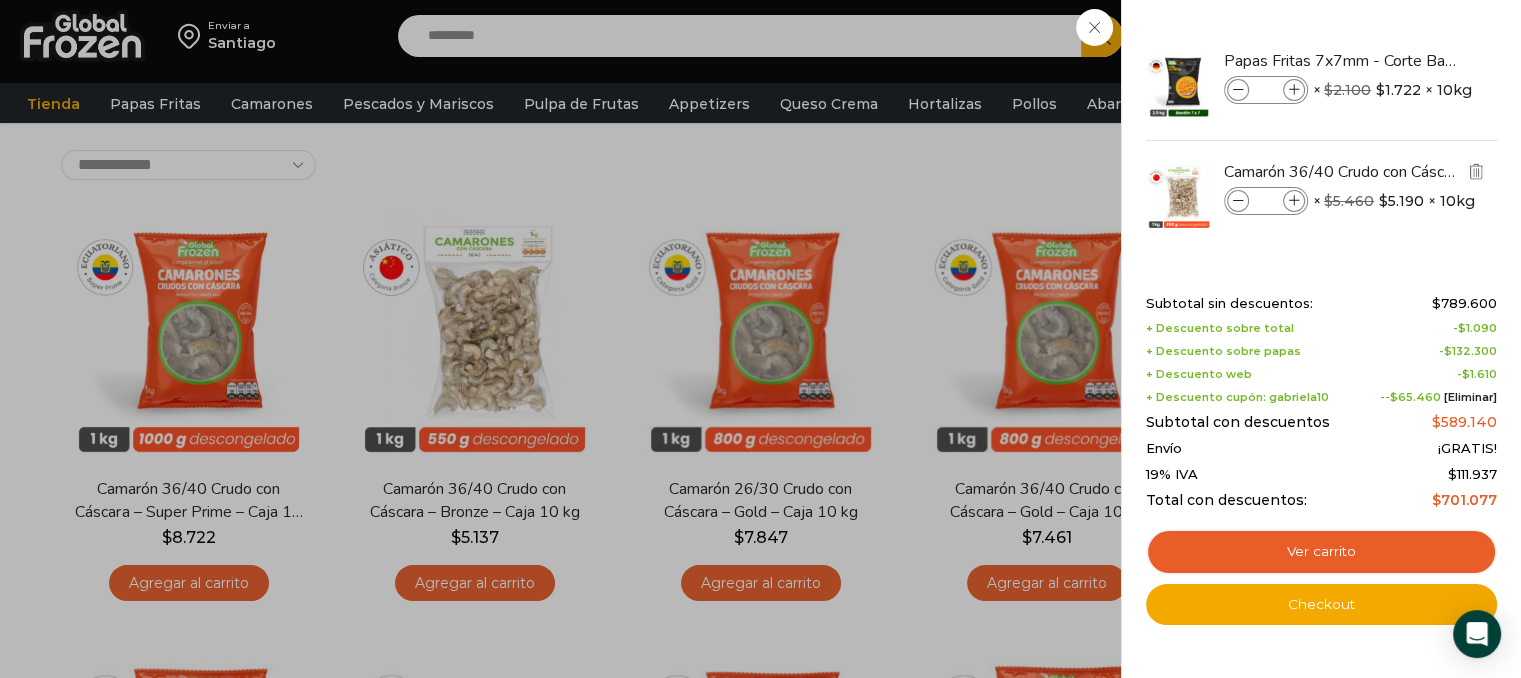 type on "**" 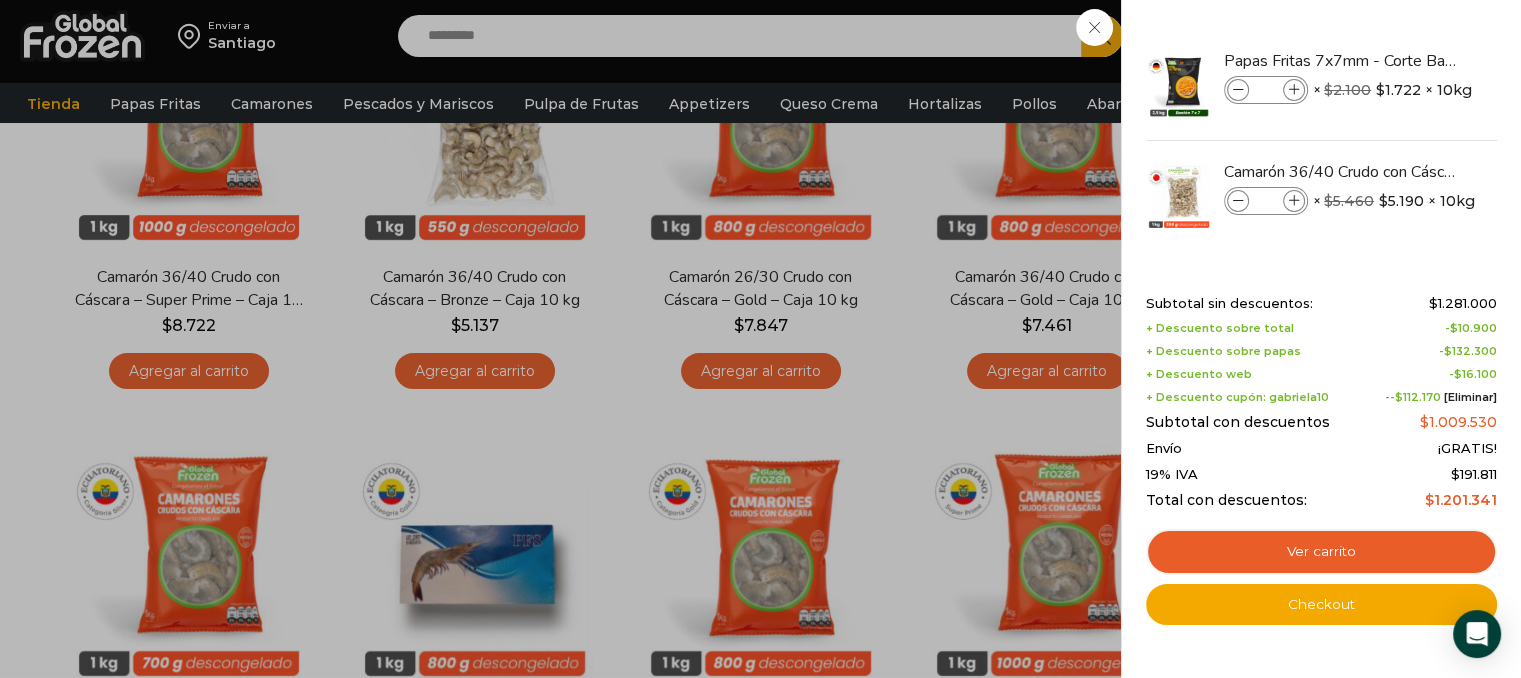 scroll, scrollTop: 200, scrollLeft: 0, axis: vertical 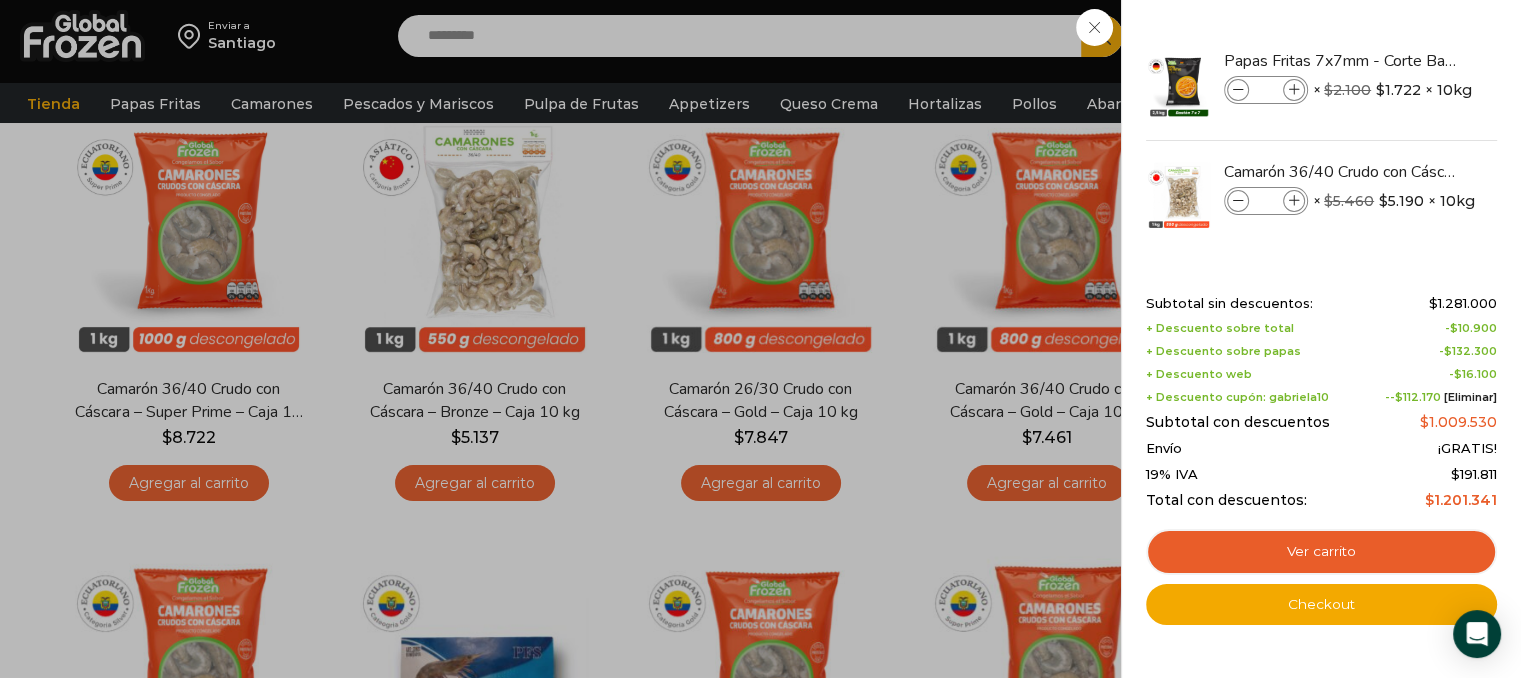 click on "45
Carrito
45
45
Shopping Cart" at bounding box center [1451, 36] 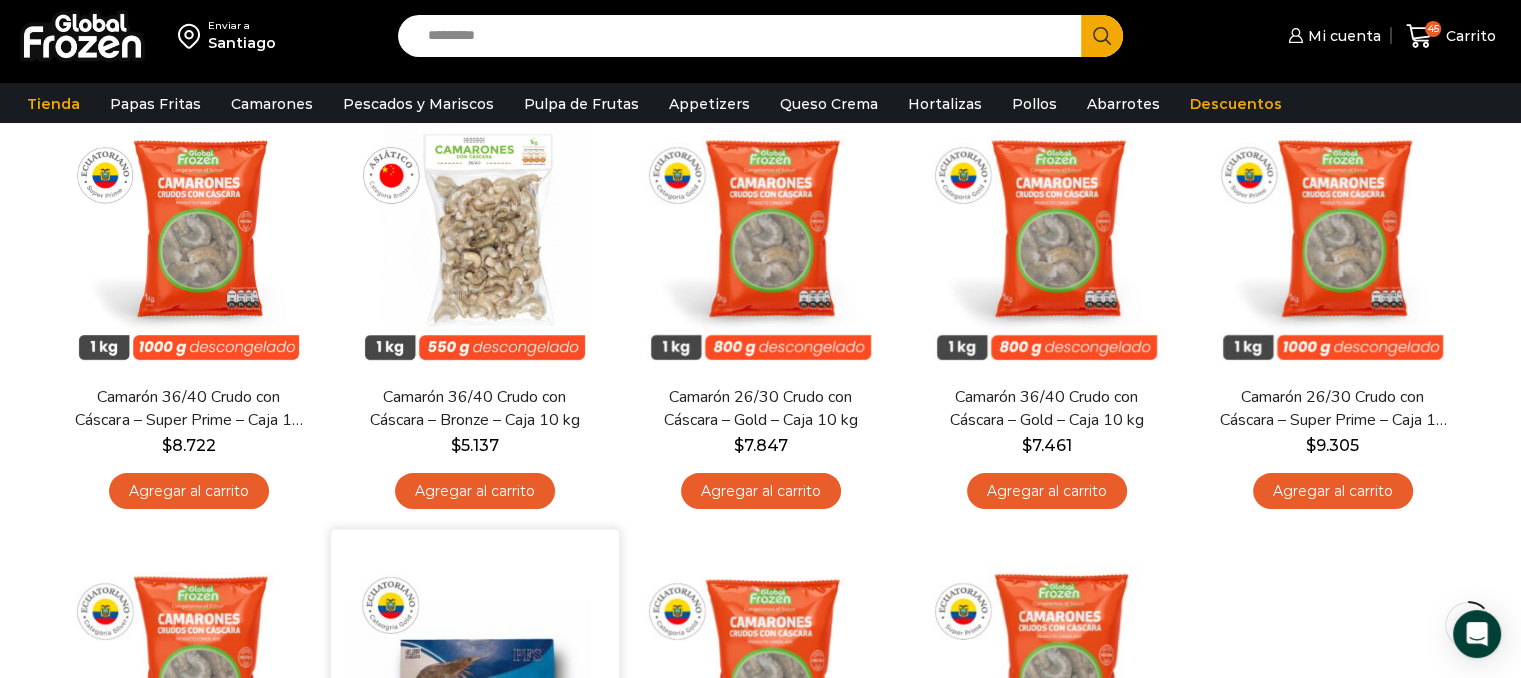 scroll, scrollTop: 200, scrollLeft: 0, axis: vertical 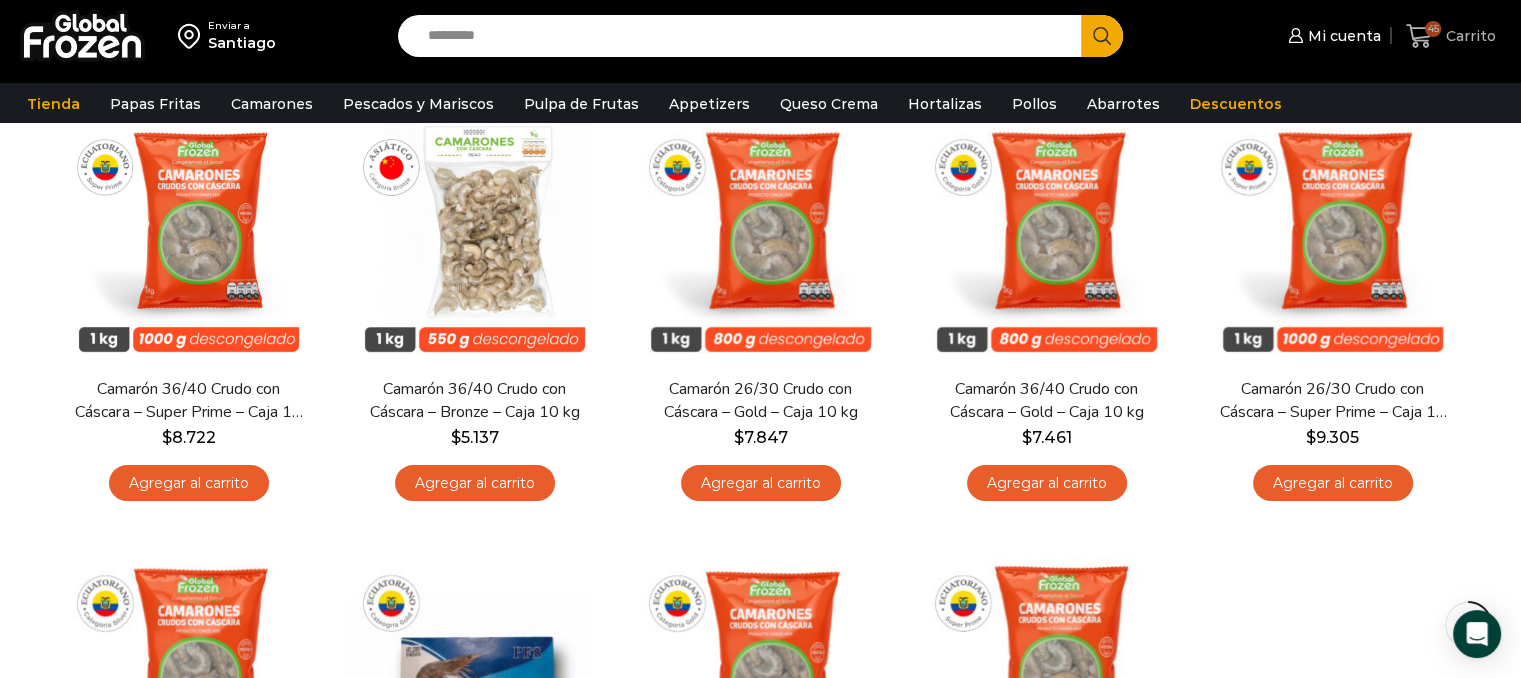 click on "Carrito" at bounding box center [1468, 36] 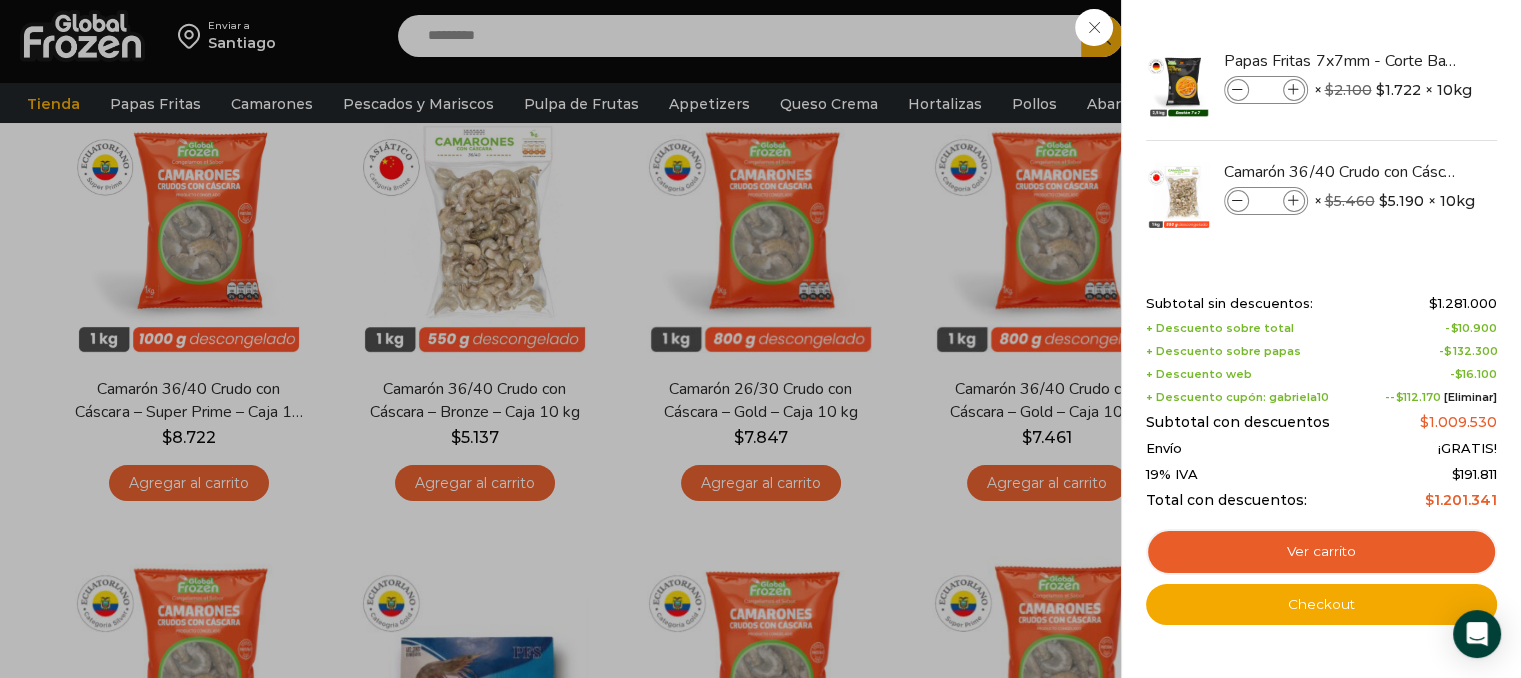 click on "45
Carrito
45
45
Shopping Cart" at bounding box center (1451, 36) 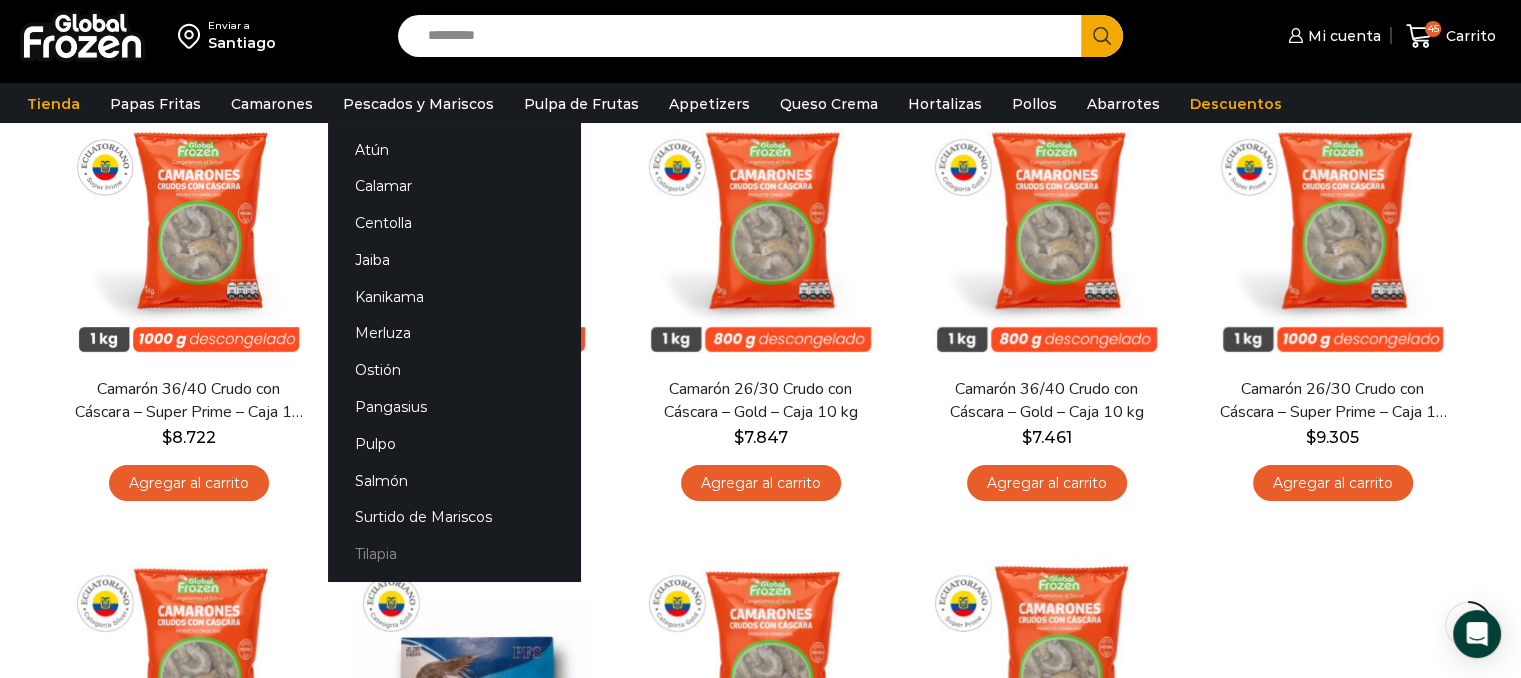 click on "Tilapia" at bounding box center (454, 554) 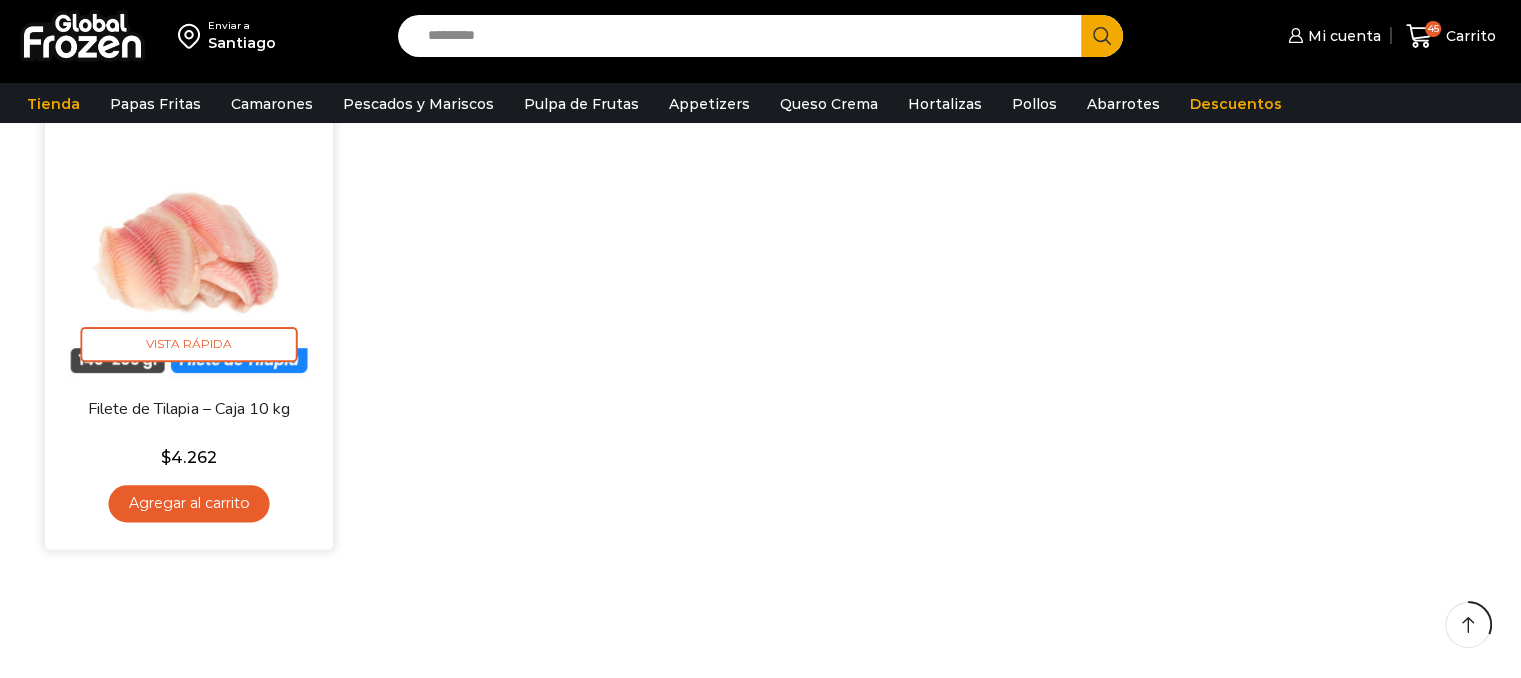 scroll, scrollTop: 200, scrollLeft: 0, axis: vertical 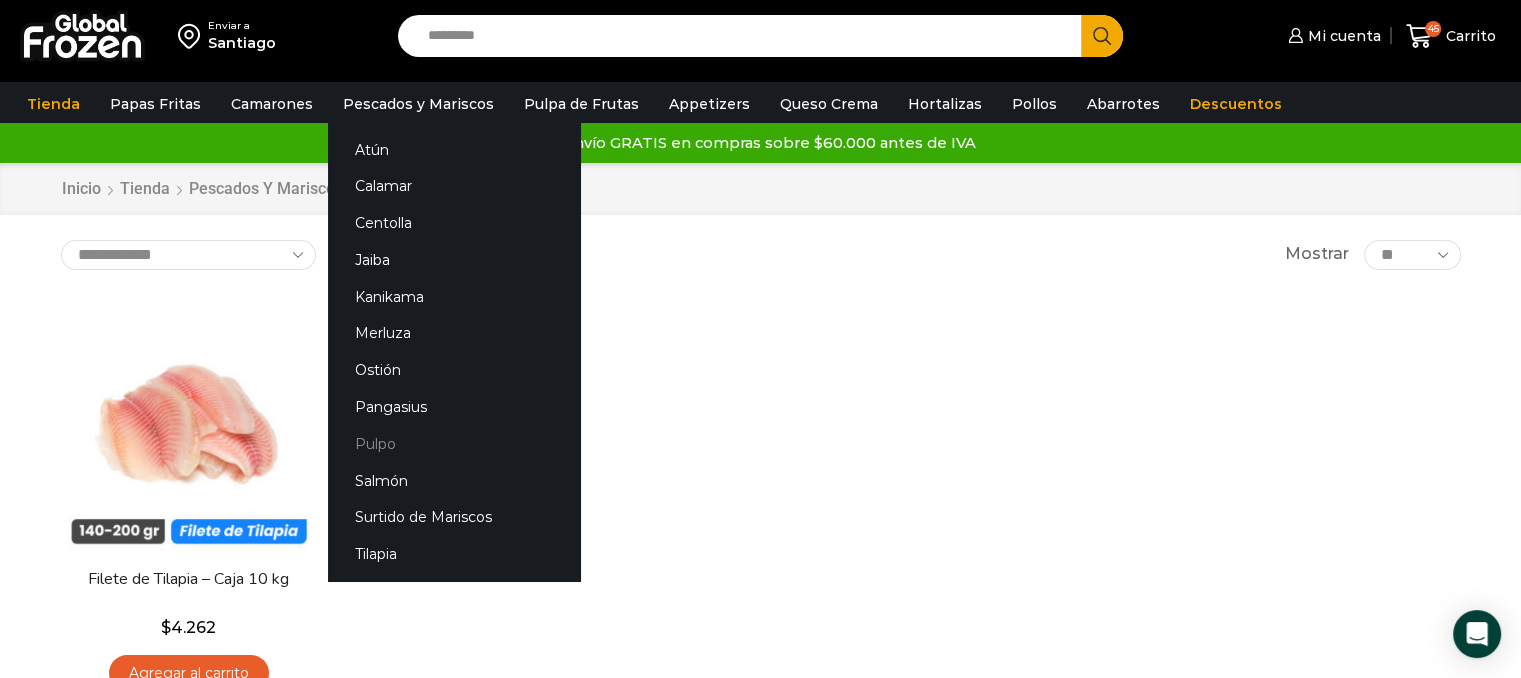 click on "Pulpo" at bounding box center (454, 443) 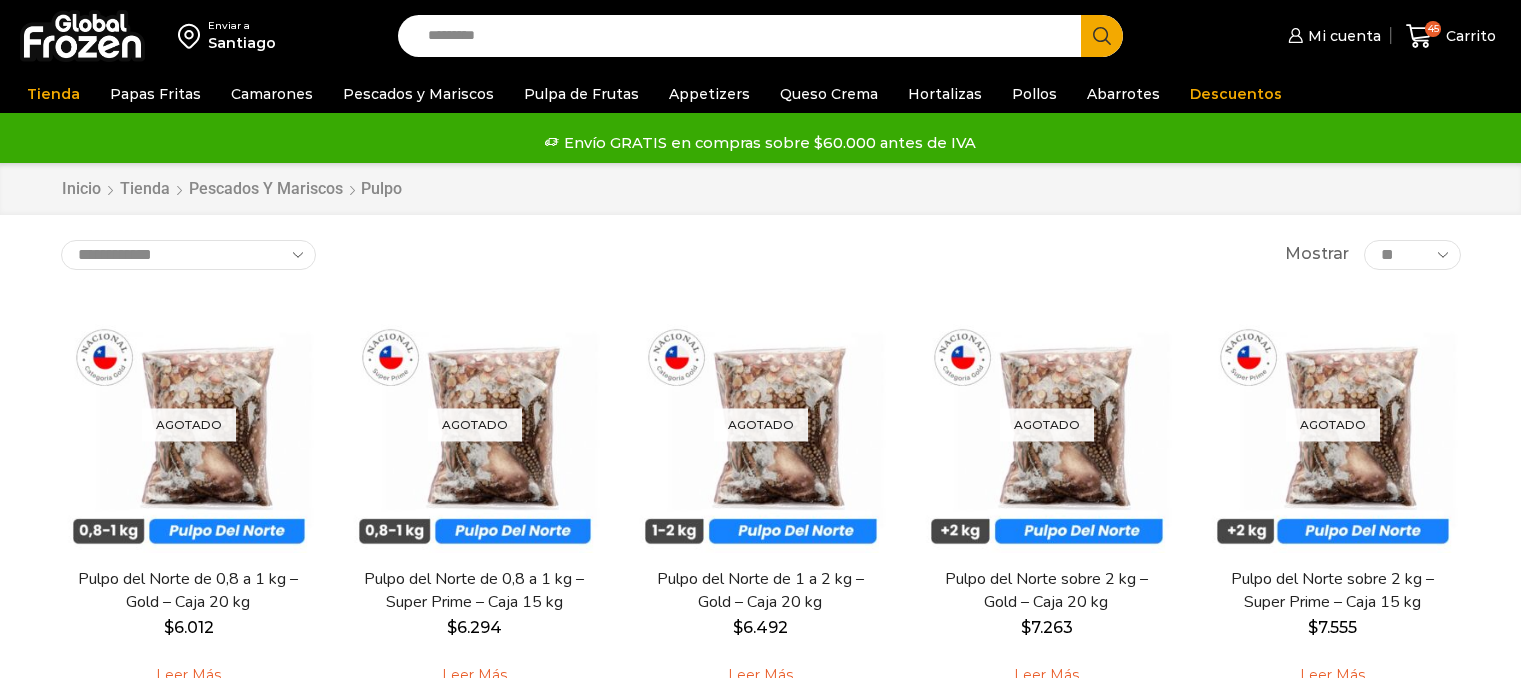 scroll, scrollTop: 0, scrollLeft: 0, axis: both 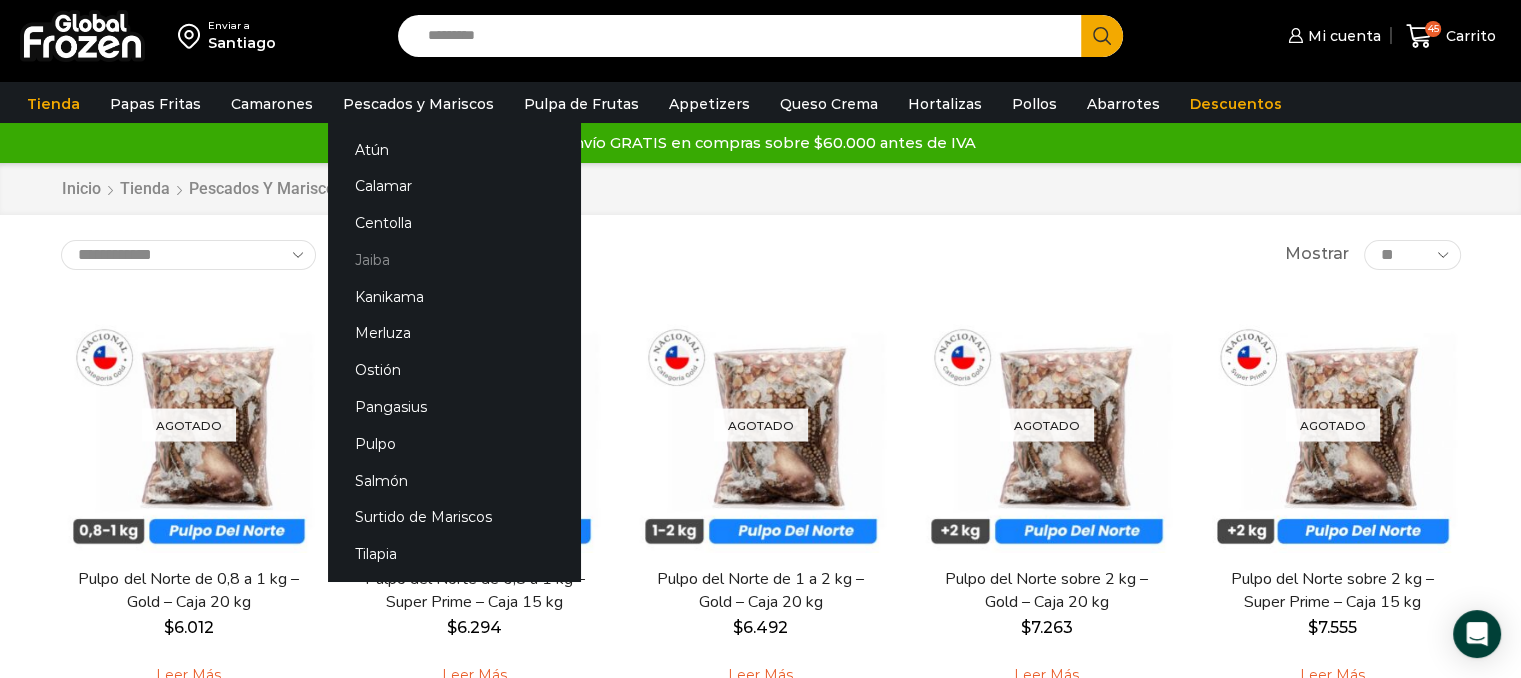 click on "Jaiba" at bounding box center [454, 260] 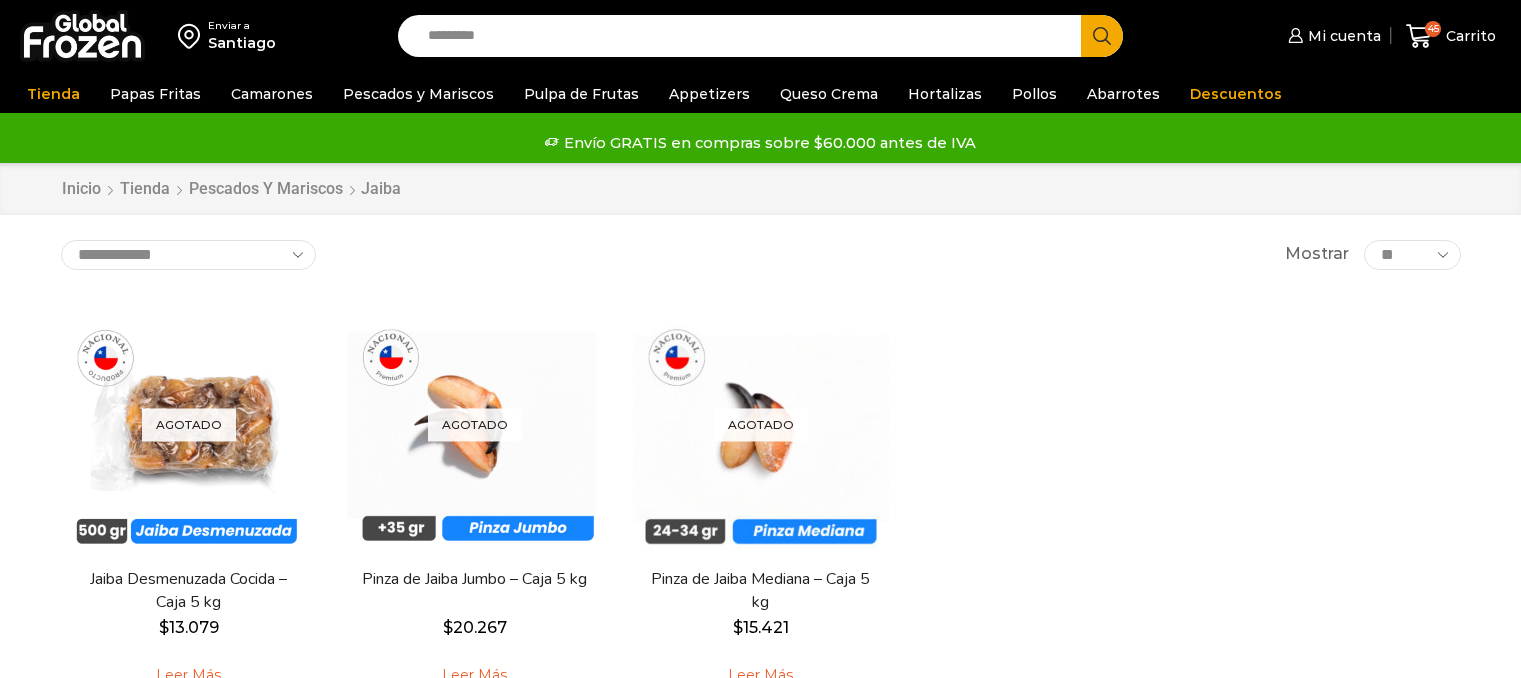scroll, scrollTop: 0, scrollLeft: 0, axis: both 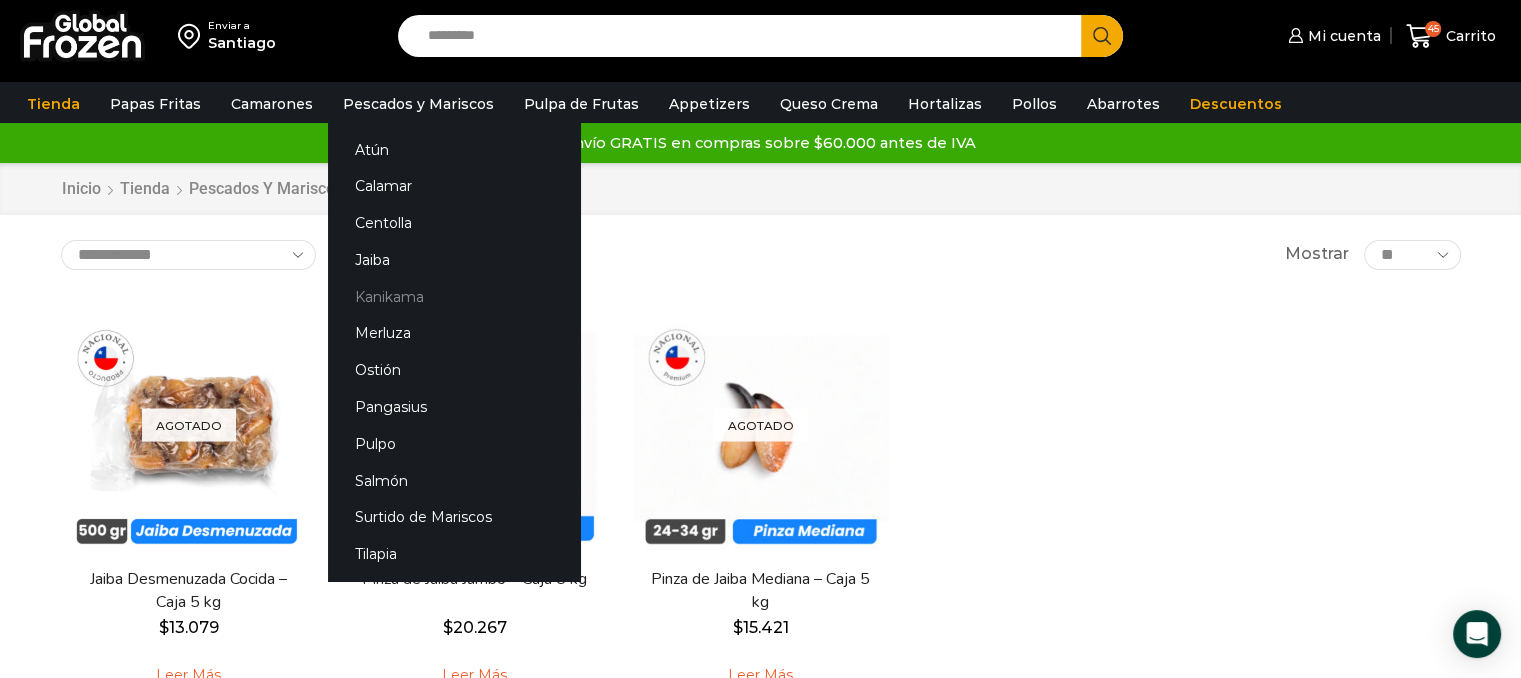 click on "Kanikama" at bounding box center [454, 296] 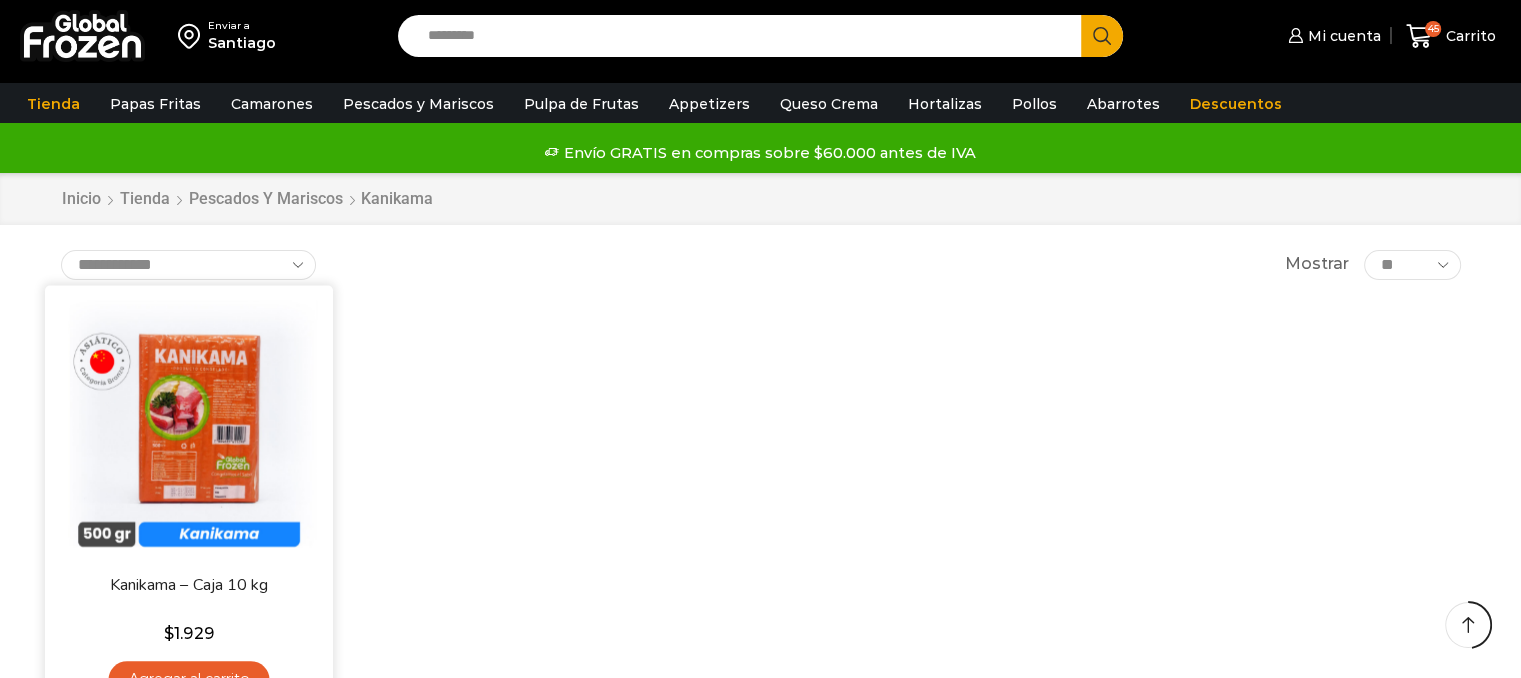 scroll, scrollTop: 300, scrollLeft: 0, axis: vertical 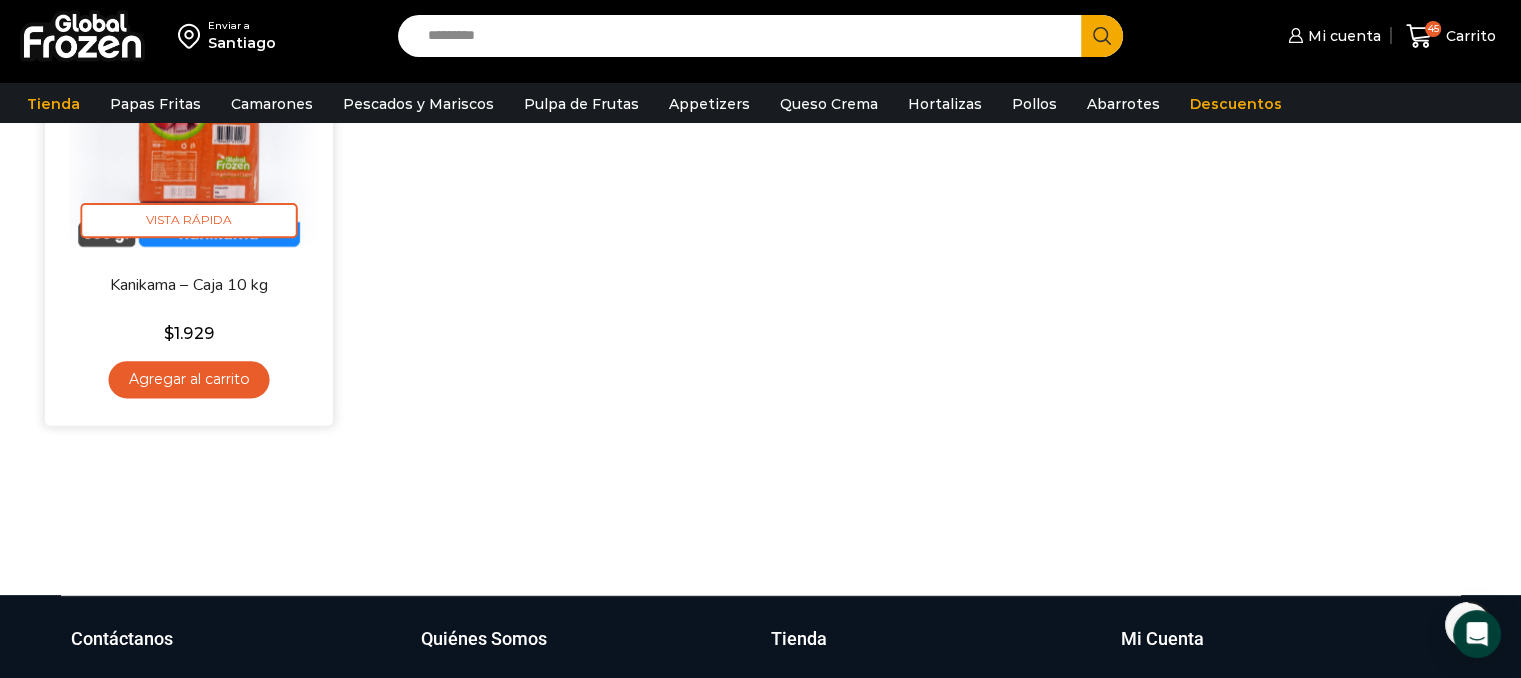 click on "Agregar al carrito" at bounding box center (188, 379) 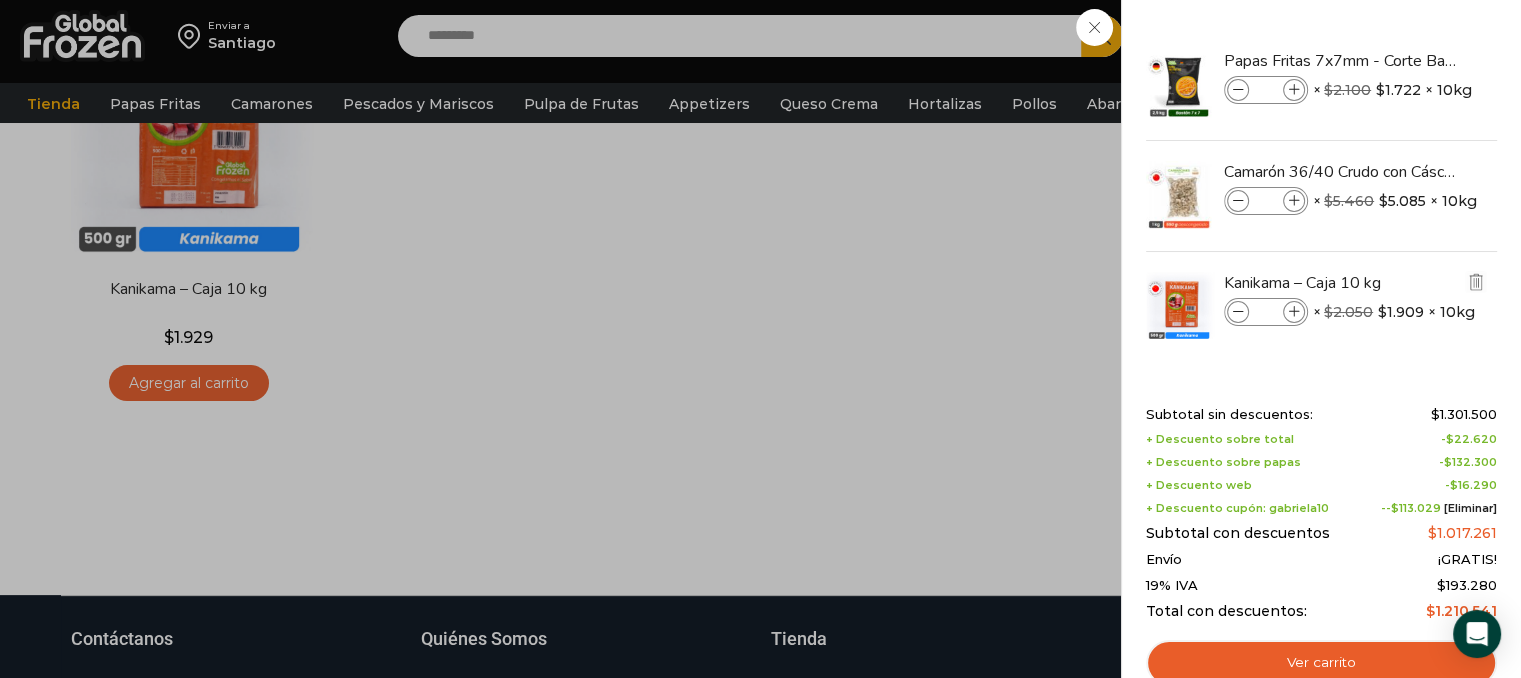 click at bounding box center [1294, 312] 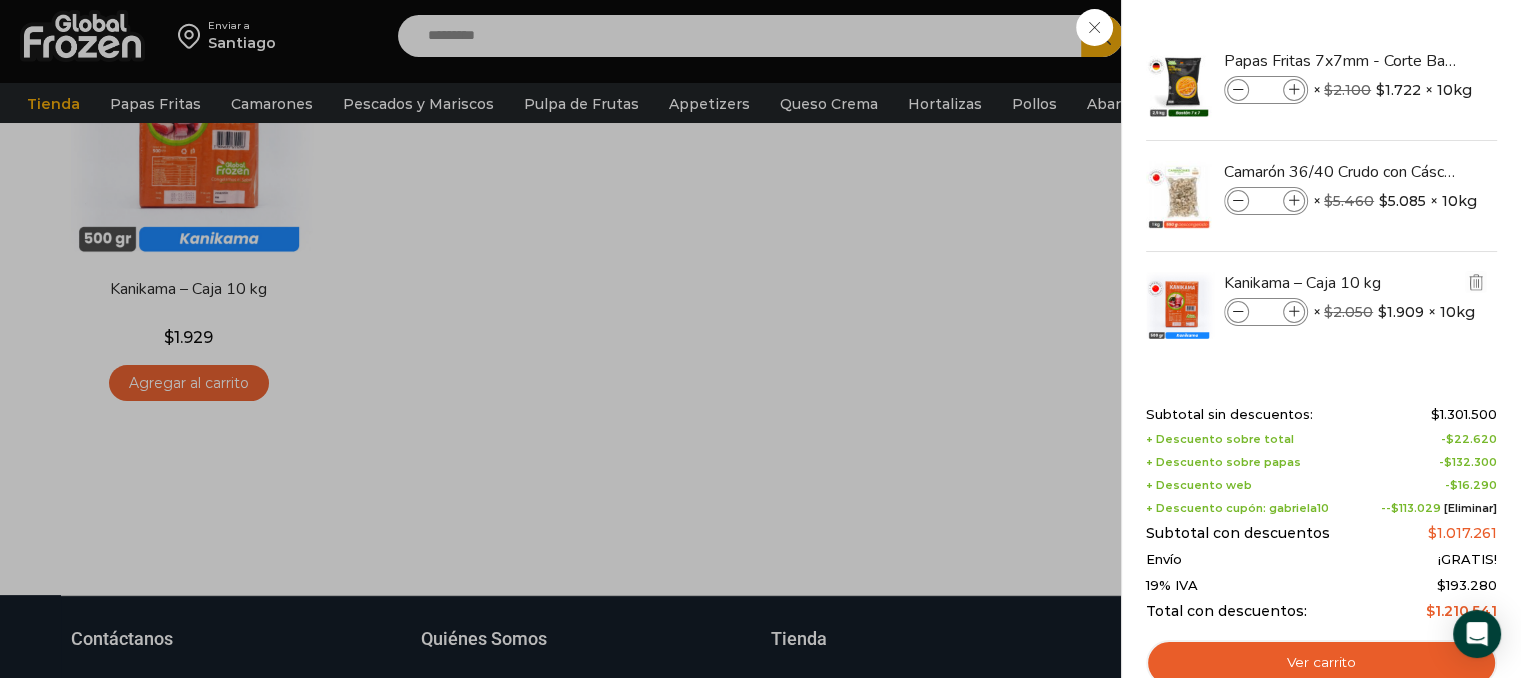 click at bounding box center (1294, 312) 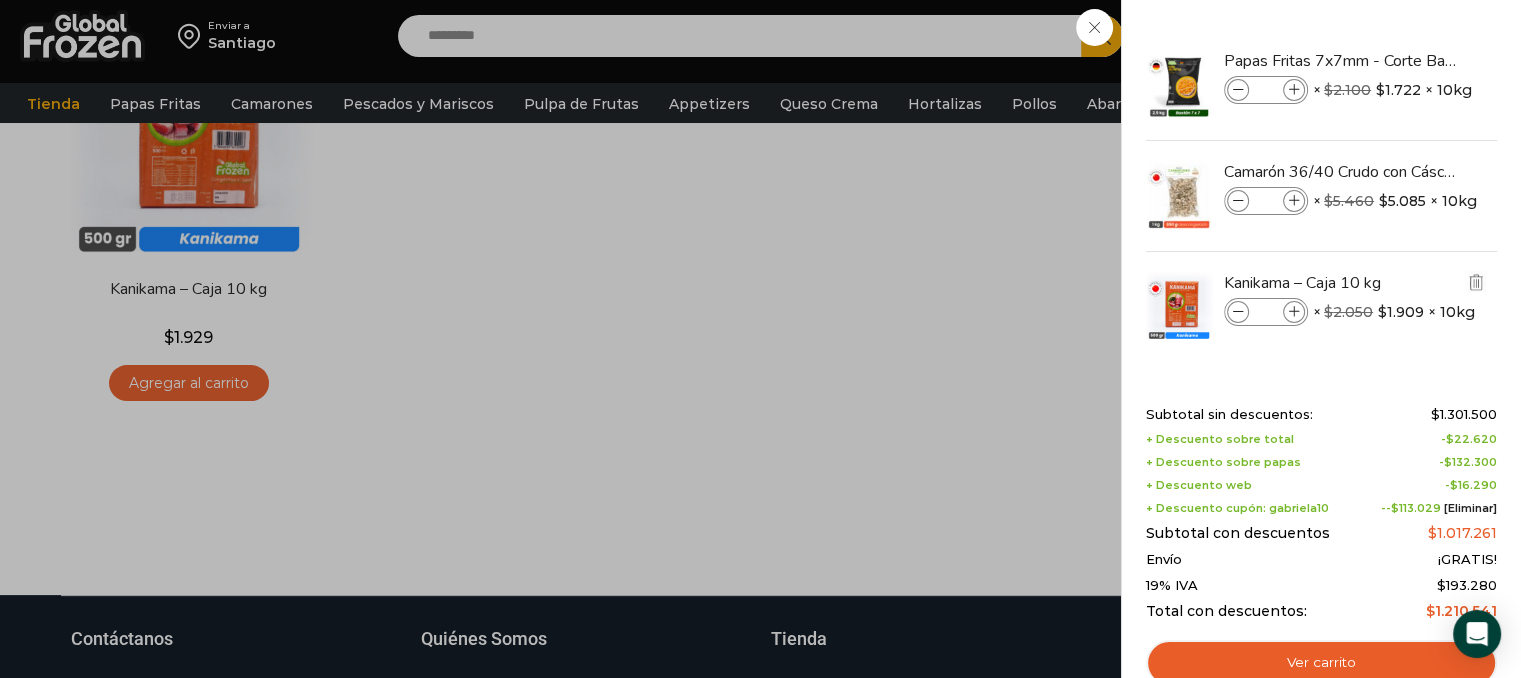 click at bounding box center [1294, 312] 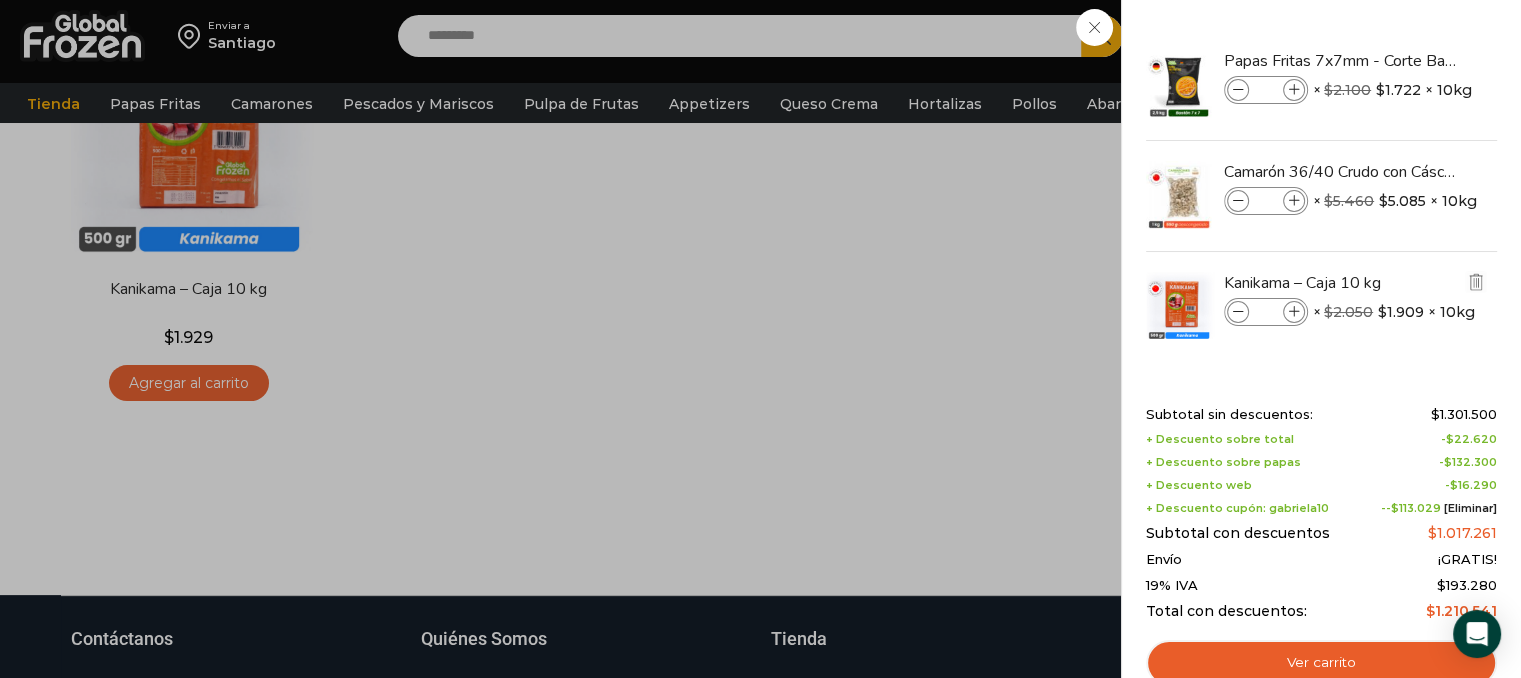 click at bounding box center [1294, 312] 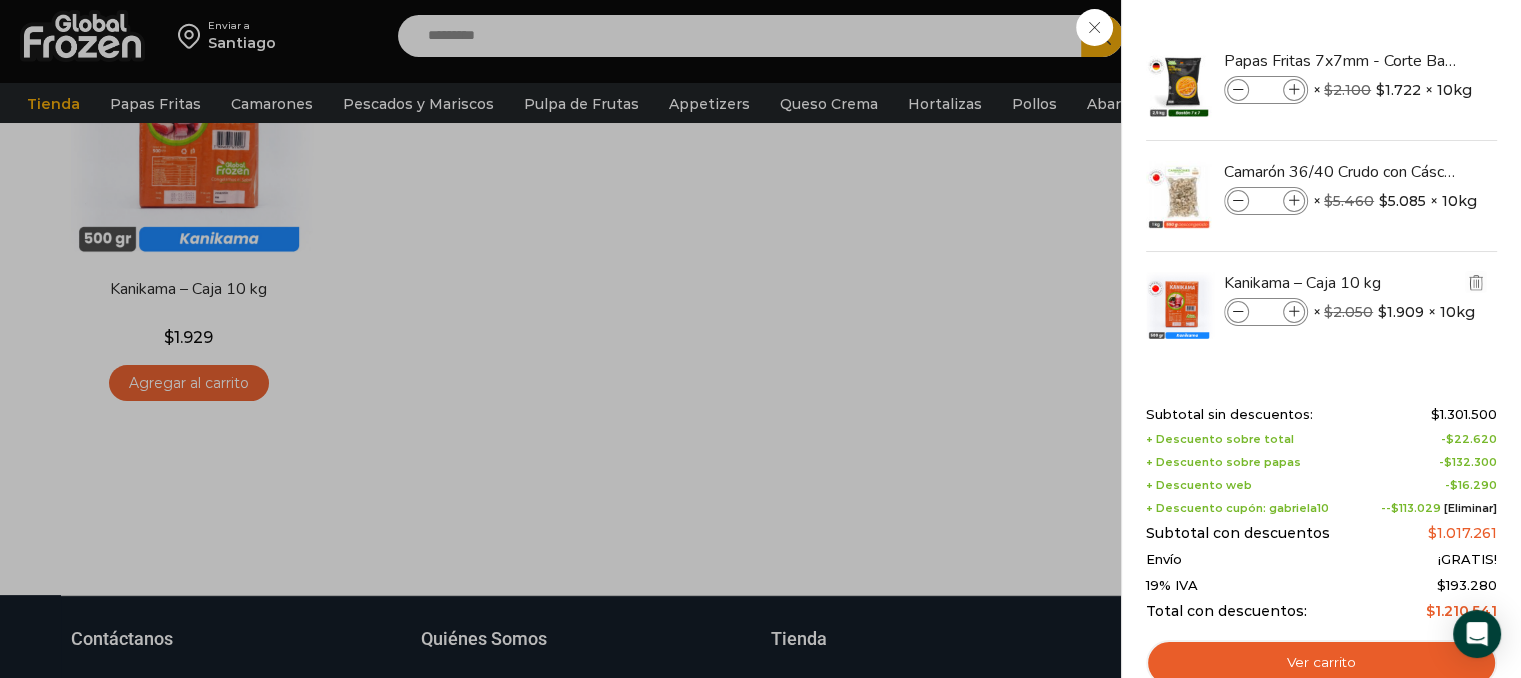 click at bounding box center [1294, 312] 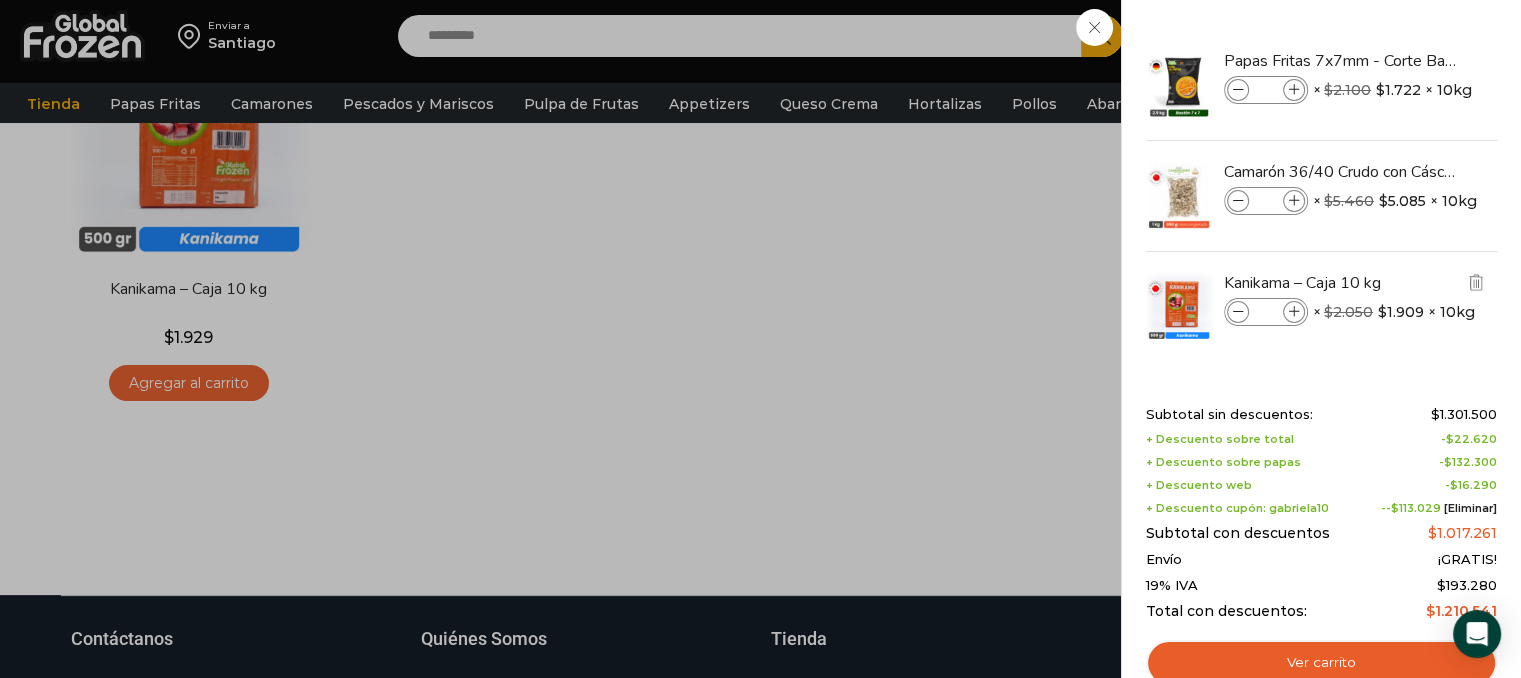 click at bounding box center (1294, 312) 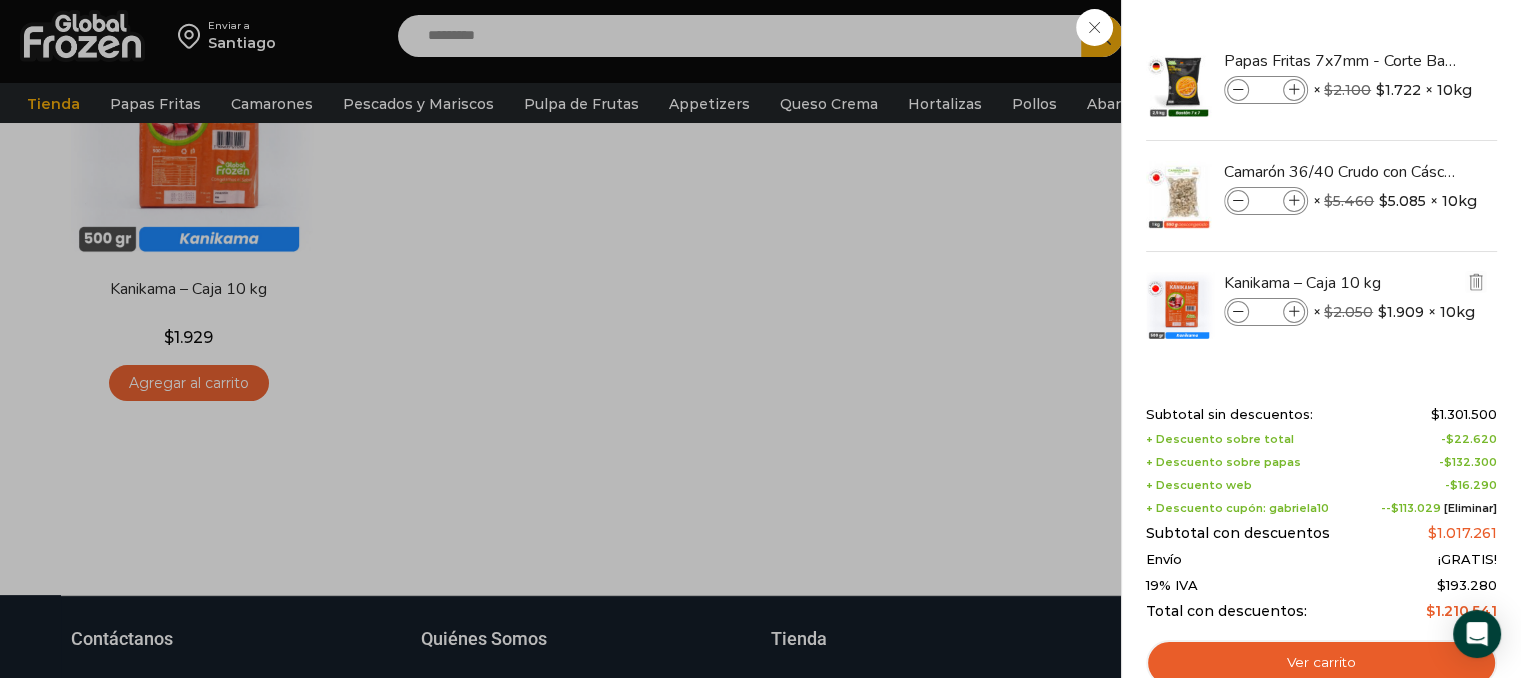 click at bounding box center [1294, 312] 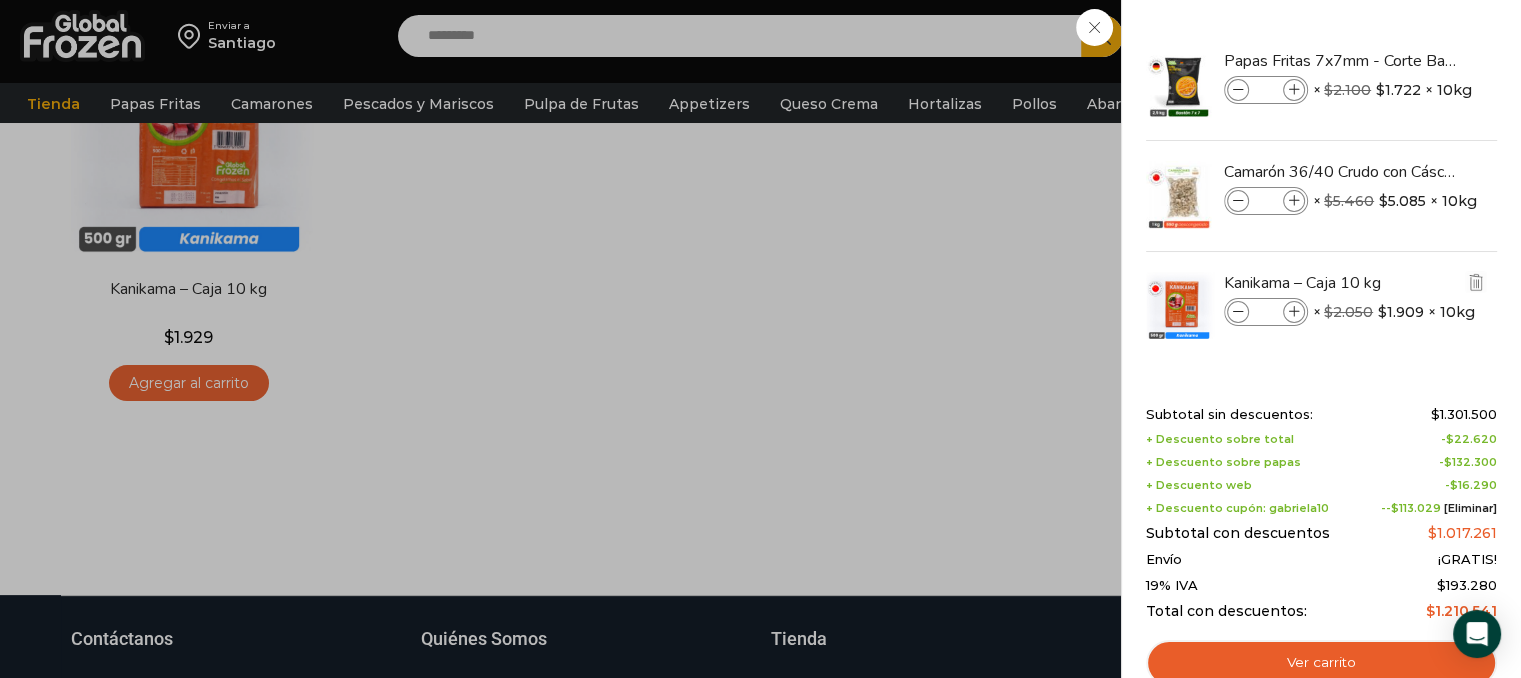 click at bounding box center [1294, 312] 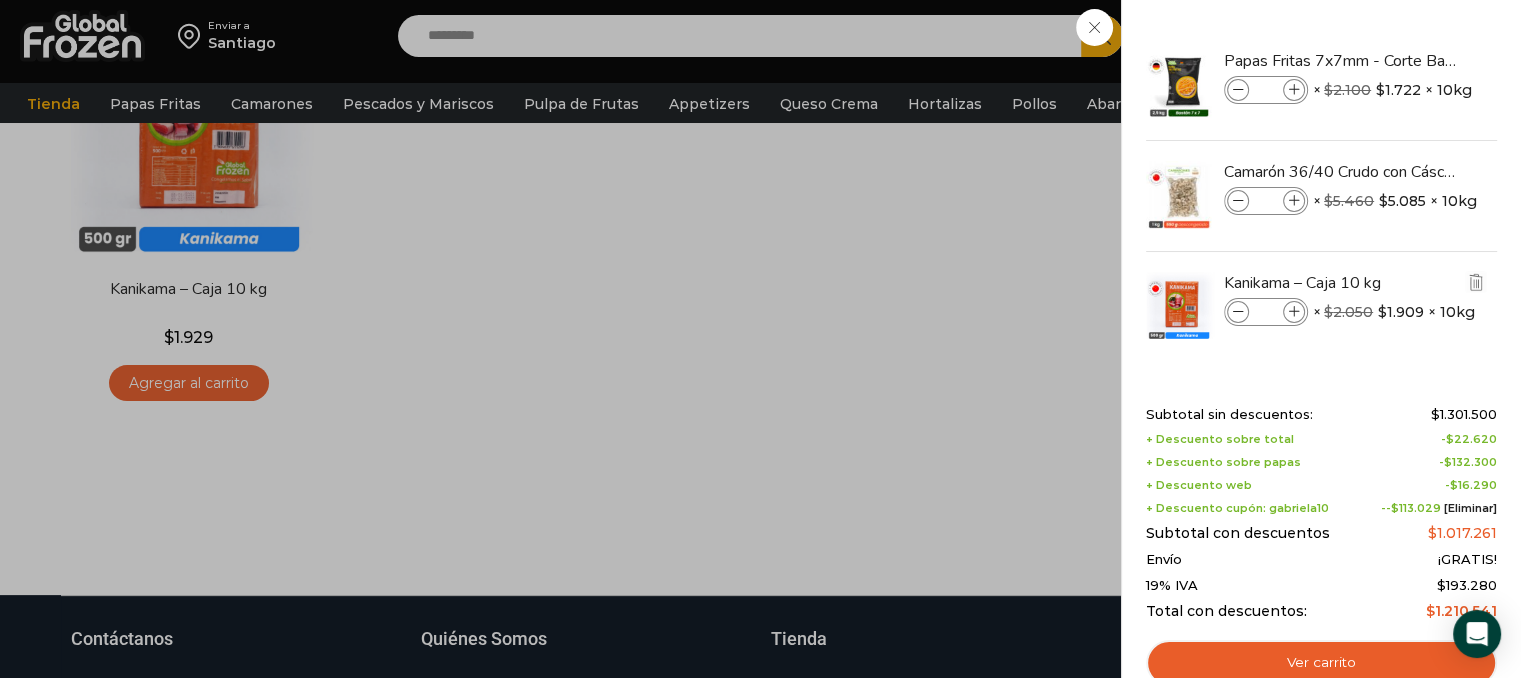 click at bounding box center (1294, 312) 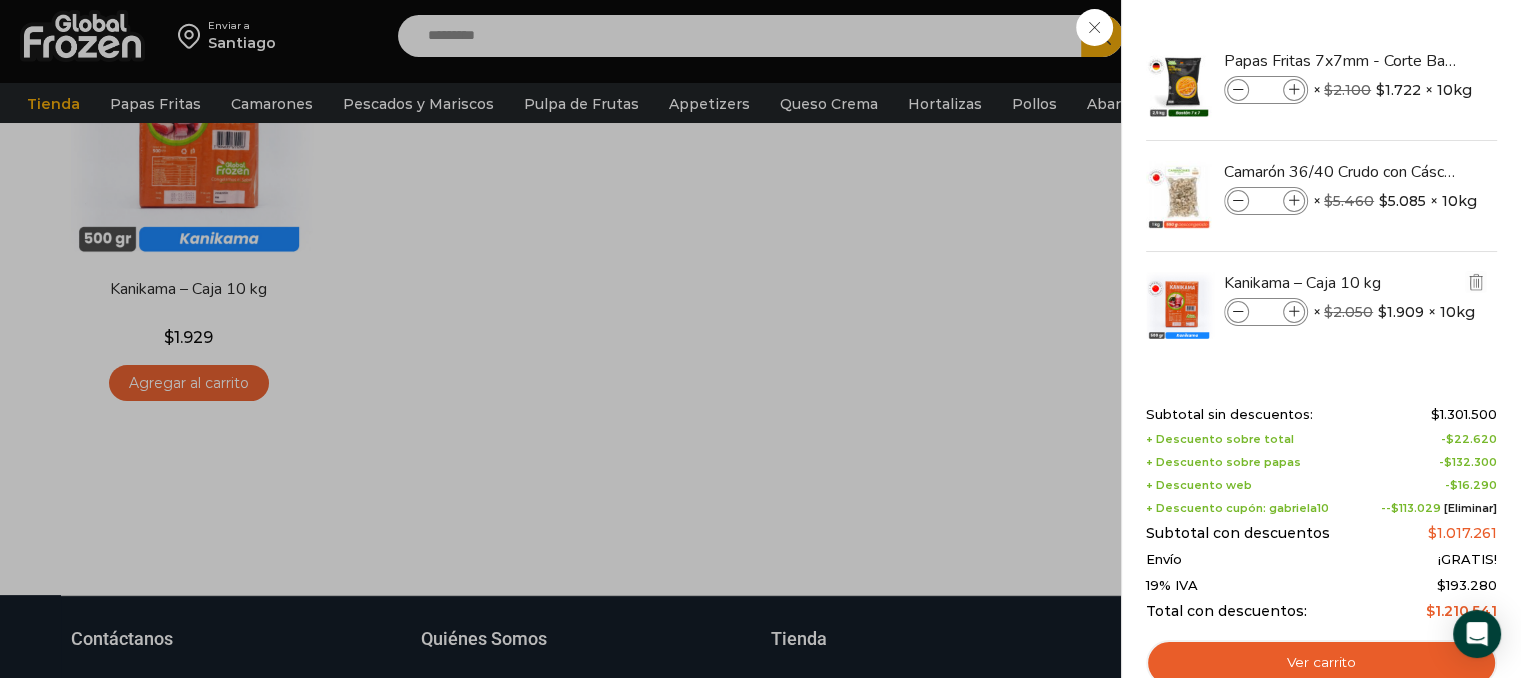 click at bounding box center (1294, 312) 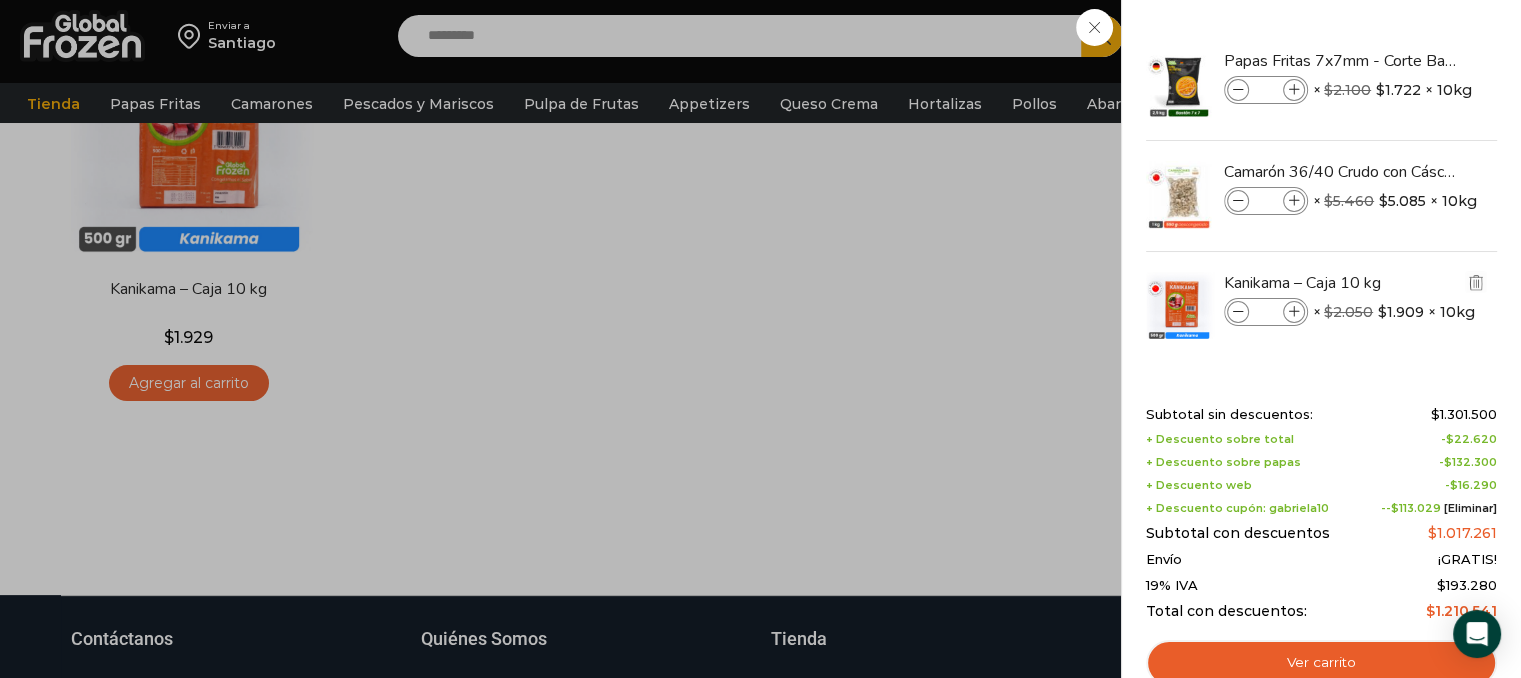 click at bounding box center (1294, 312) 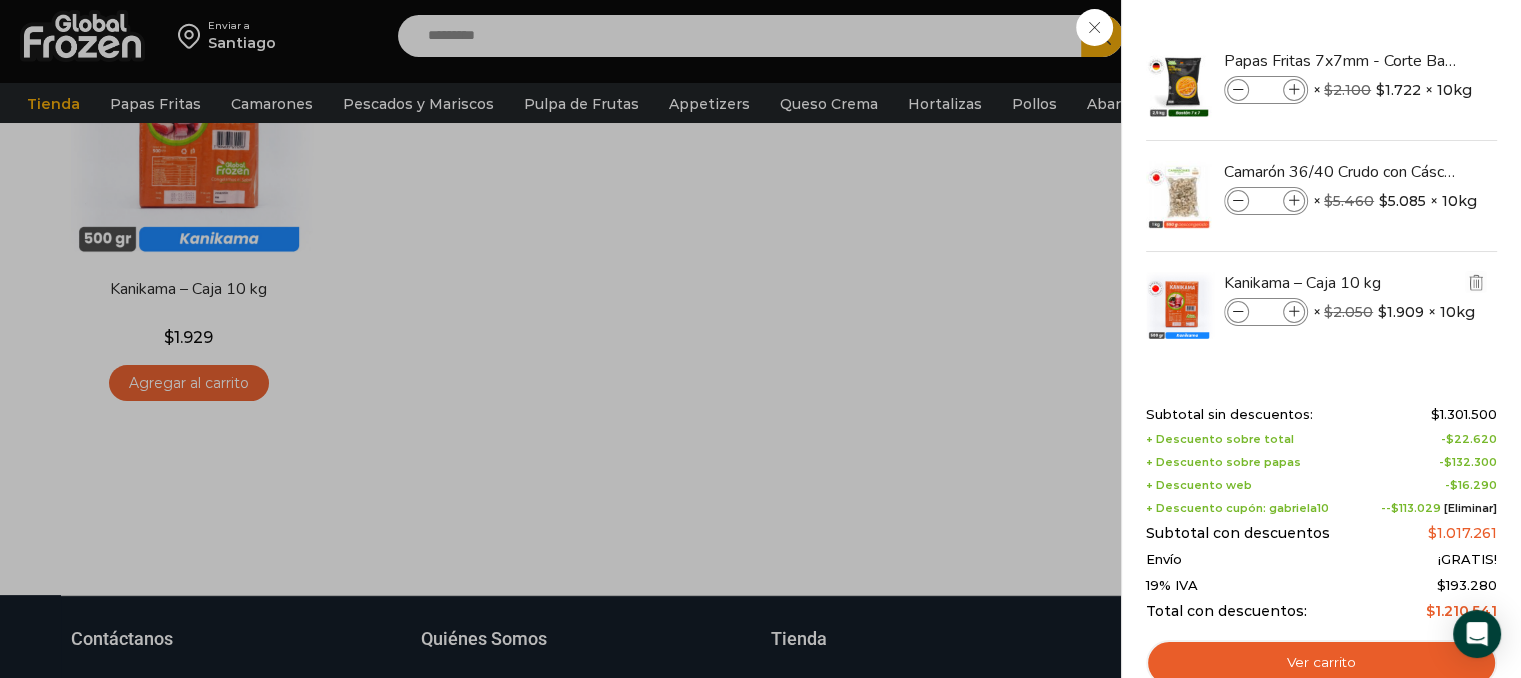 click at bounding box center (1294, 312) 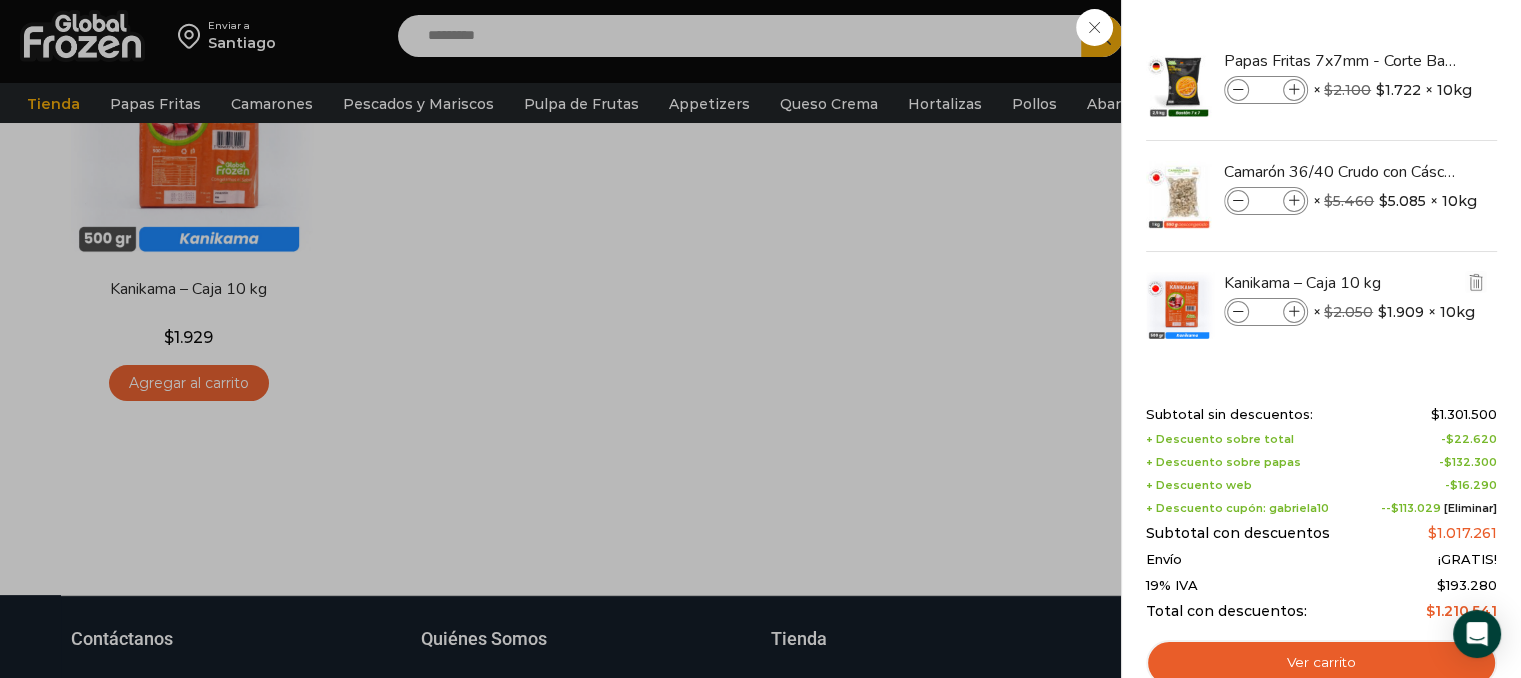click at bounding box center (1294, 312) 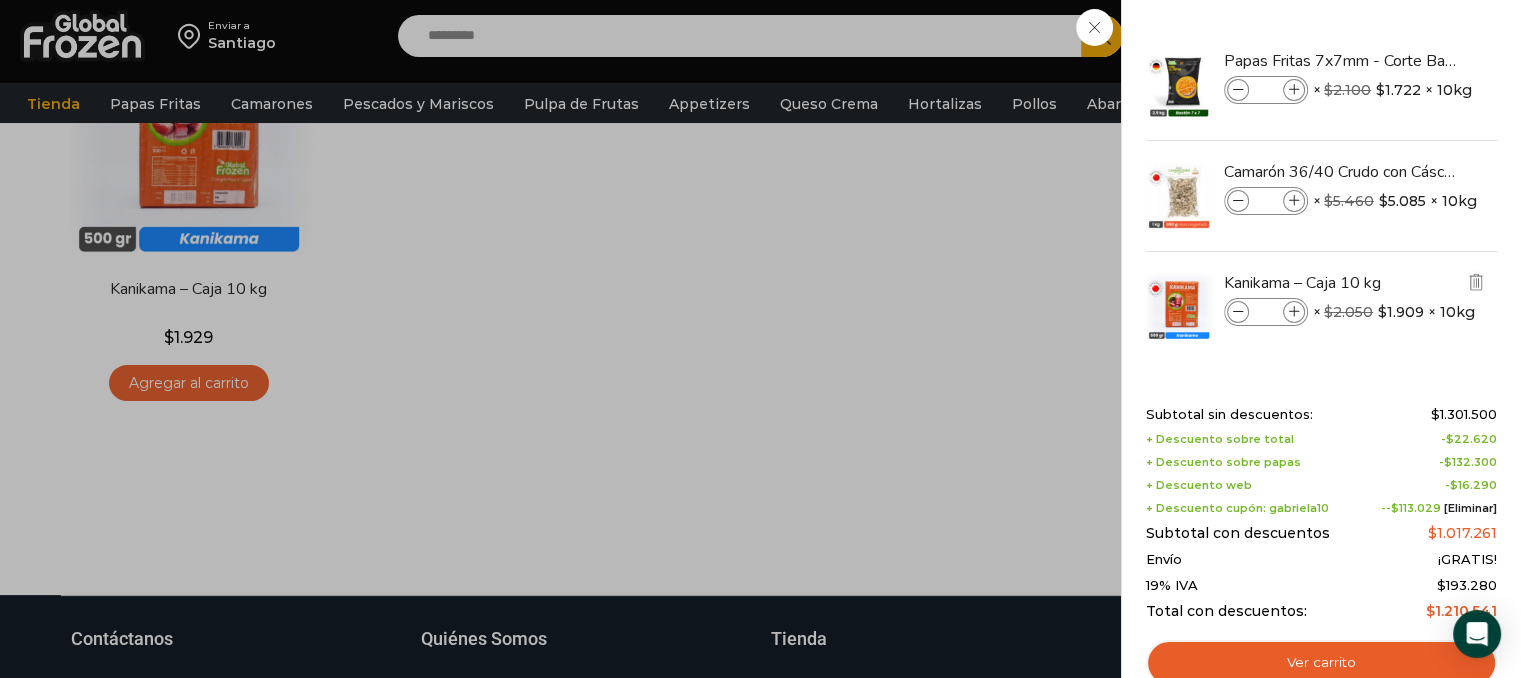 click at bounding box center (1294, 312) 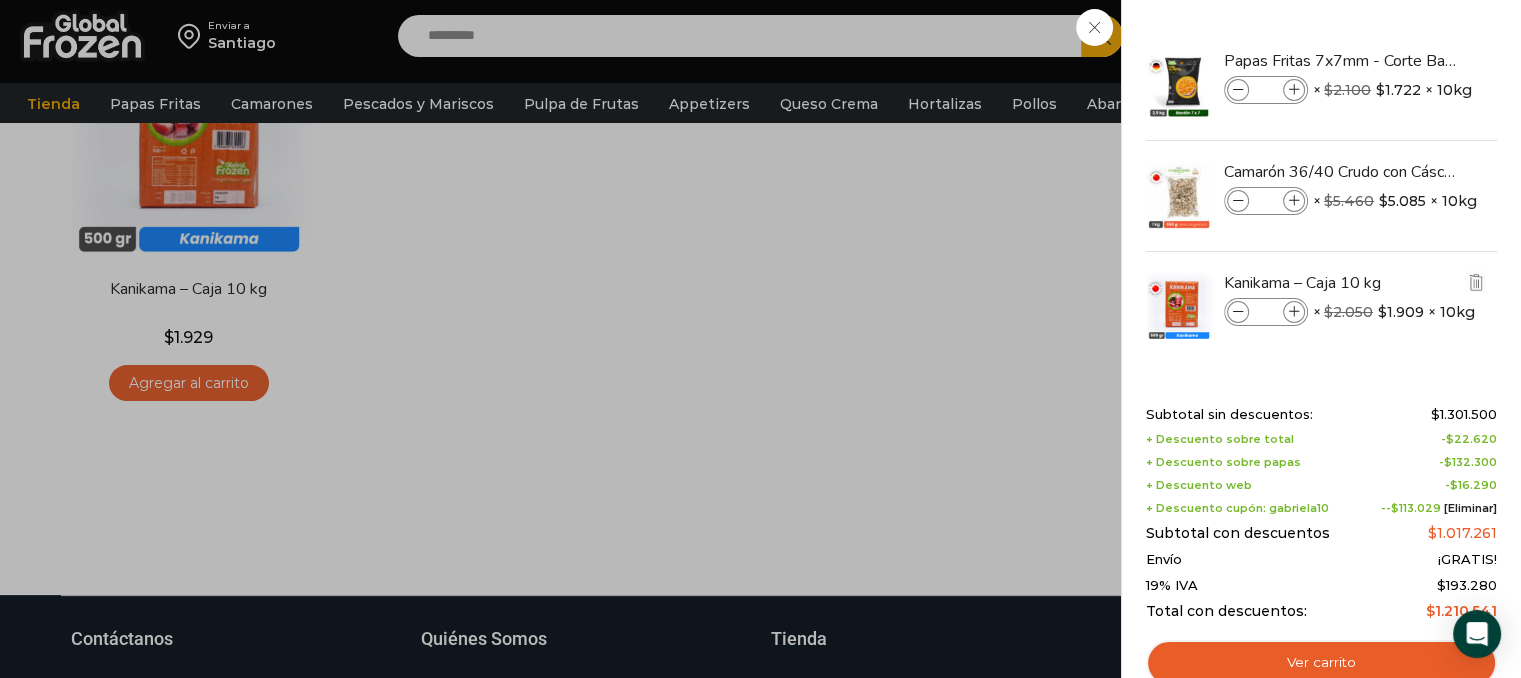 click at bounding box center (1294, 312) 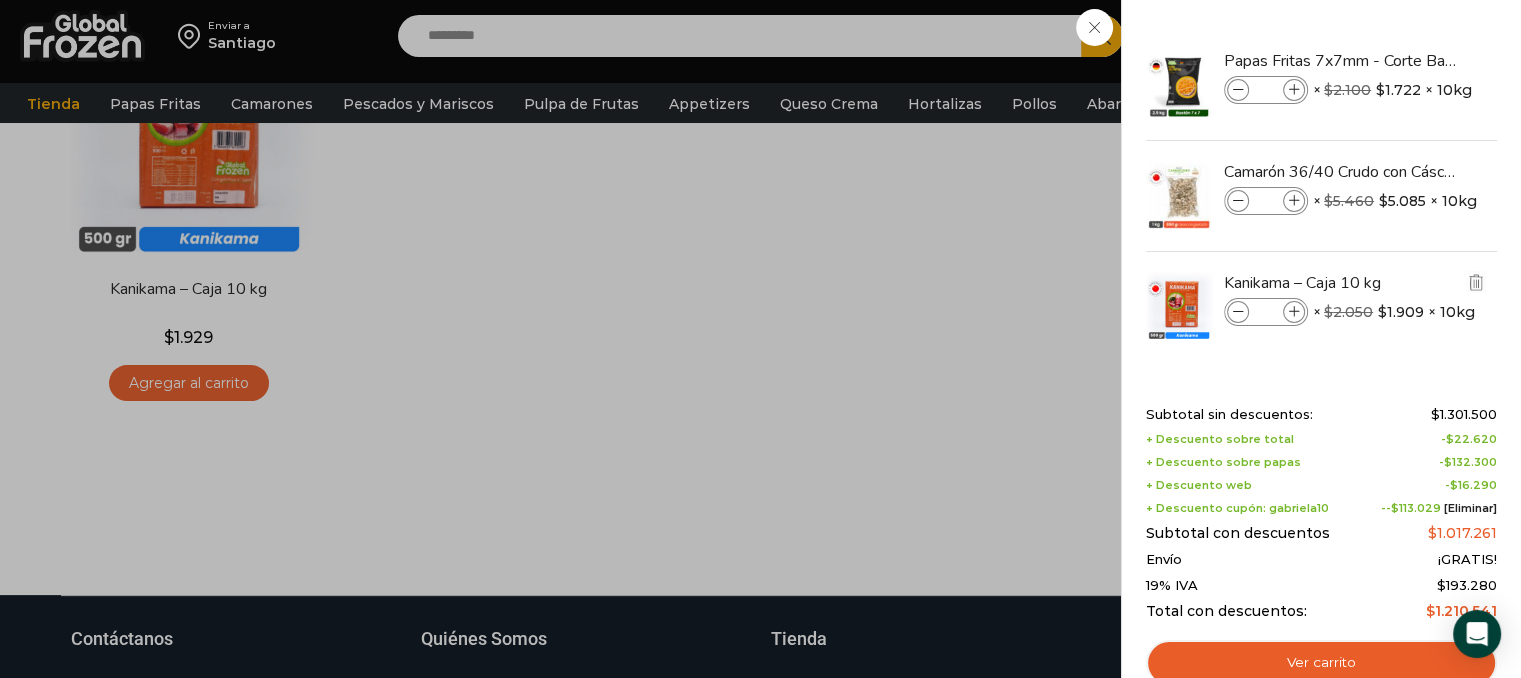 click at bounding box center [1294, 312] 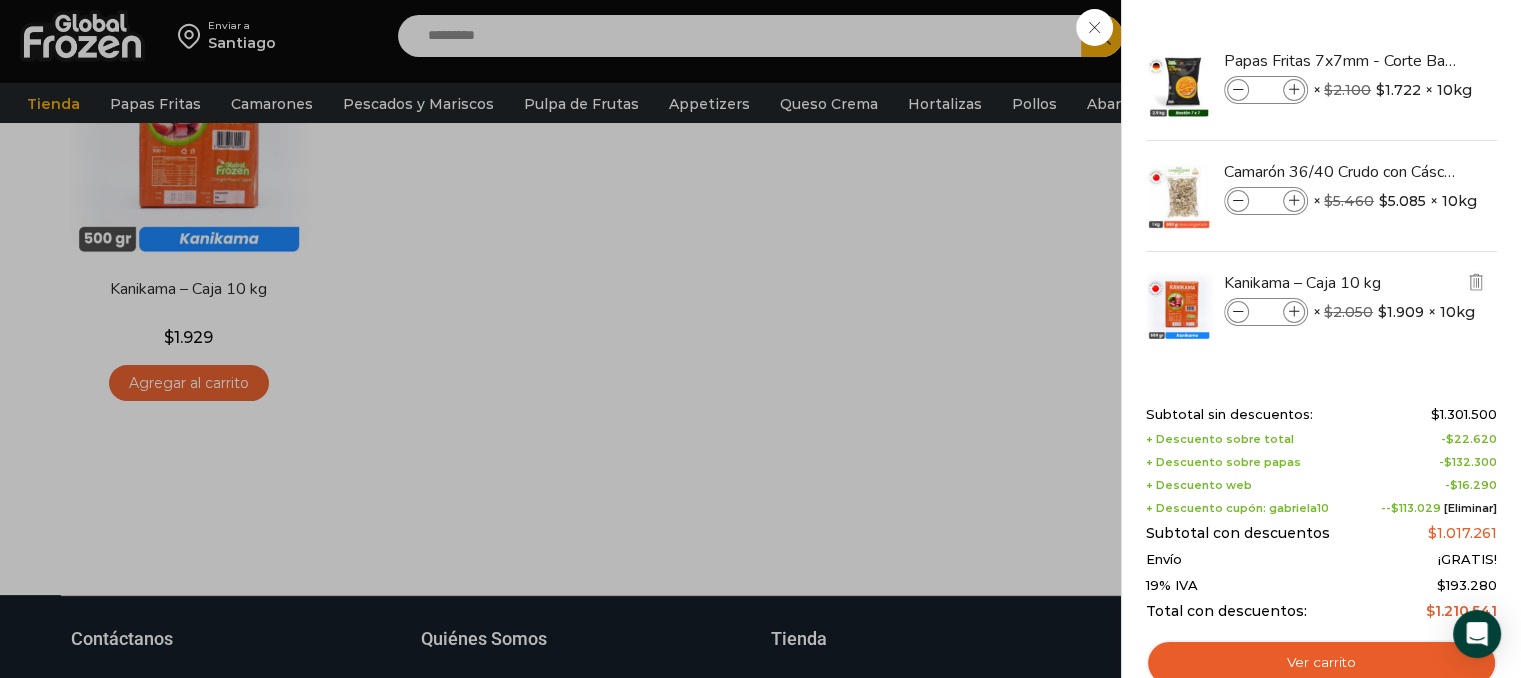 click at bounding box center [1294, 312] 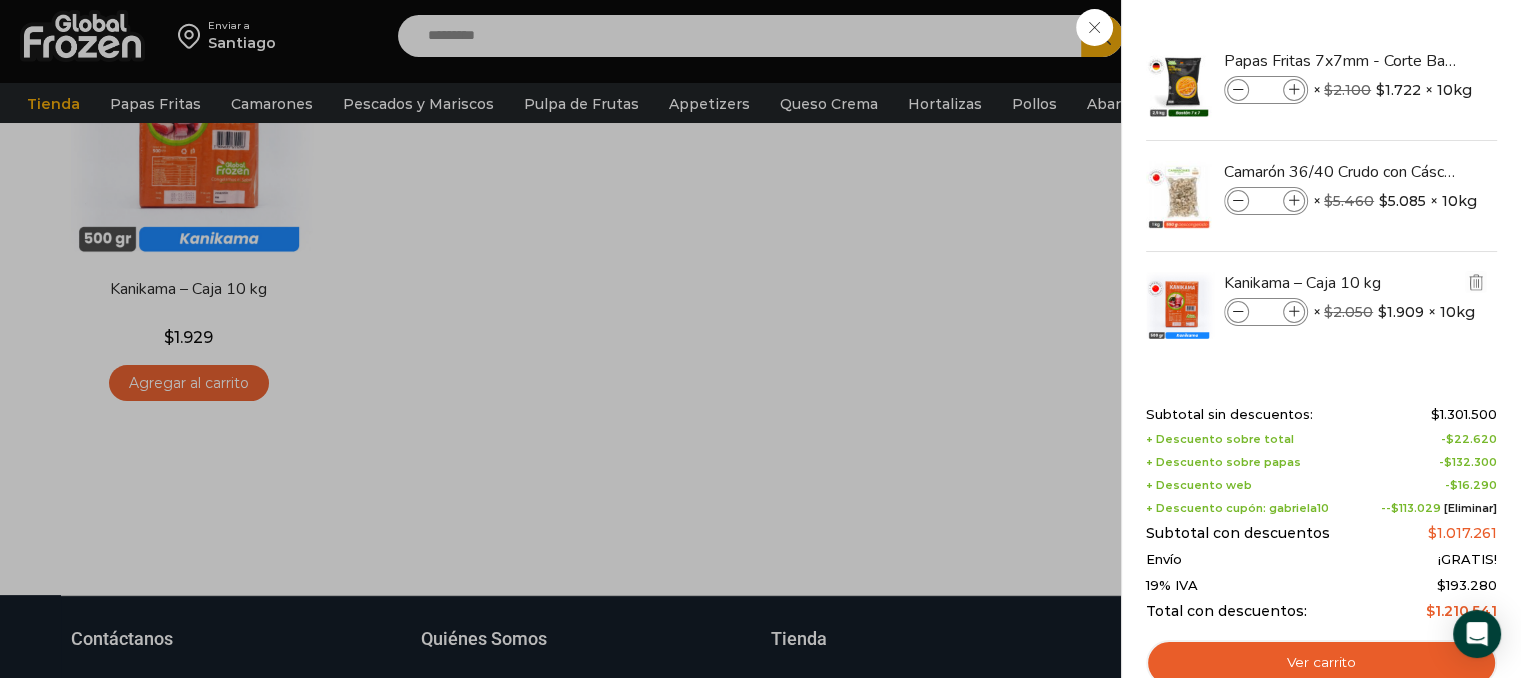 click at bounding box center [1294, 312] 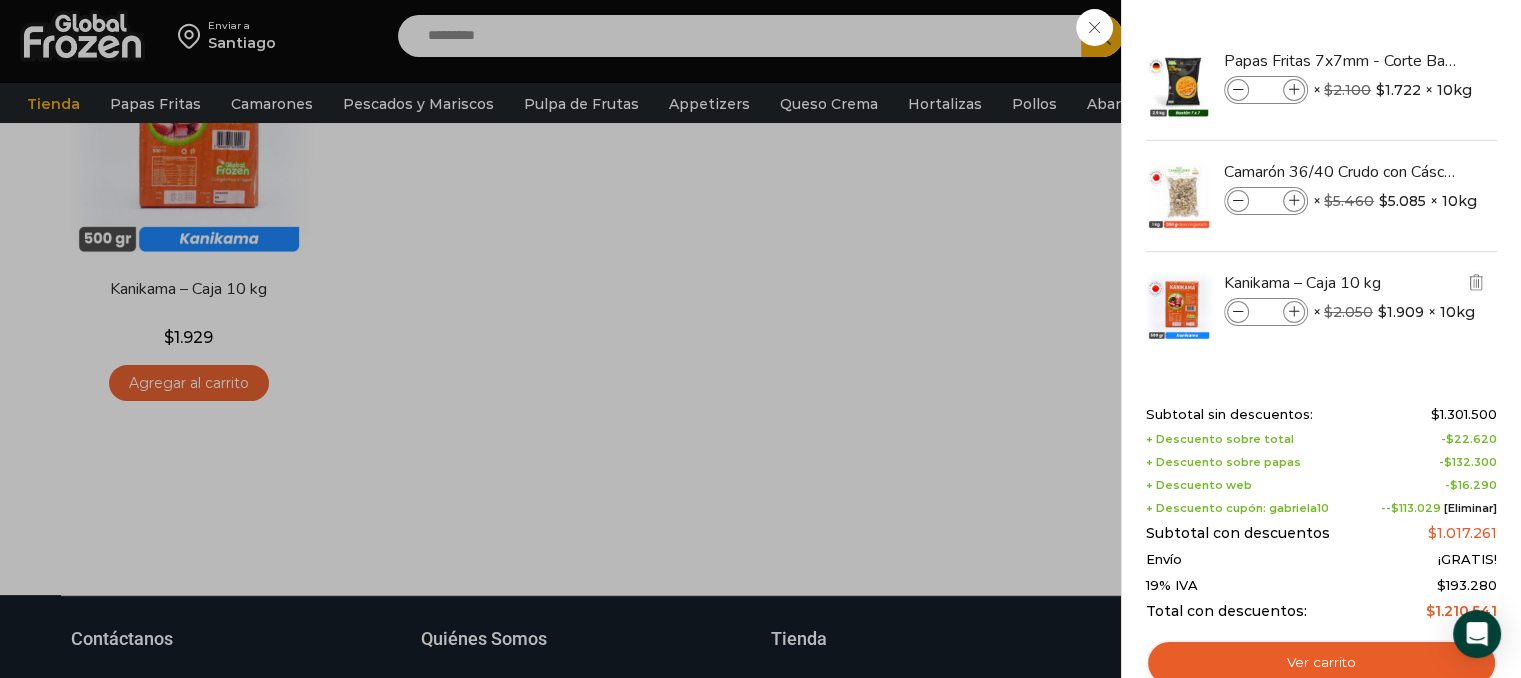 click at bounding box center [1294, 312] 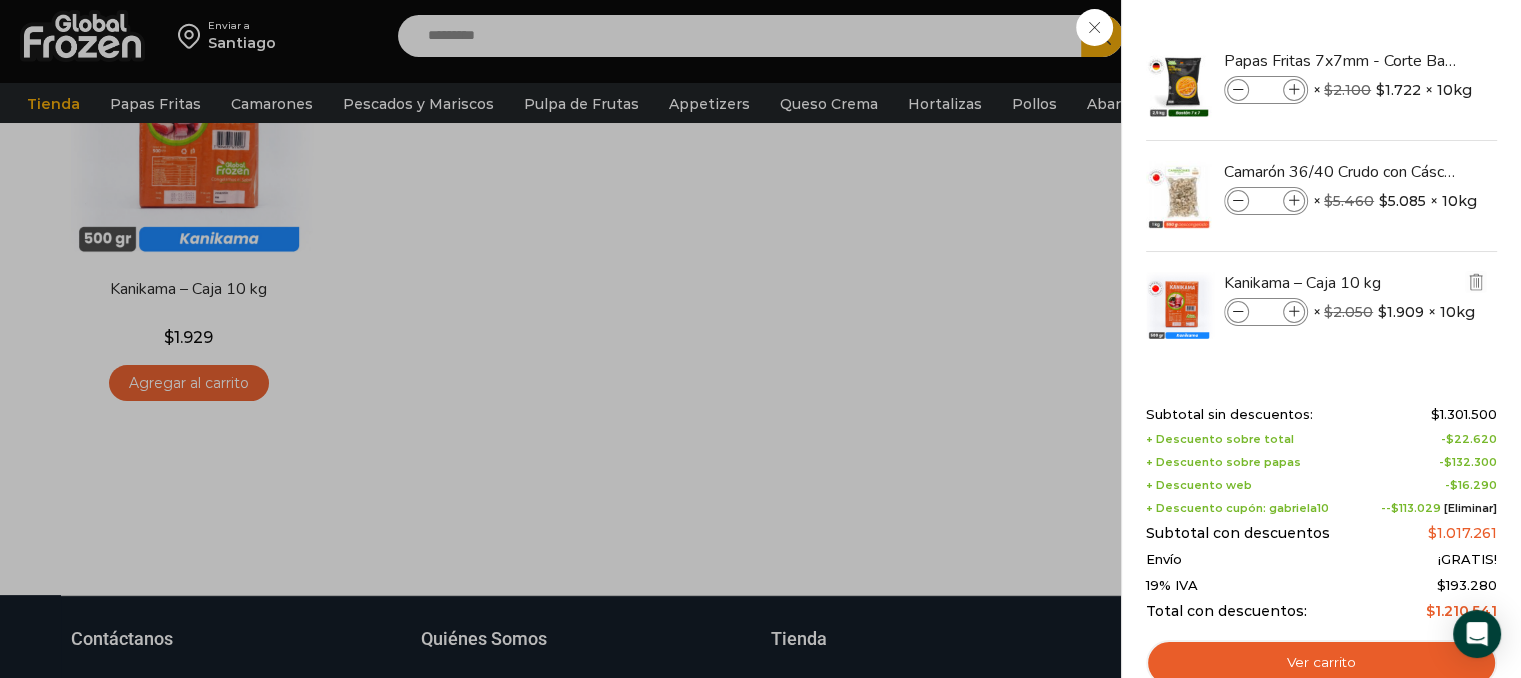 type on "**" 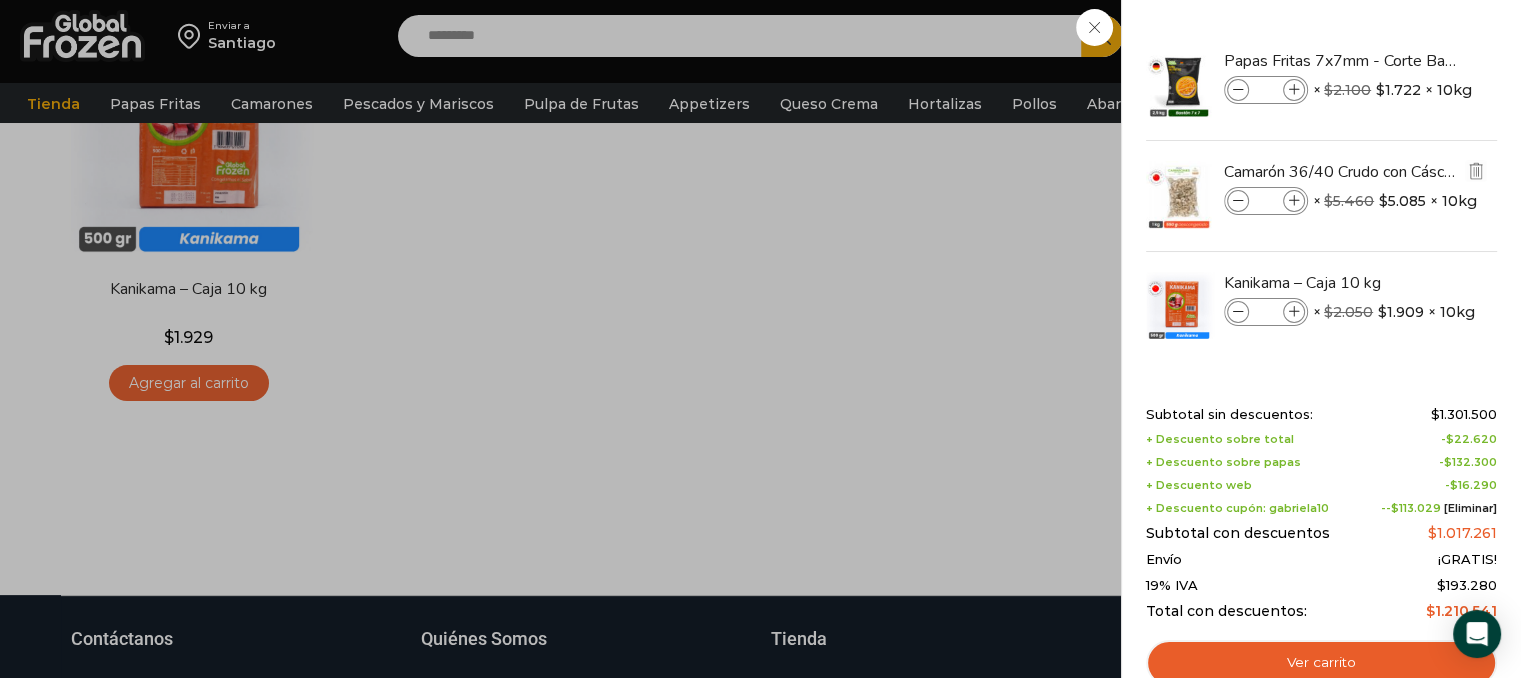 click at bounding box center [1294, 201] 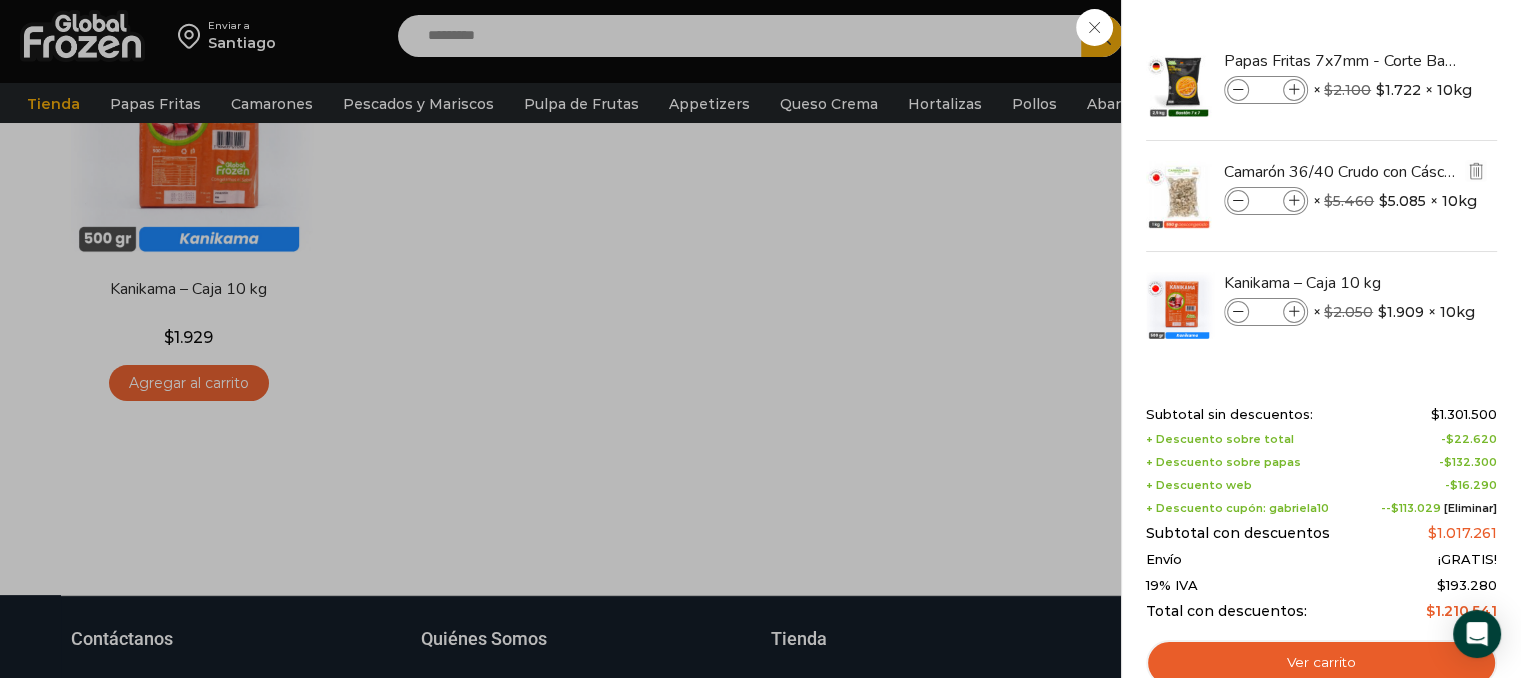 click at bounding box center (1294, 201) 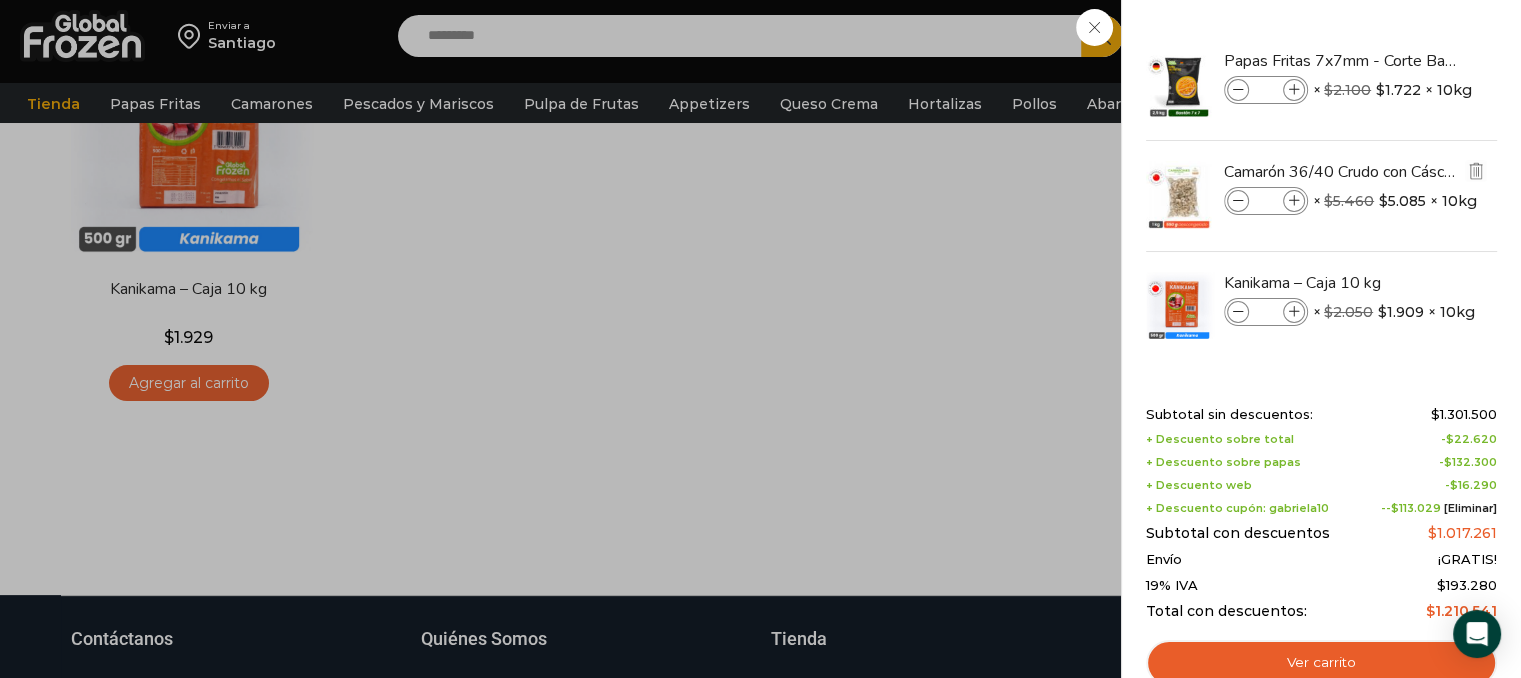 click at bounding box center [1294, 201] 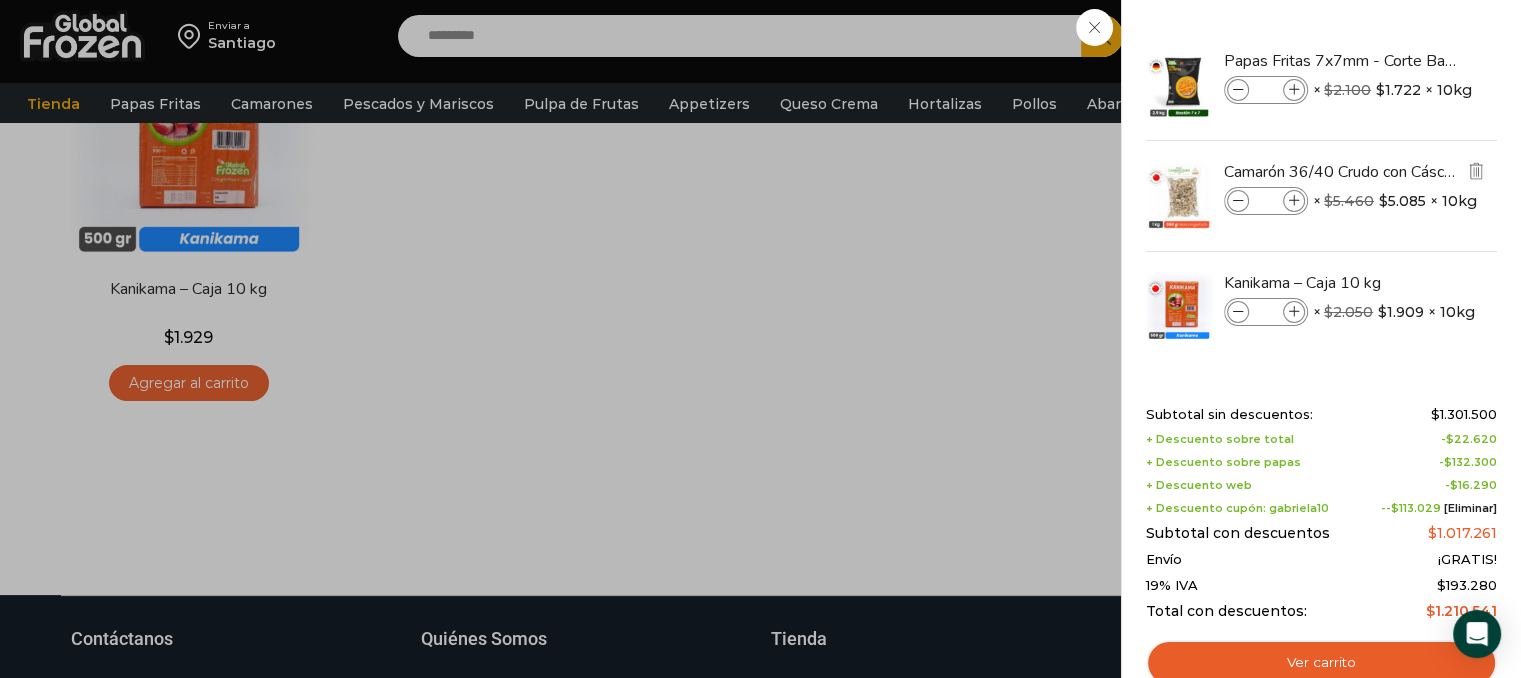 click at bounding box center [1294, 201] 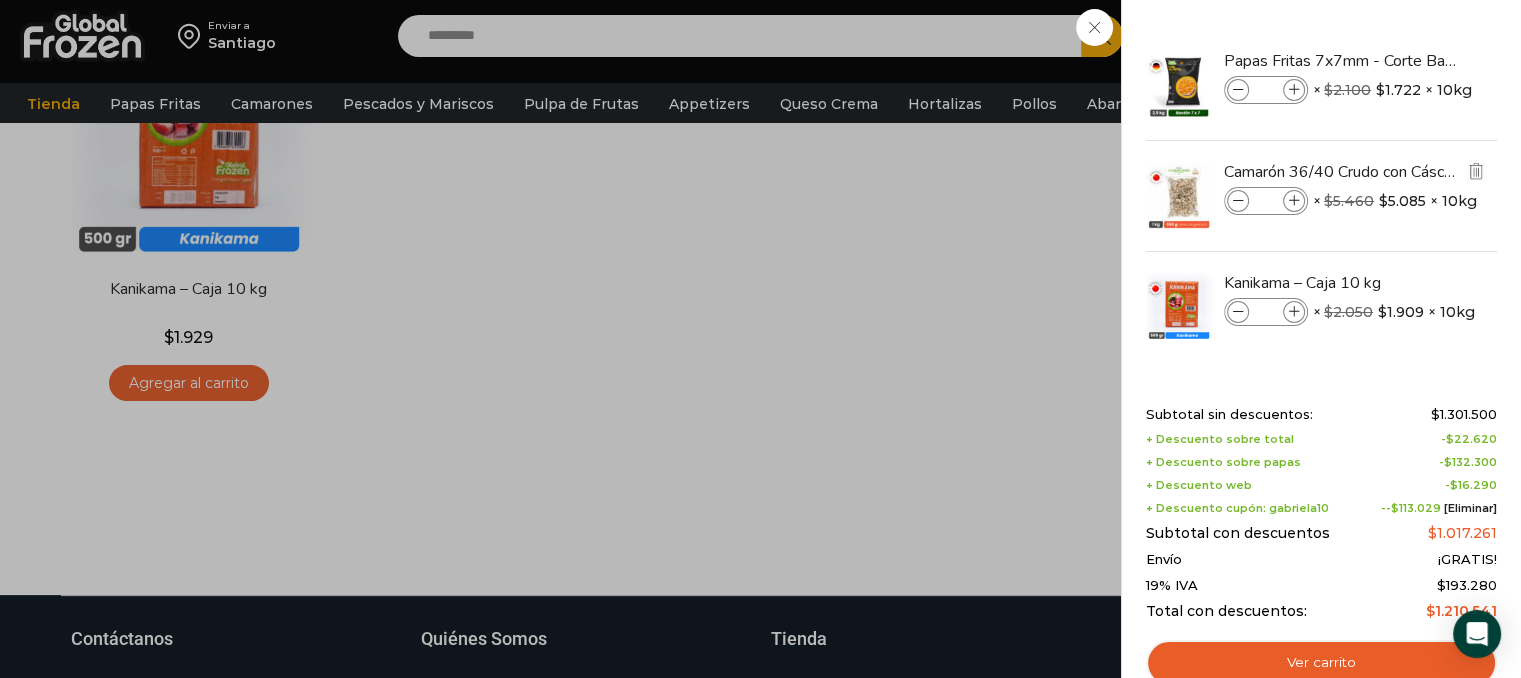 click at bounding box center (1294, 201) 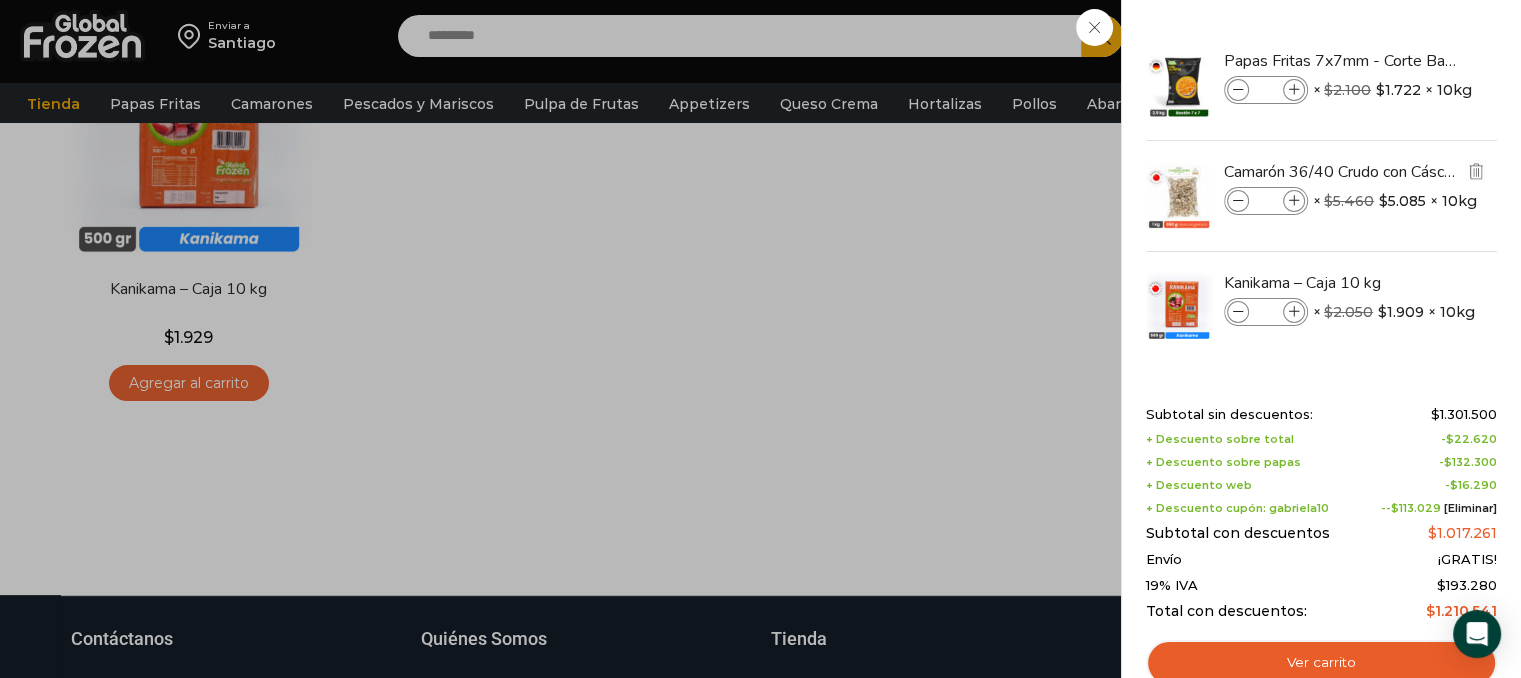 click at bounding box center [1294, 201] 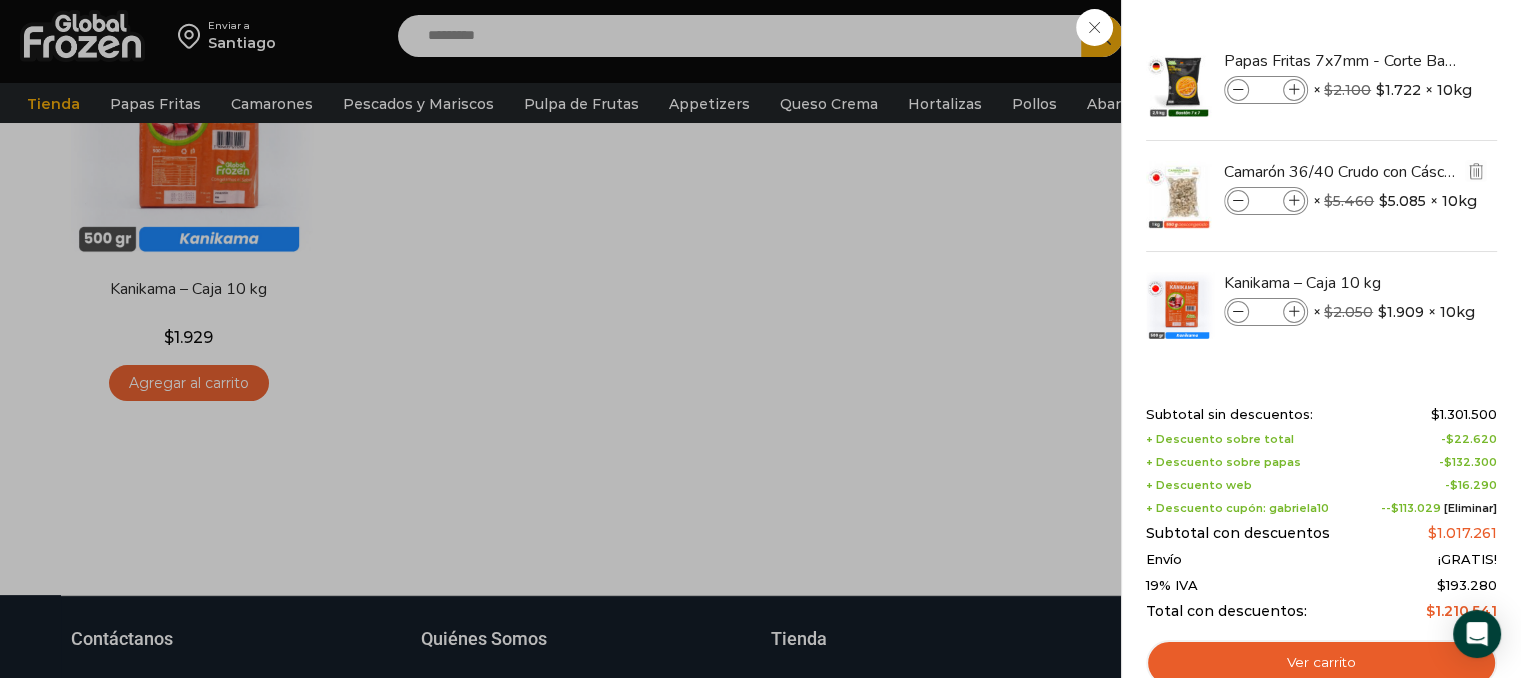 click at bounding box center (1294, 201) 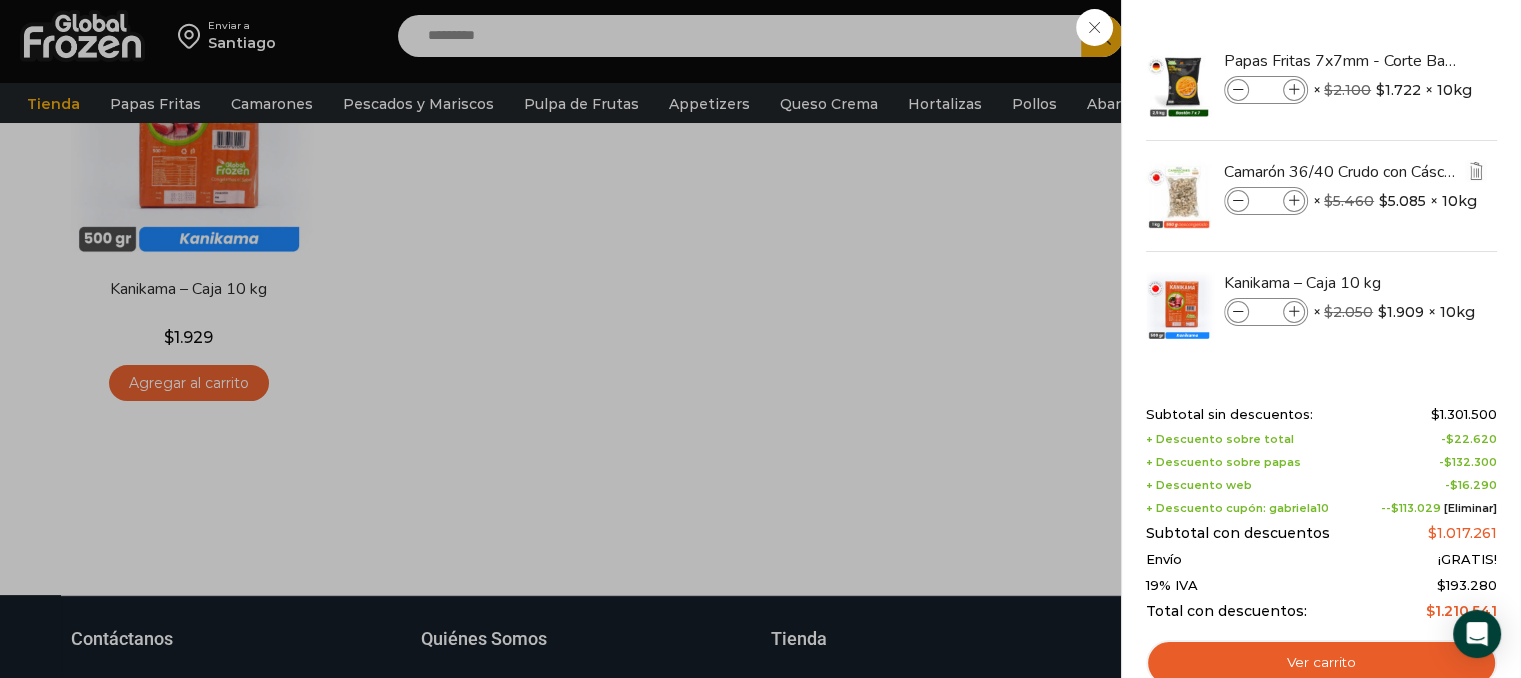 click at bounding box center [1294, 201] 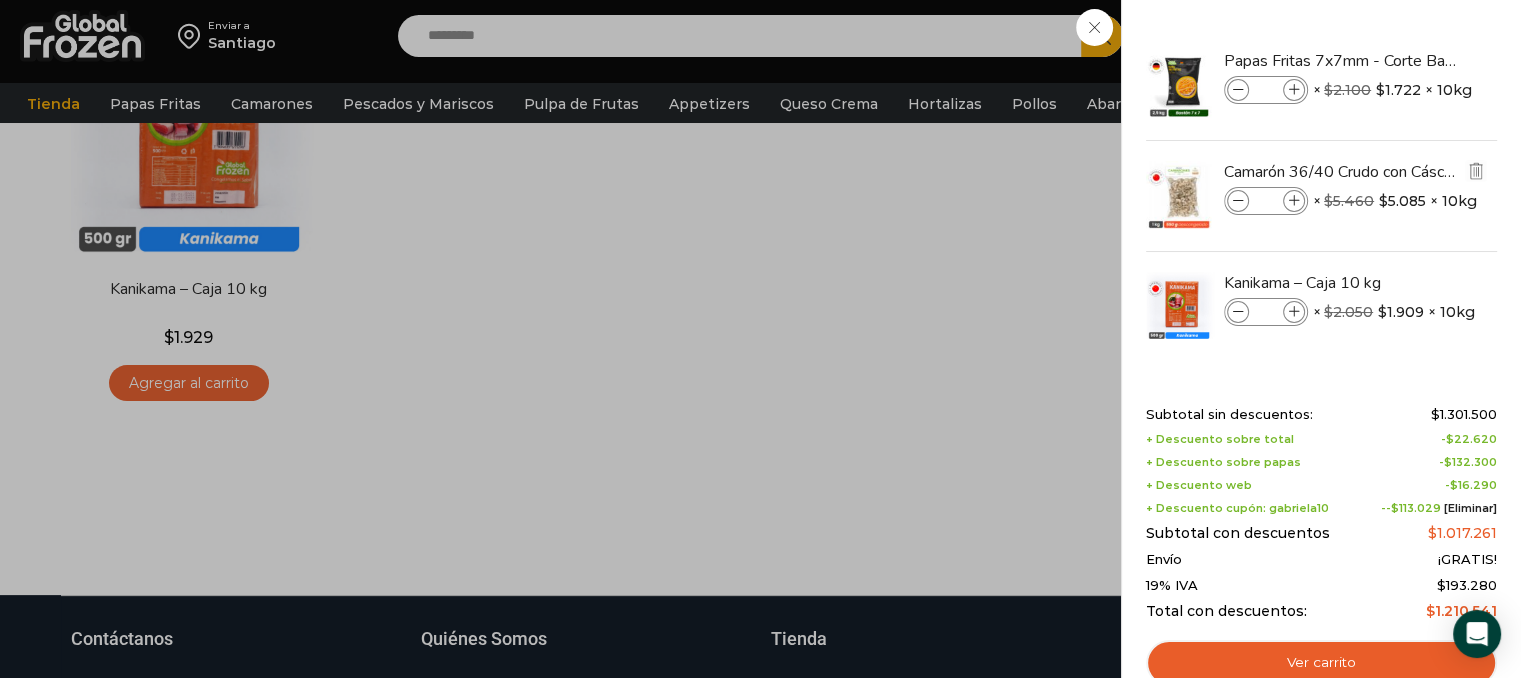 type on "**" 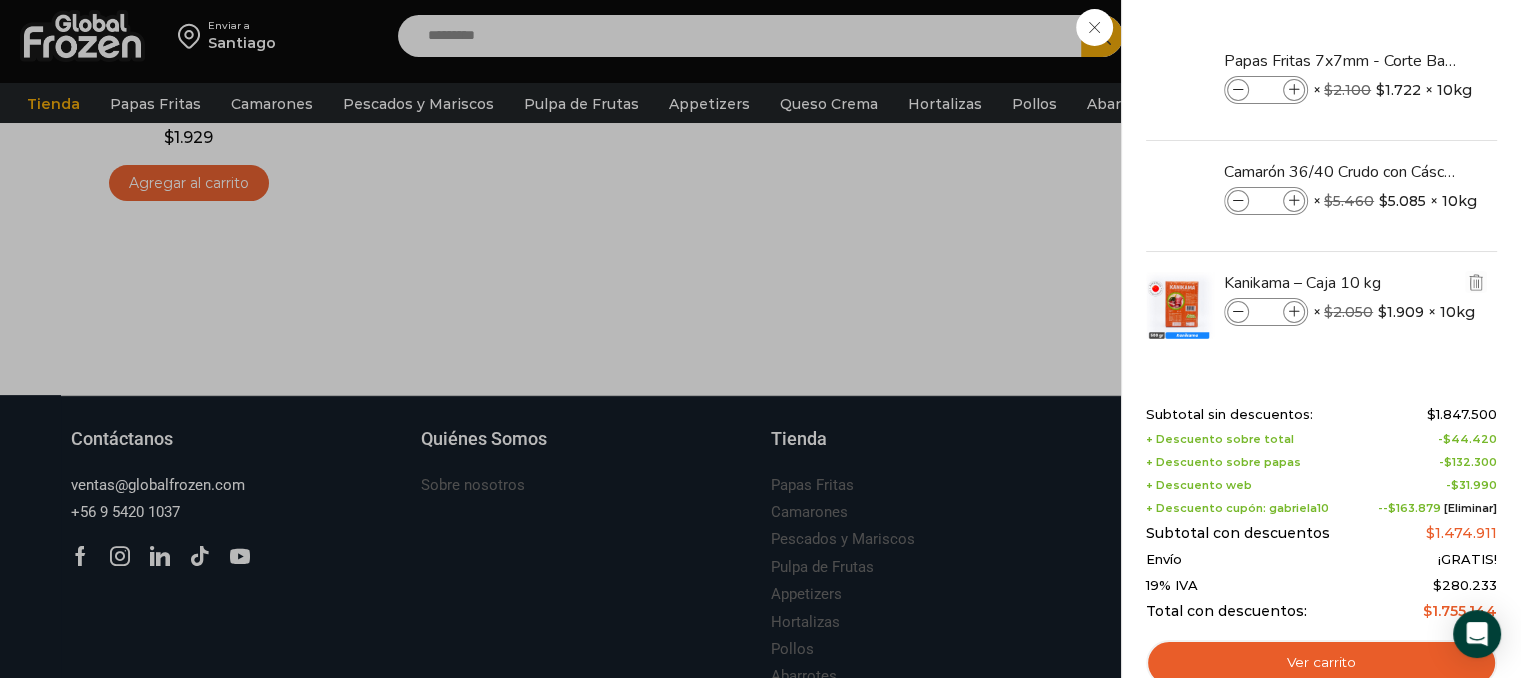 scroll, scrollTop: 400, scrollLeft: 0, axis: vertical 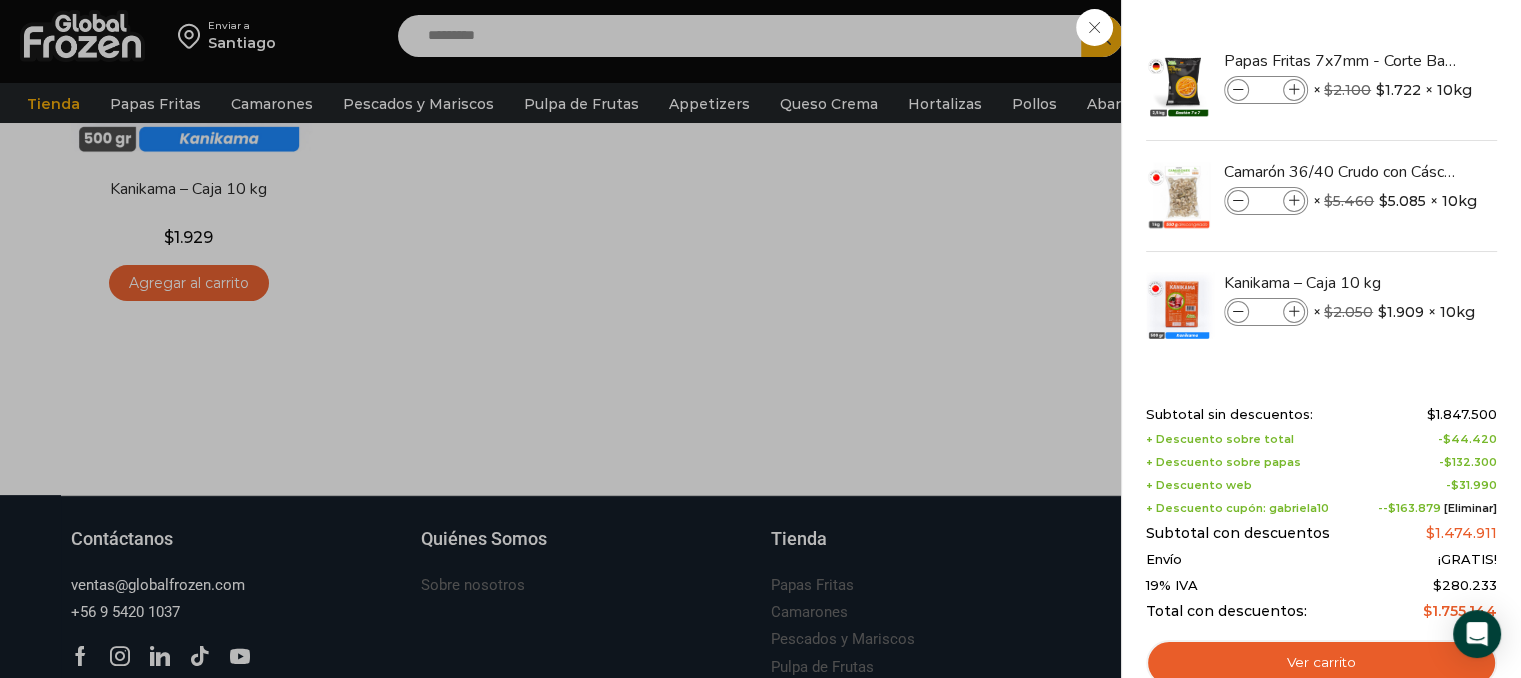 click on "56
Carrito
56
56
Shopping Cart" at bounding box center (1451, 36) 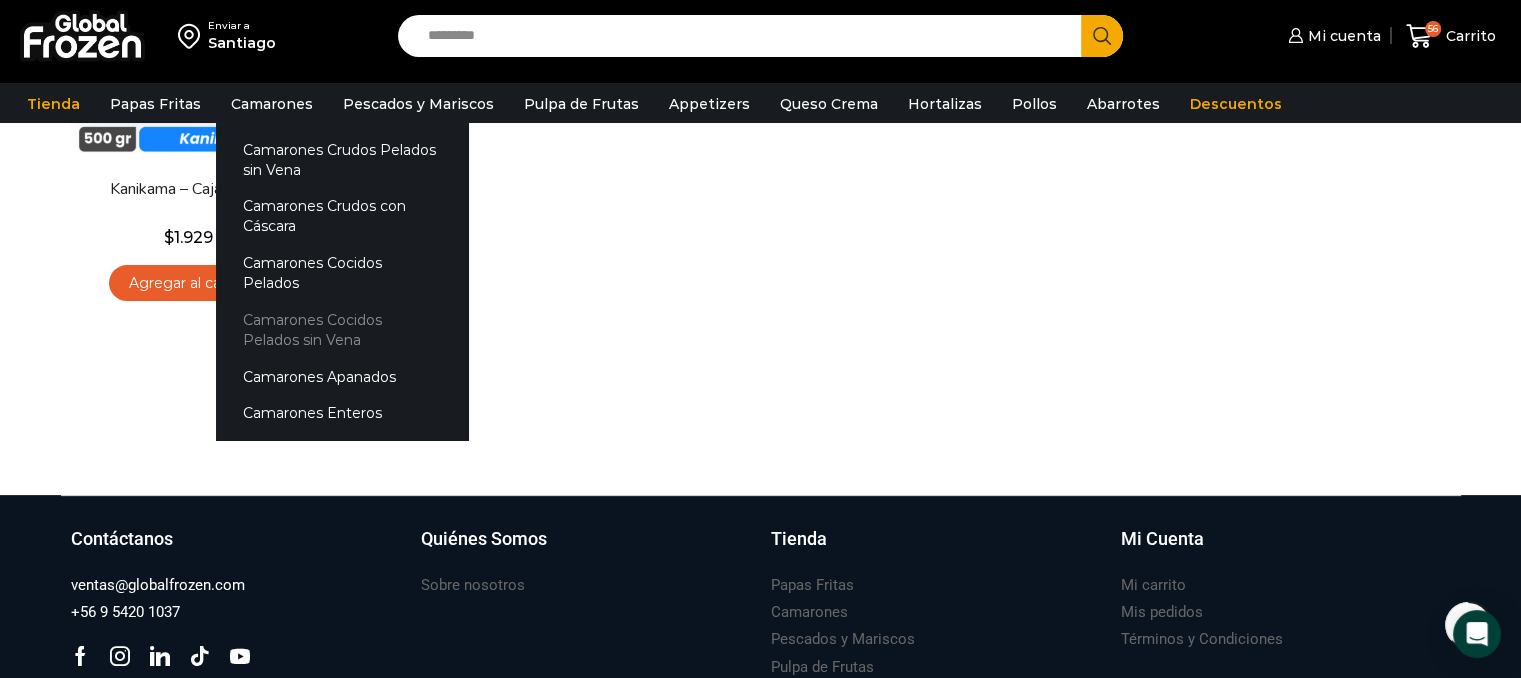 click on "Camarones Cocidos Pelados sin Vena" at bounding box center (342, 330) 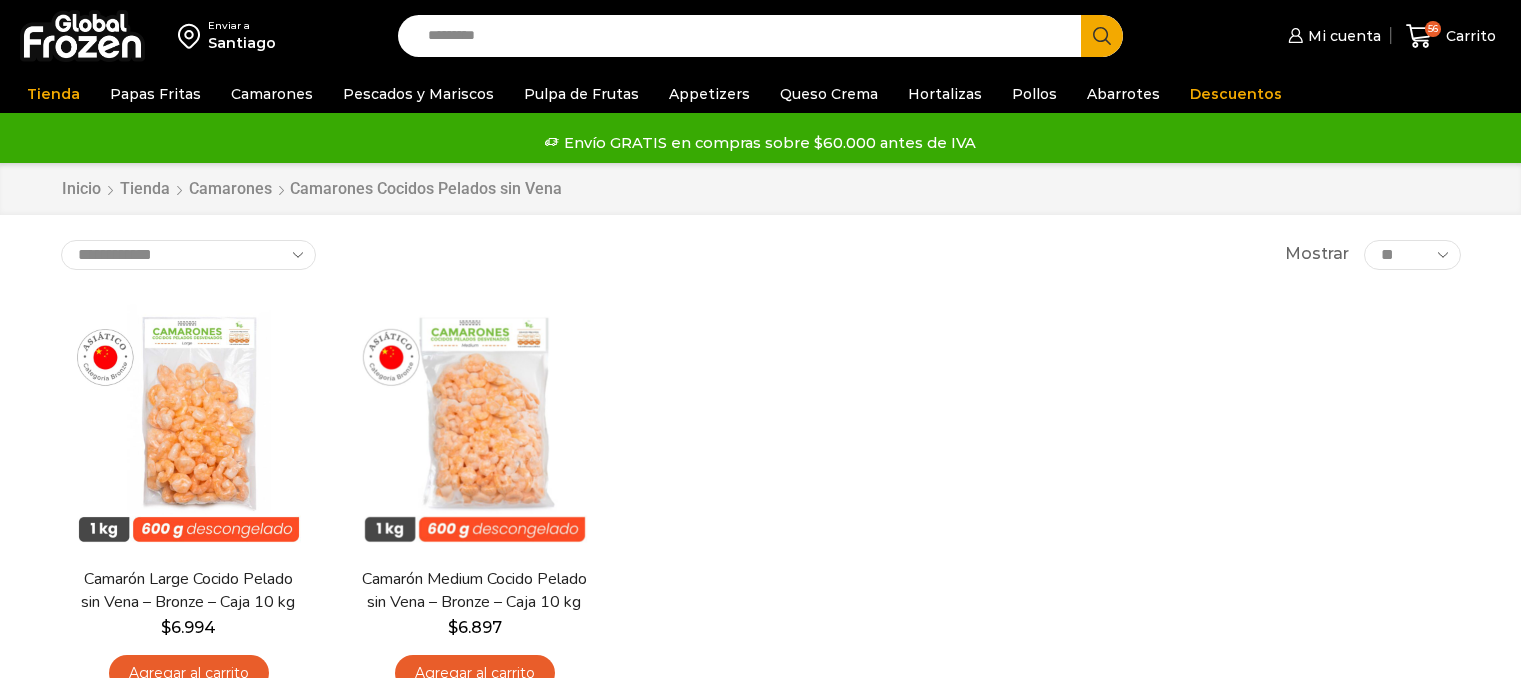scroll, scrollTop: 0, scrollLeft: 0, axis: both 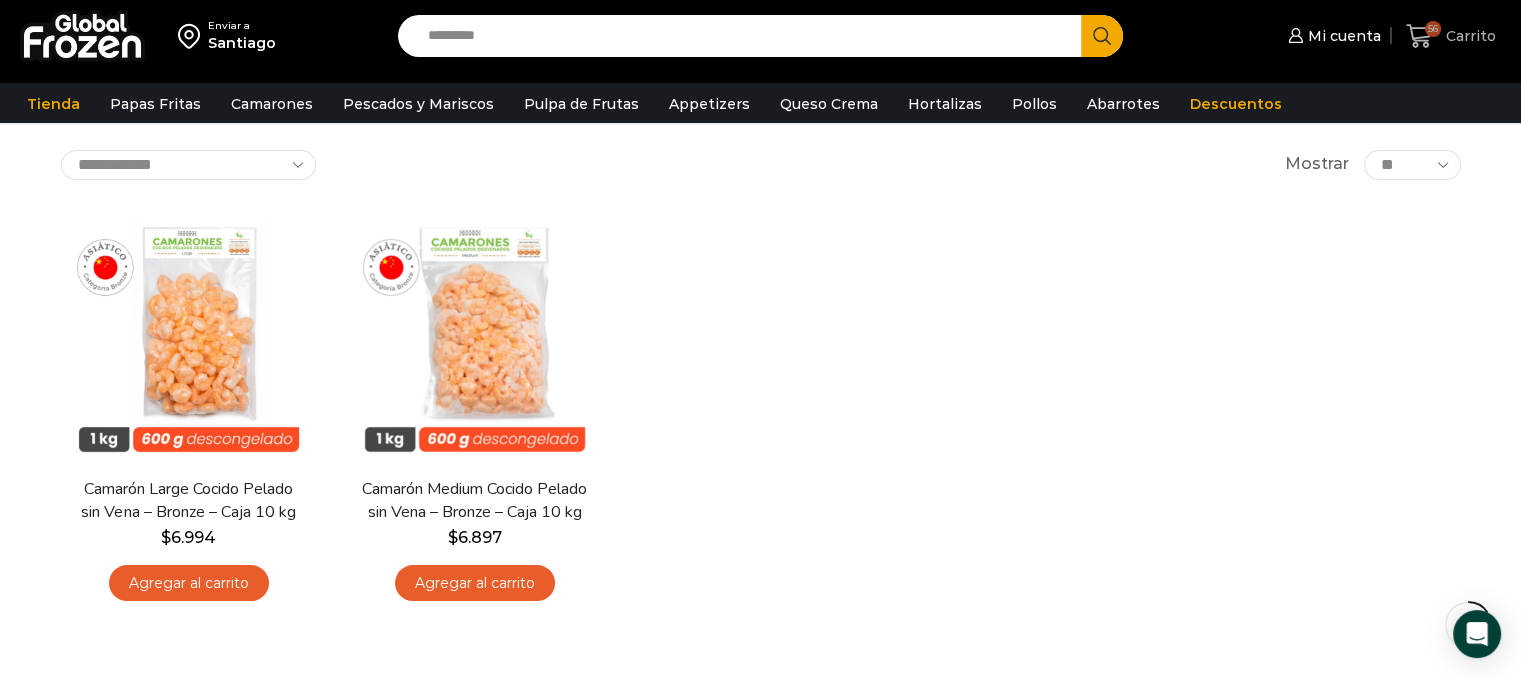 click on "56" at bounding box center [1423, 36] 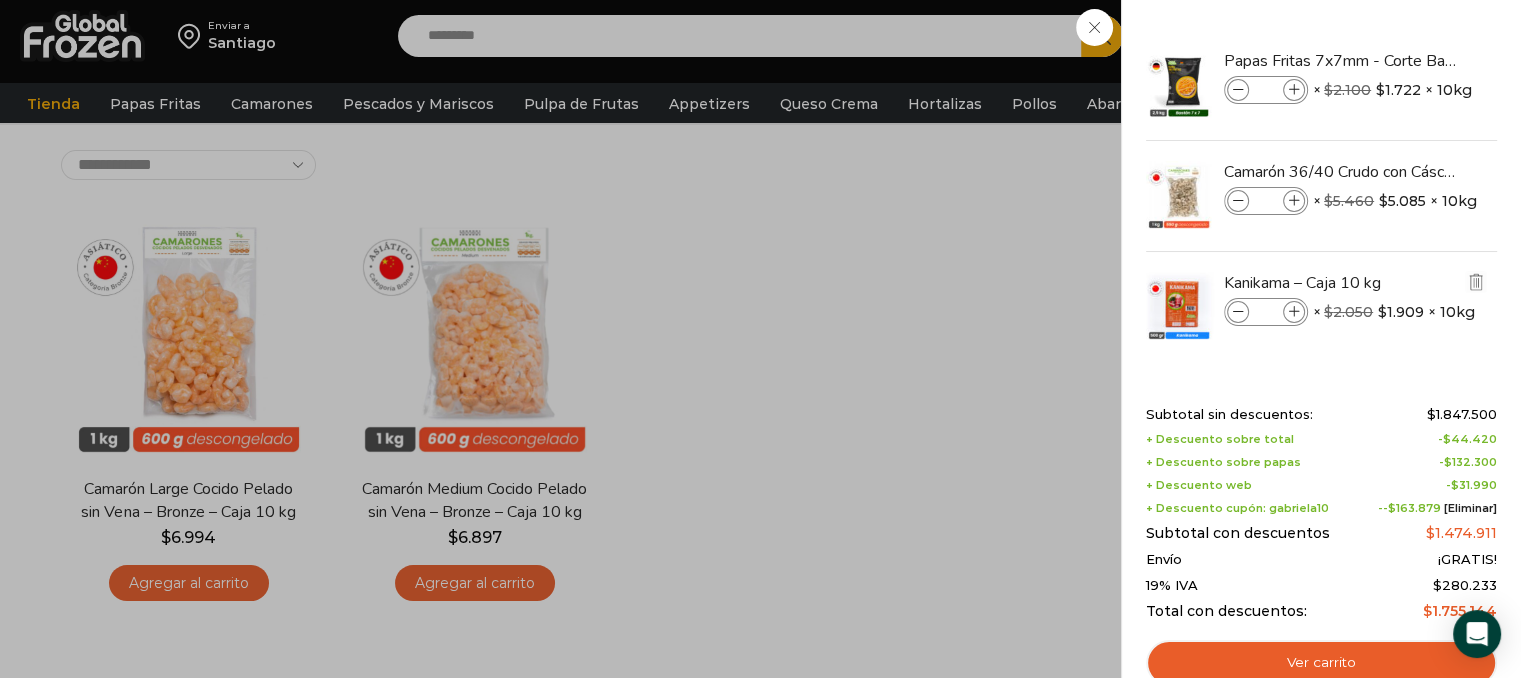 click at bounding box center [1294, 312] 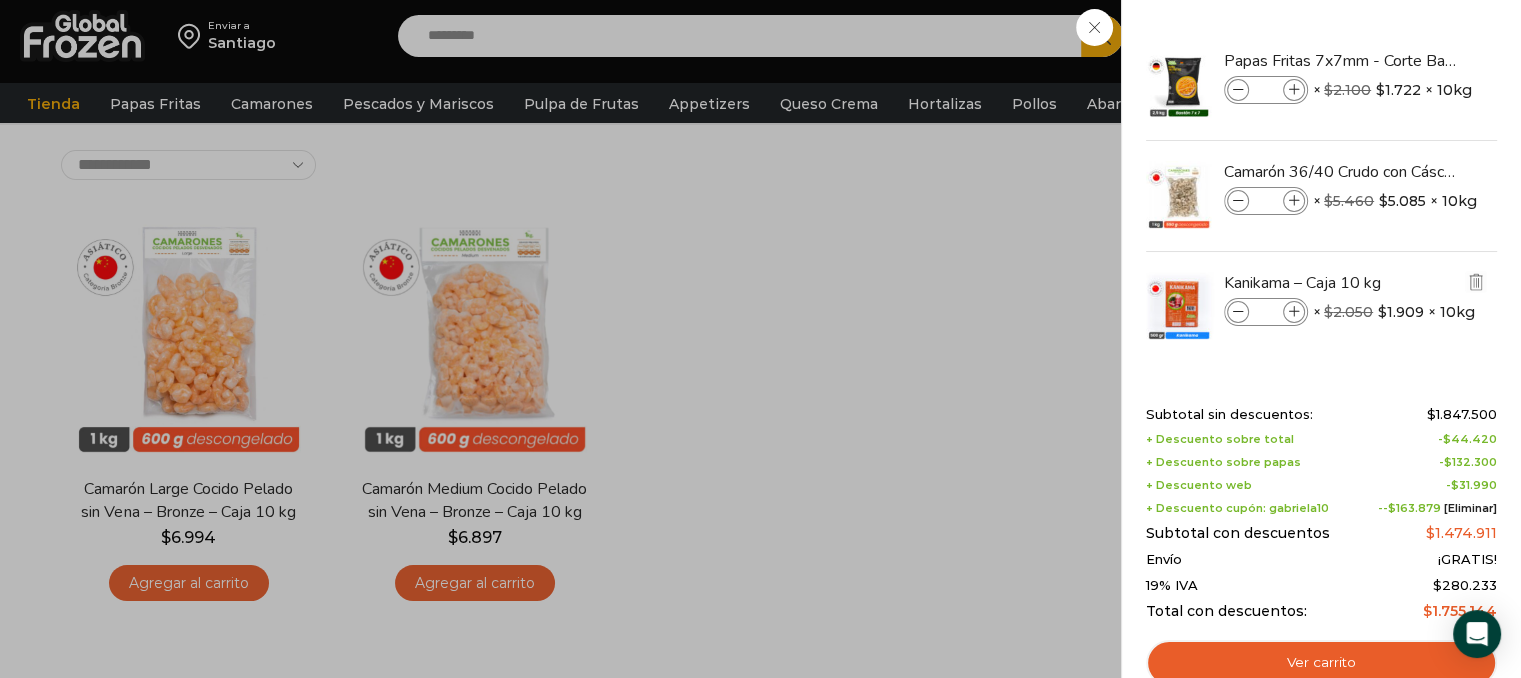 click at bounding box center (1294, 312) 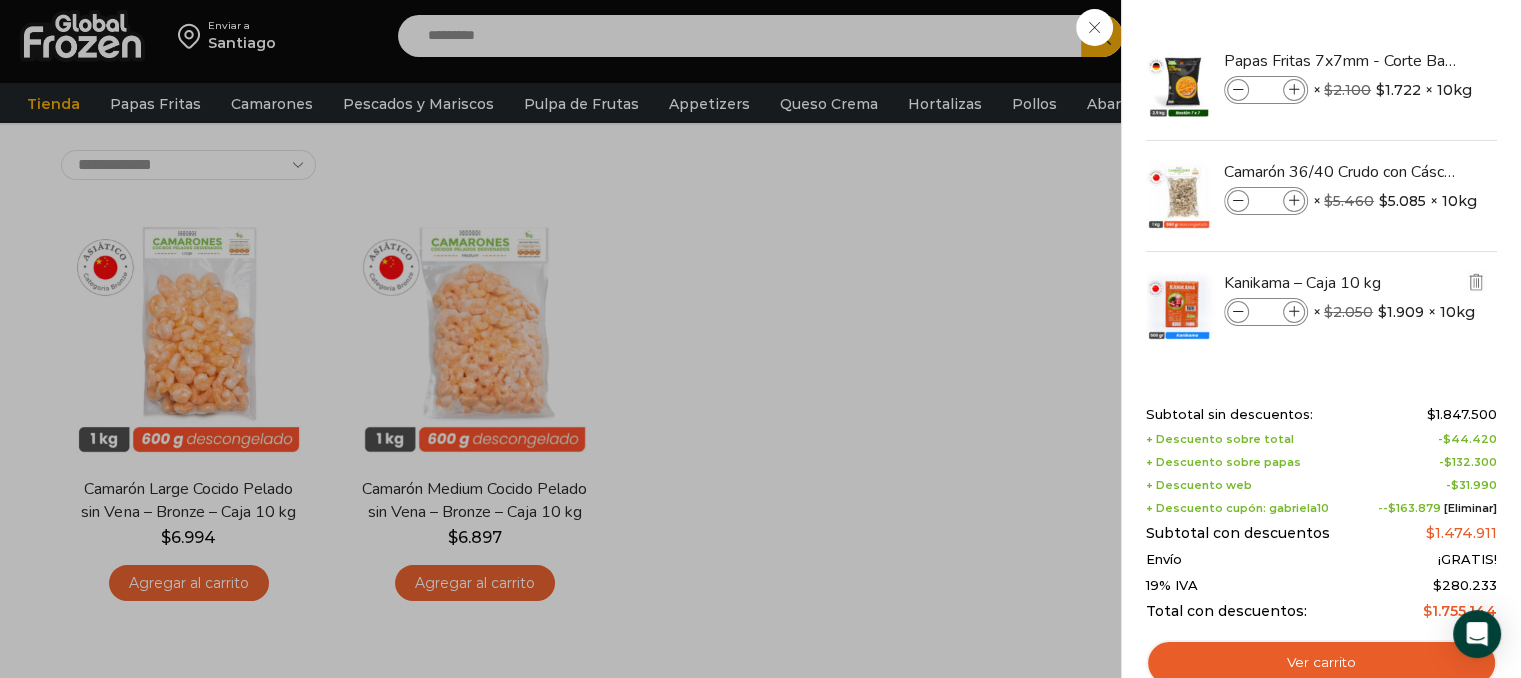 click at bounding box center (1294, 312) 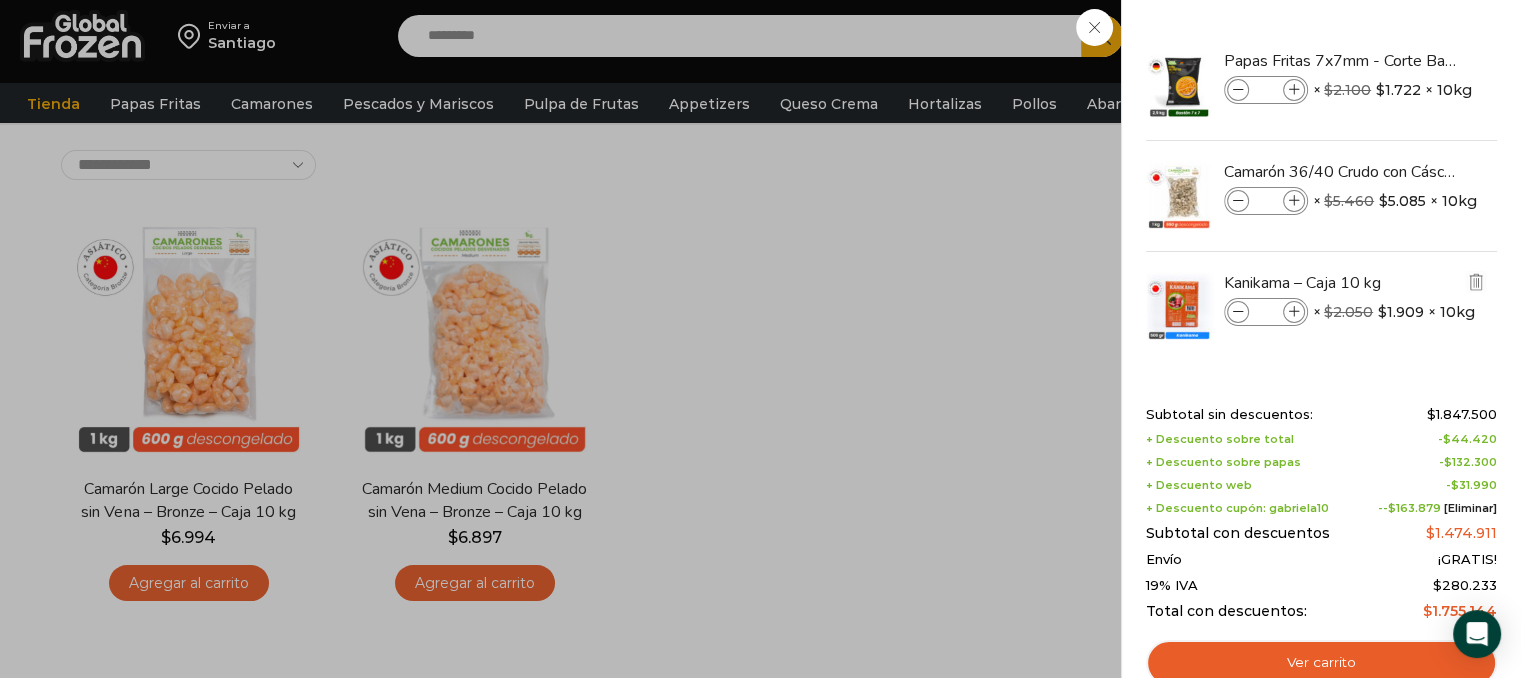 click at bounding box center [1294, 312] 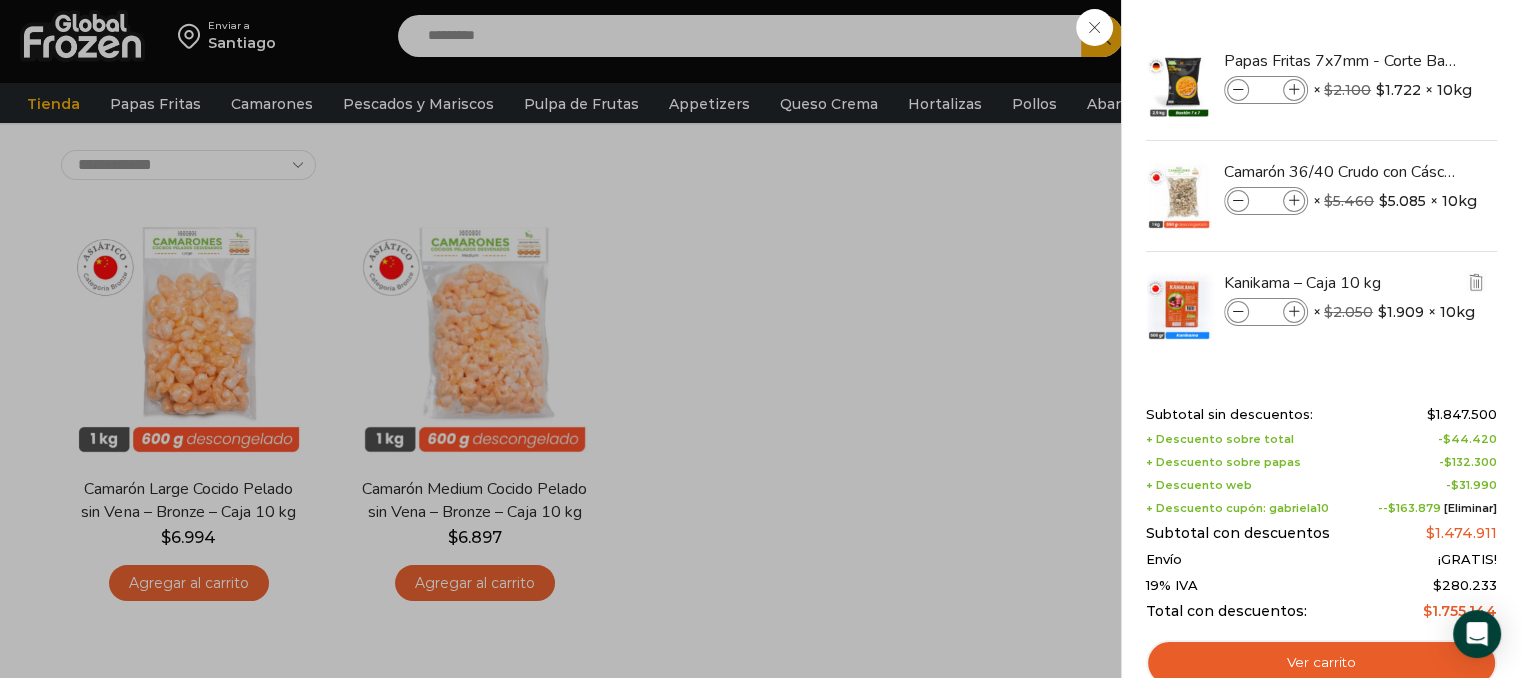 click at bounding box center (1294, 312) 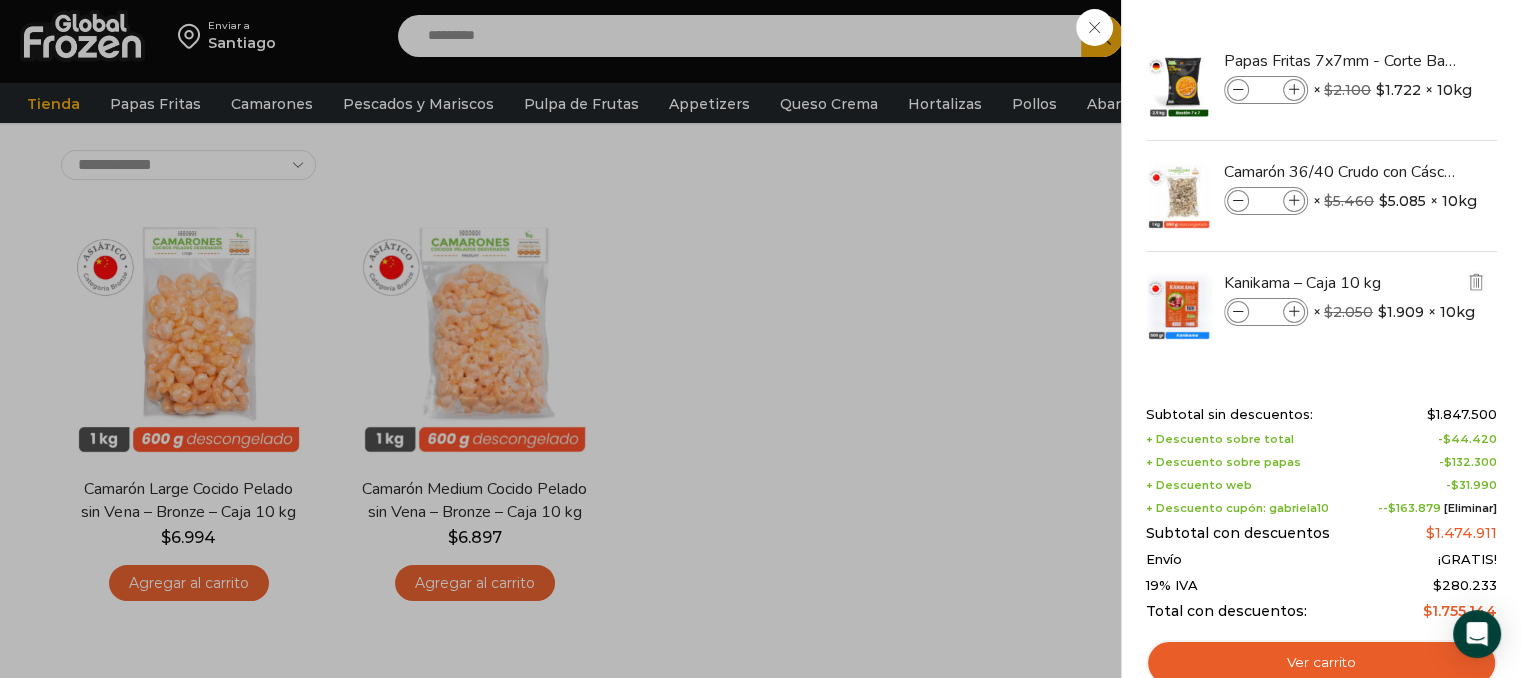 click at bounding box center (1294, 312) 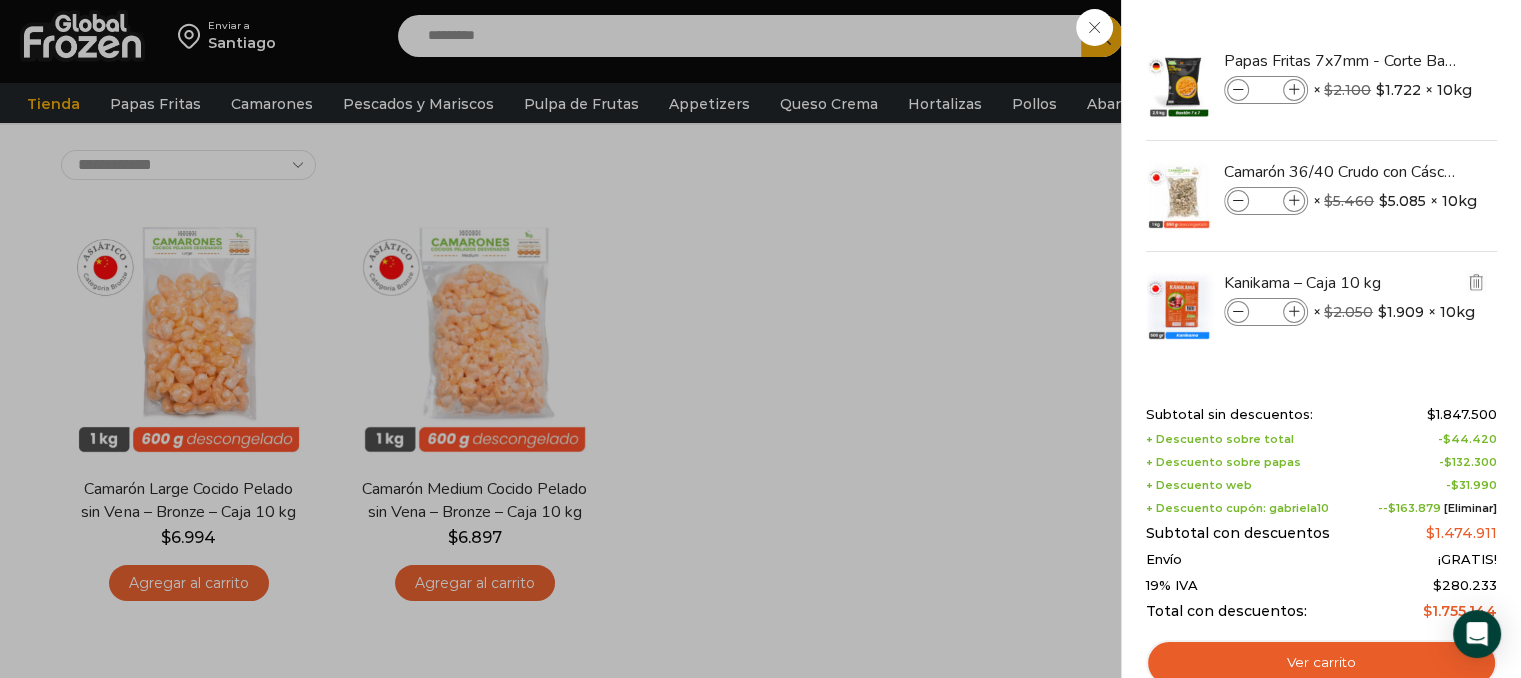 click at bounding box center [1294, 312] 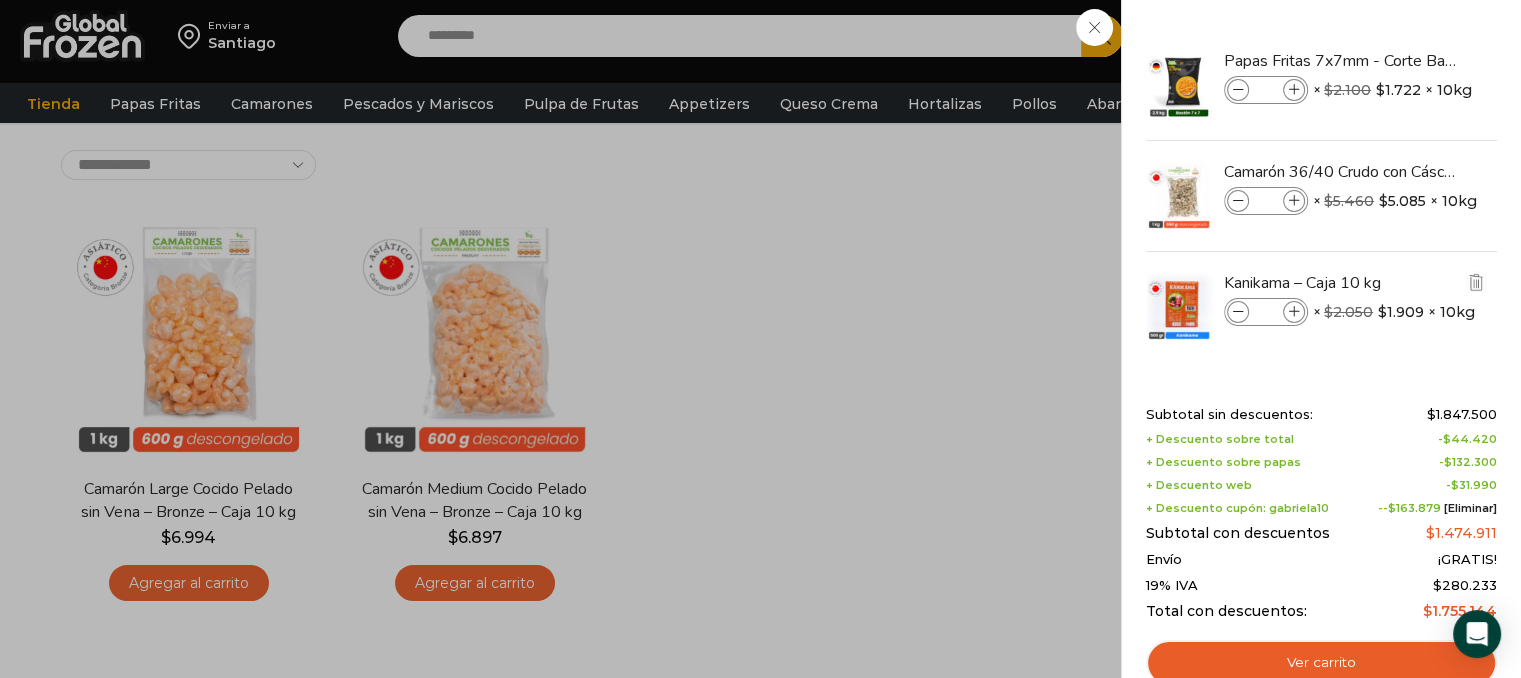 click at bounding box center (1294, 312) 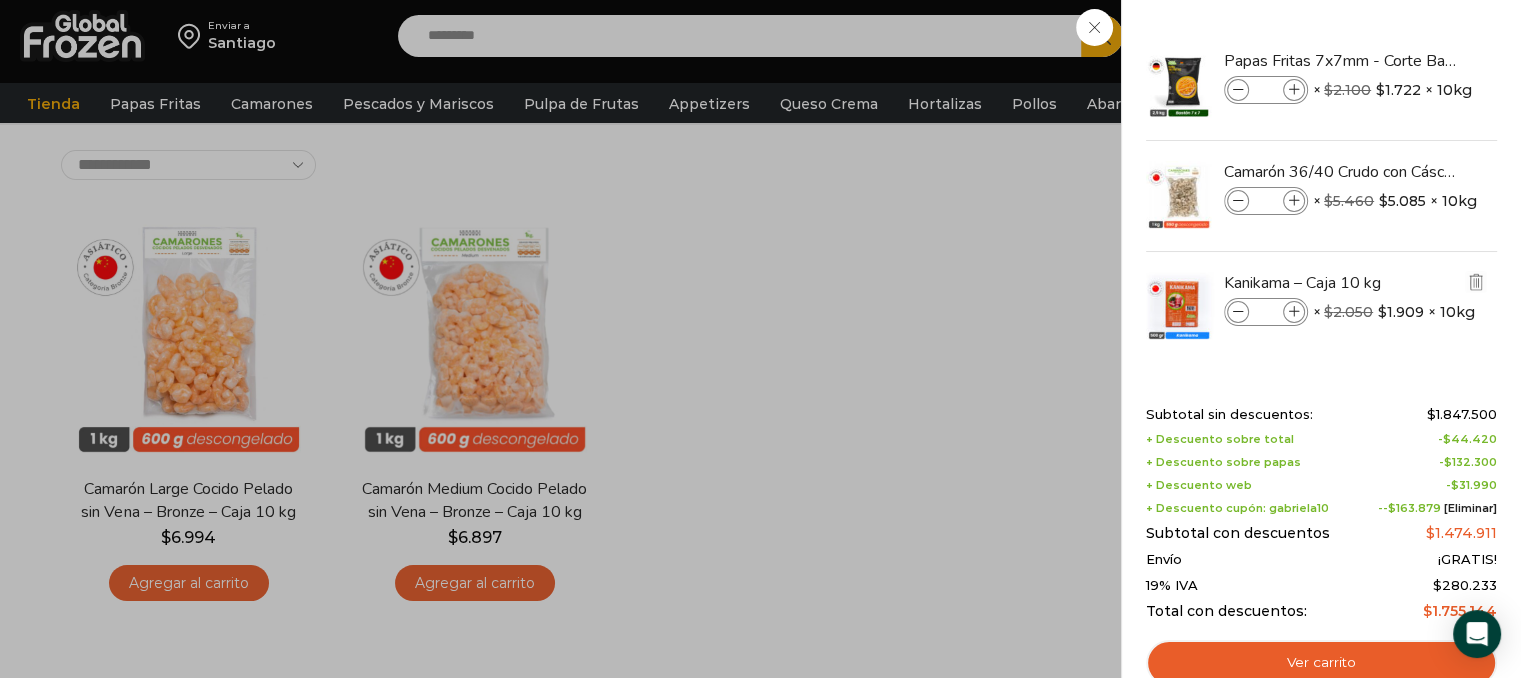 click at bounding box center (1294, 312) 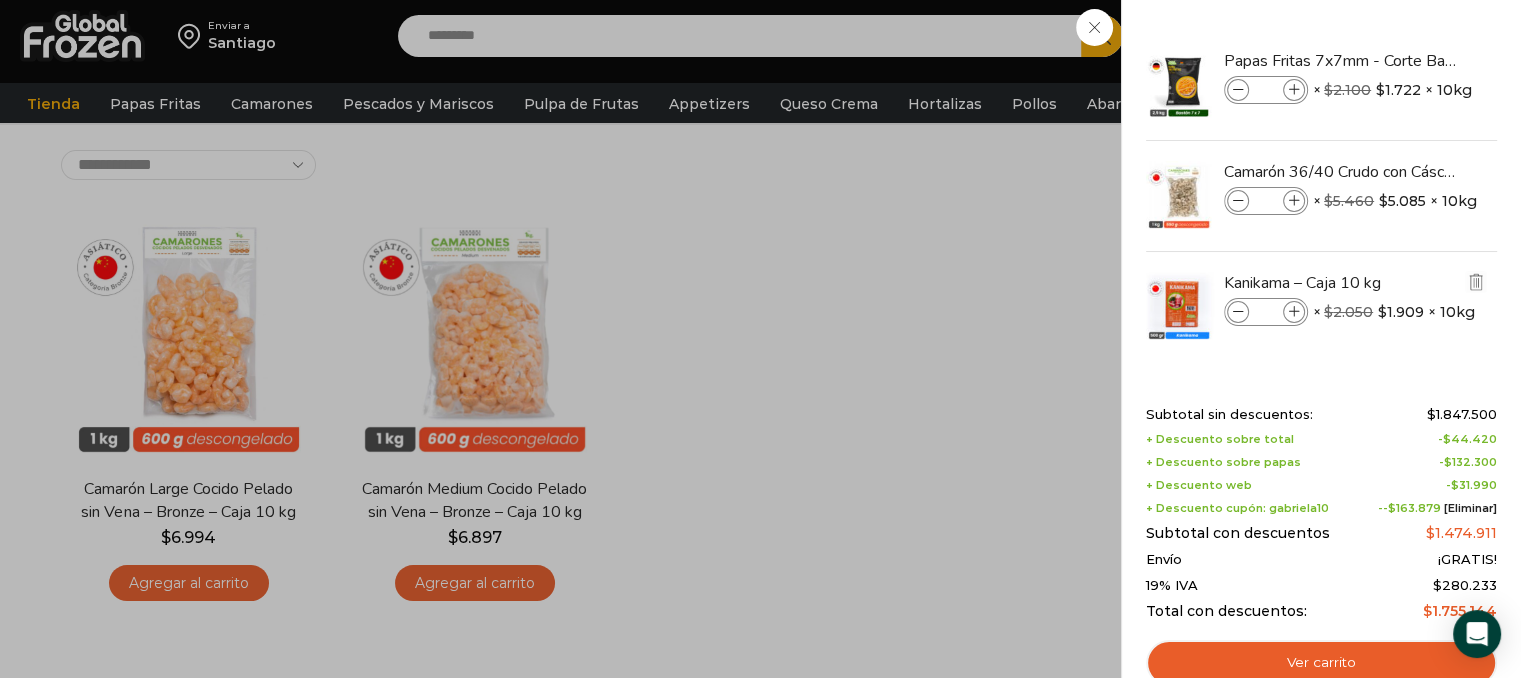 click at bounding box center [1294, 312] 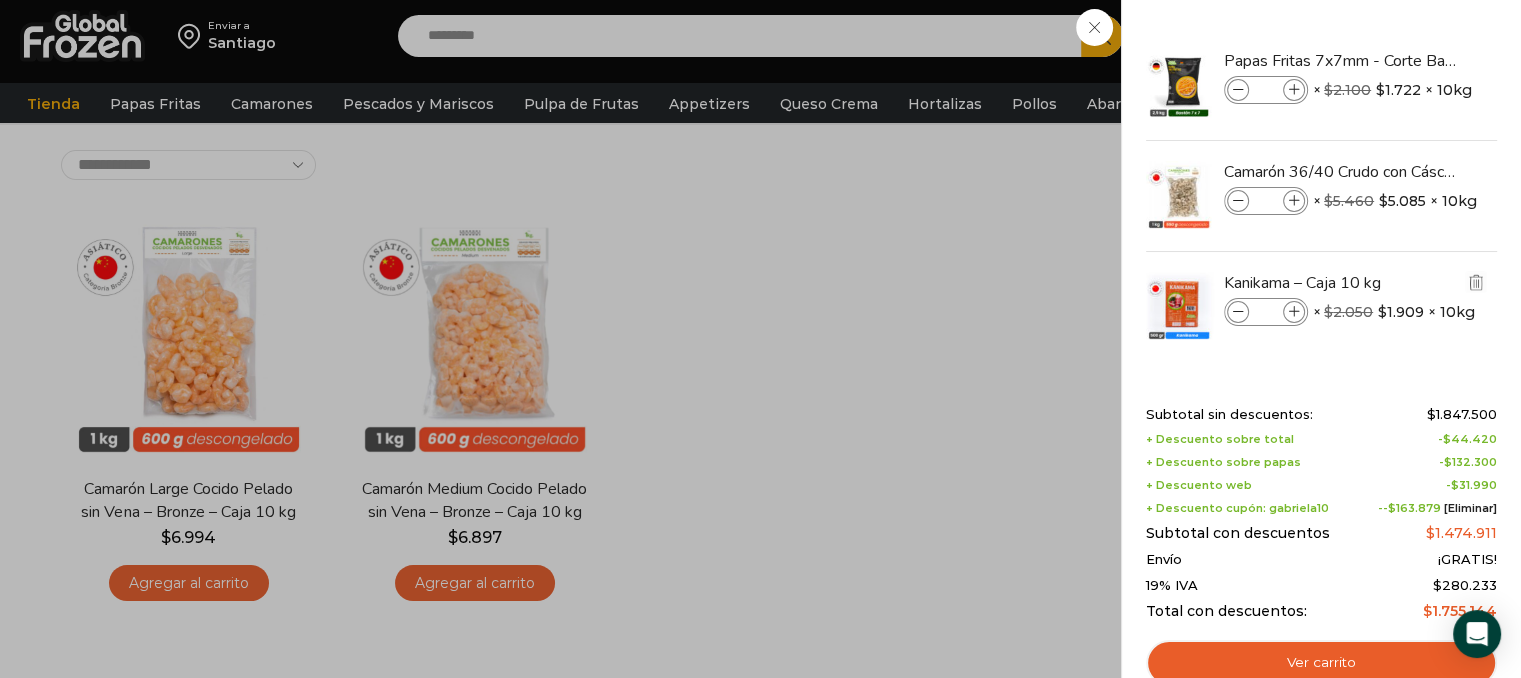 click at bounding box center (1294, 312) 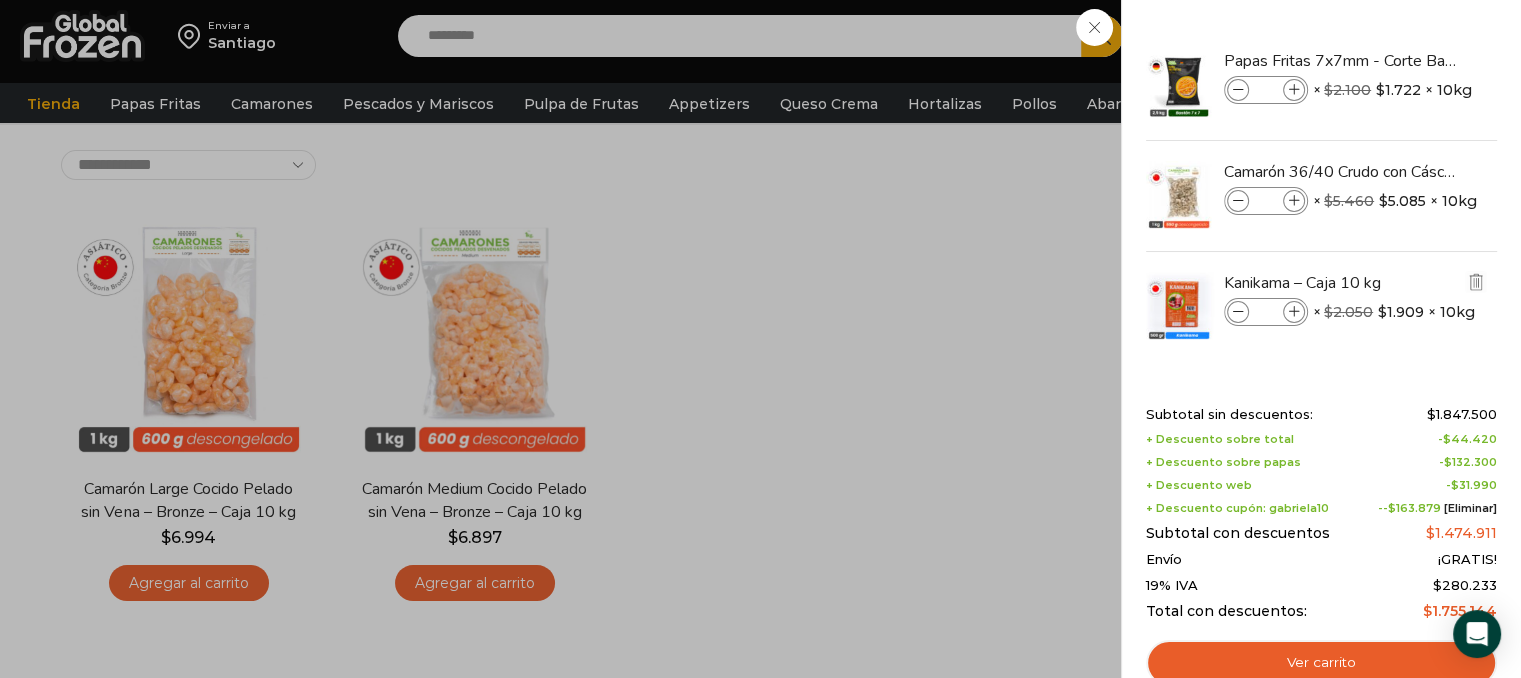 click at bounding box center [1294, 312] 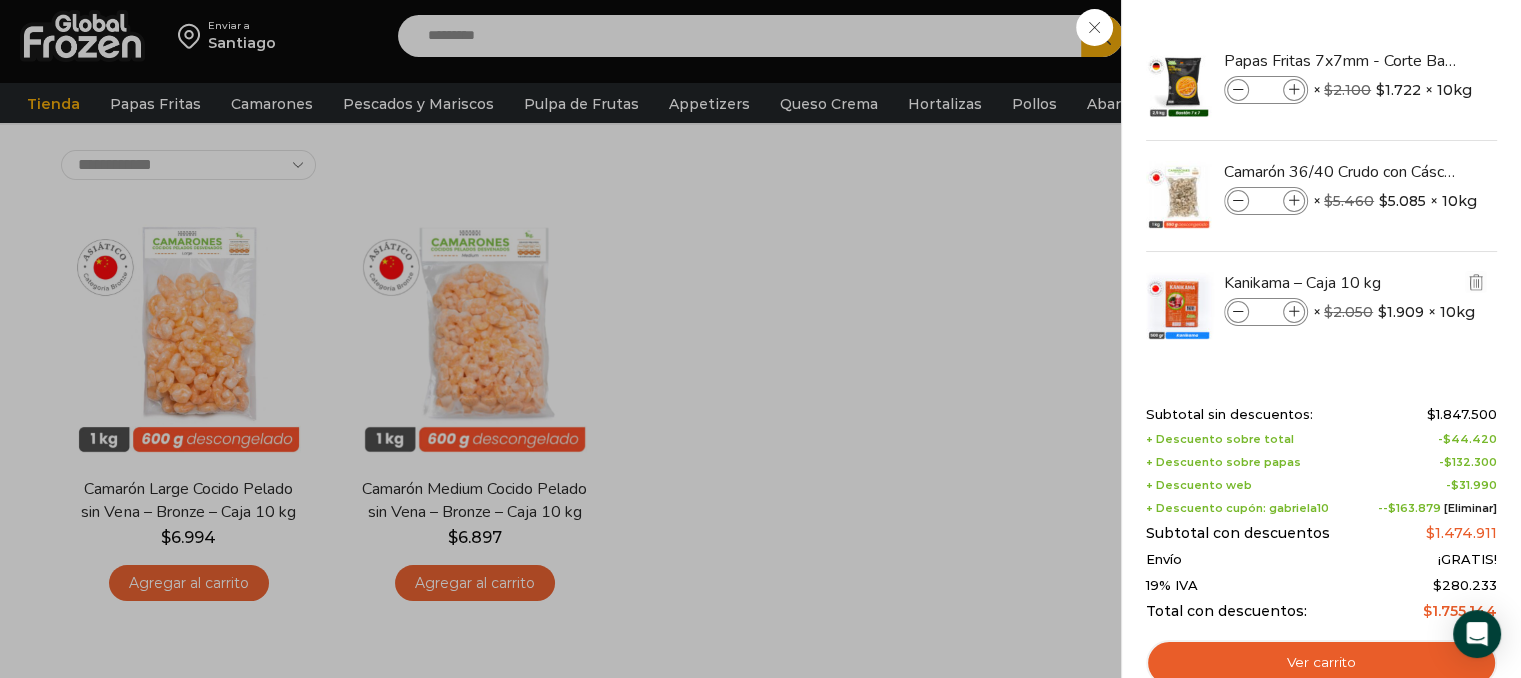 click at bounding box center (1294, 312) 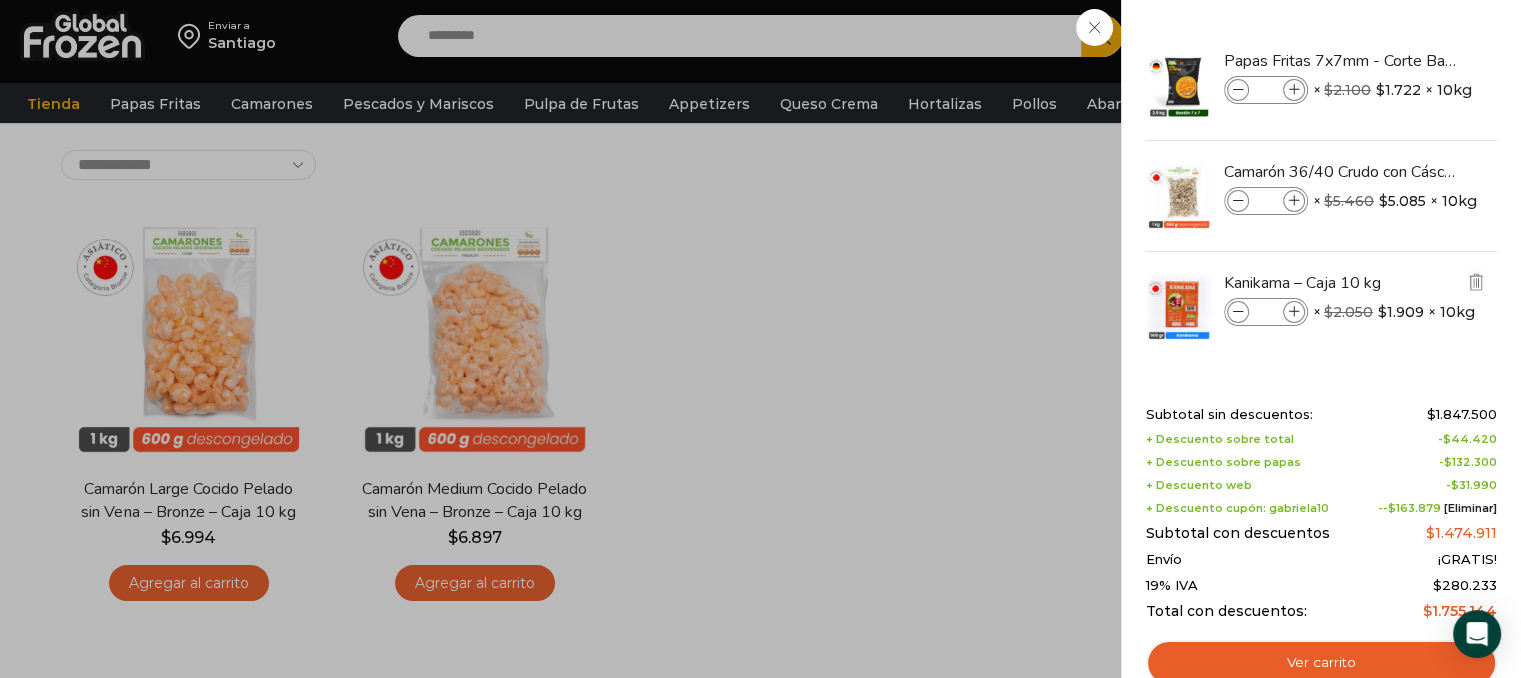 click at bounding box center (1294, 312) 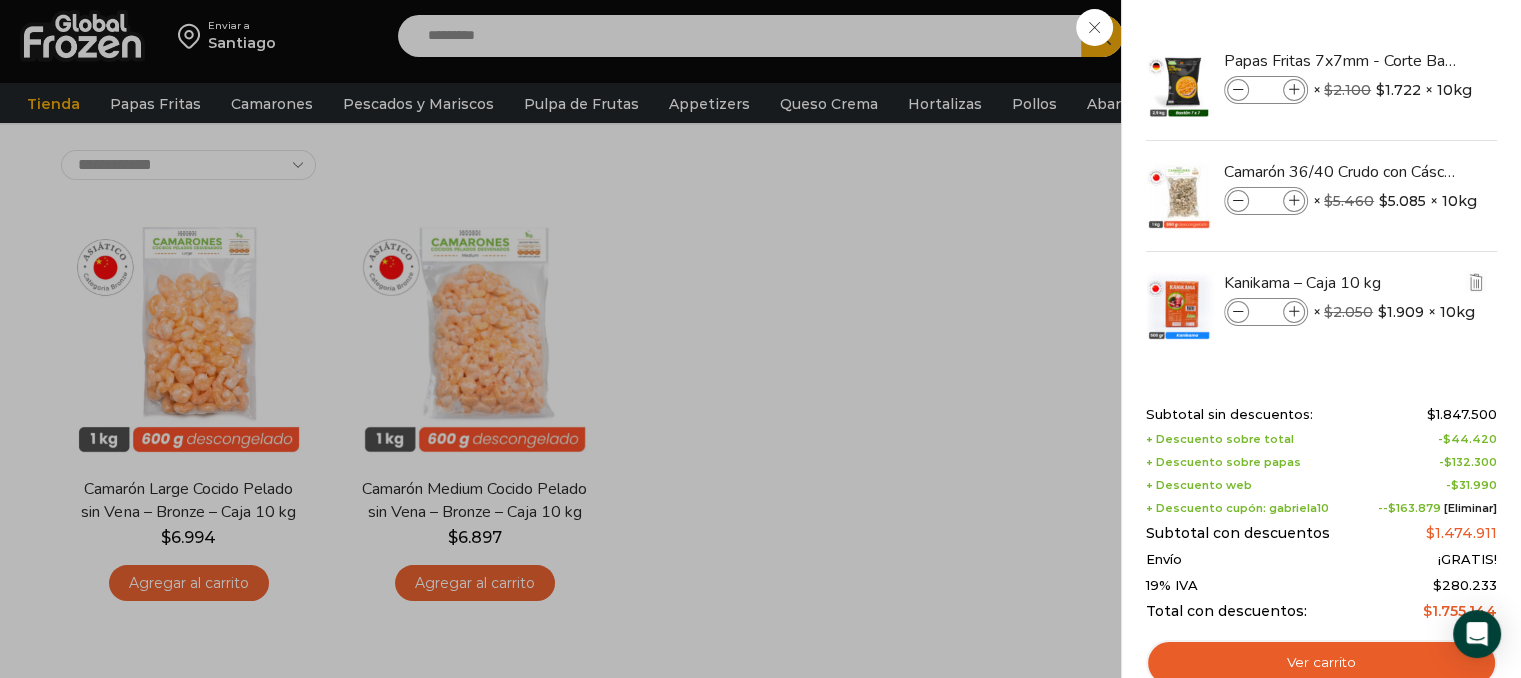 click at bounding box center [1294, 312] 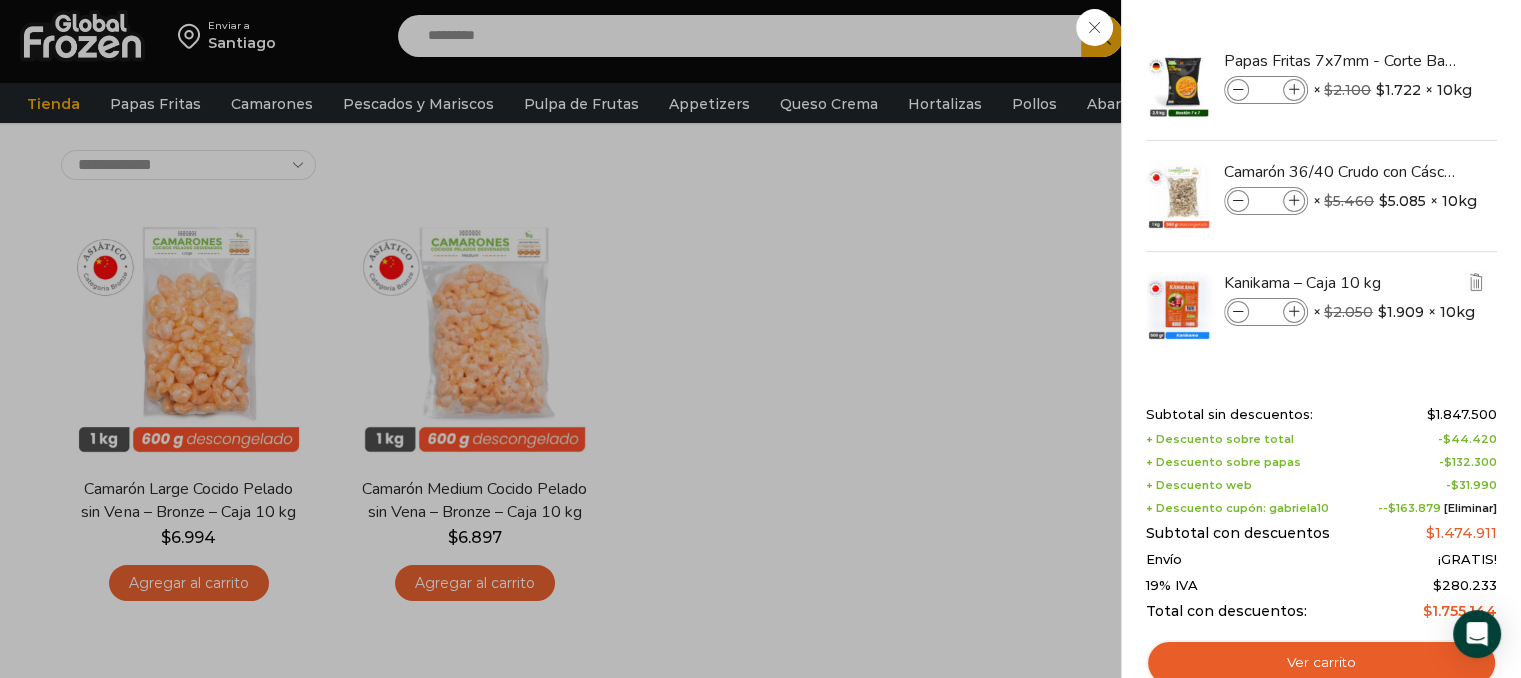 type on "**" 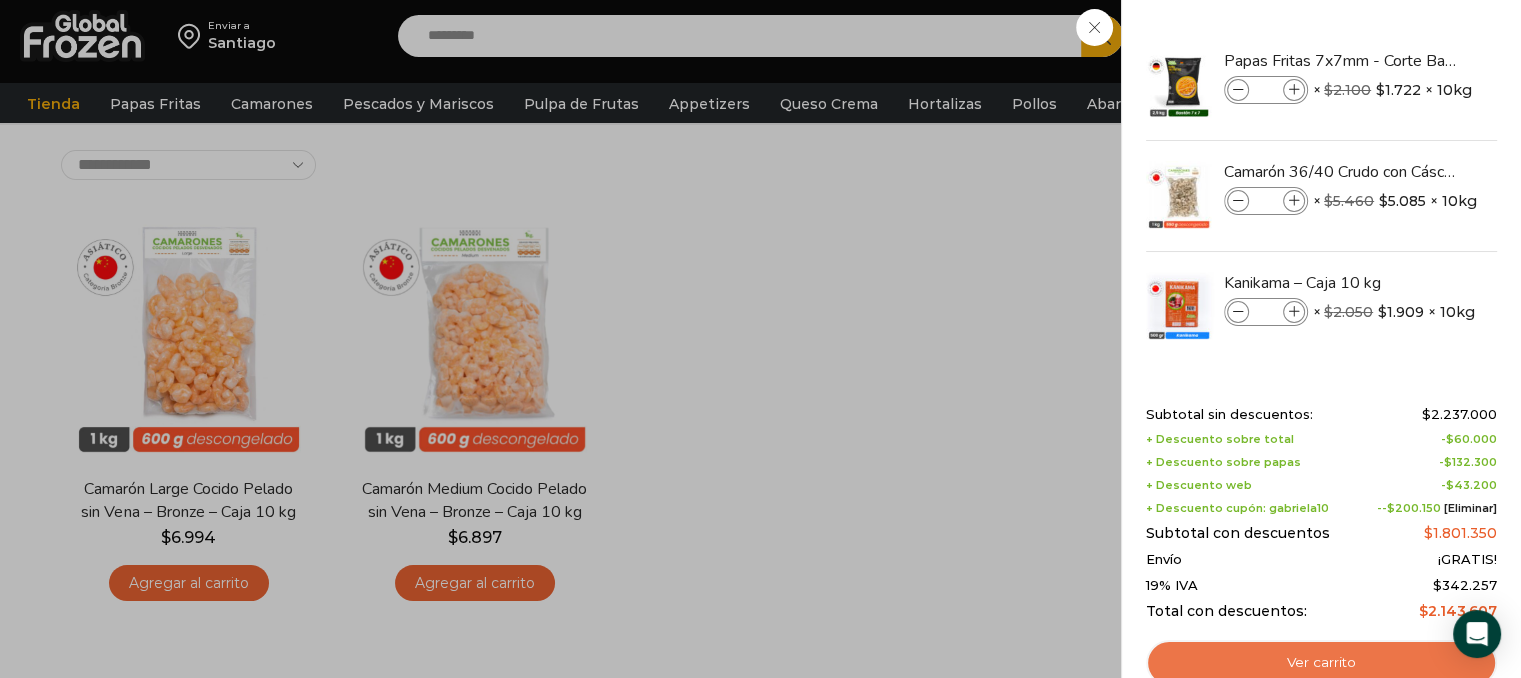 scroll, scrollTop: 300, scrollLeft: 0, axis: vertical 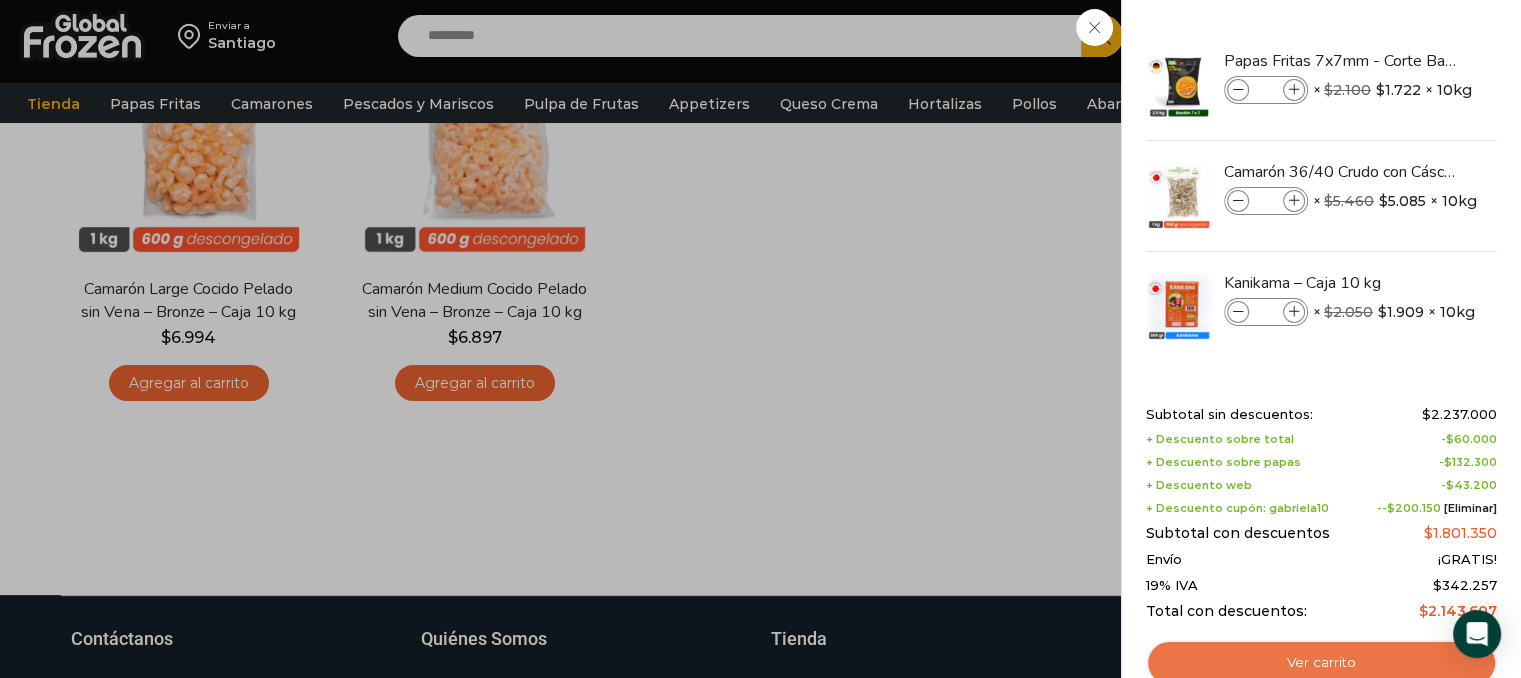 click on "Ver carrito" at bounding box center [1321, 663] 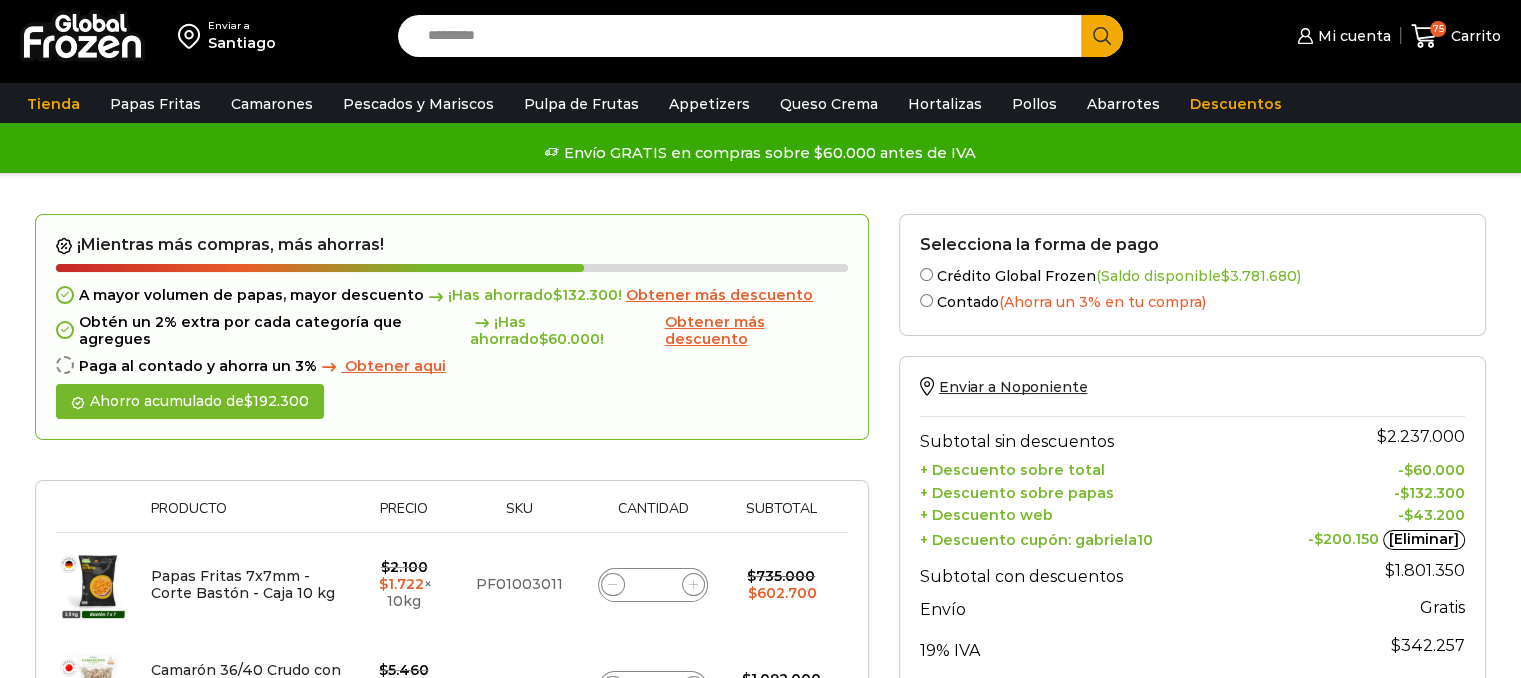 scroll, scrollTop: 300, scrollLeft: 0, axis: vertical 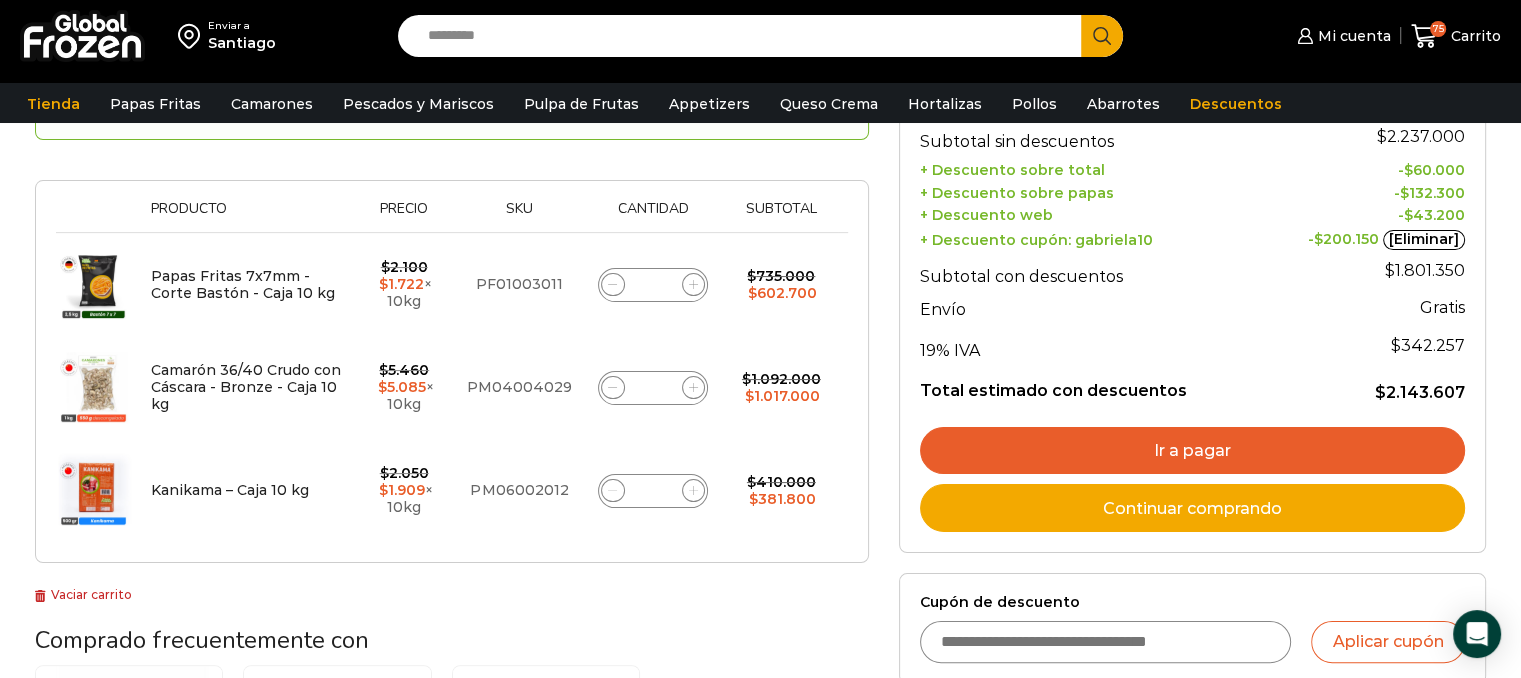 click on "Continuar comprando" at bounding box center [1192, 508] 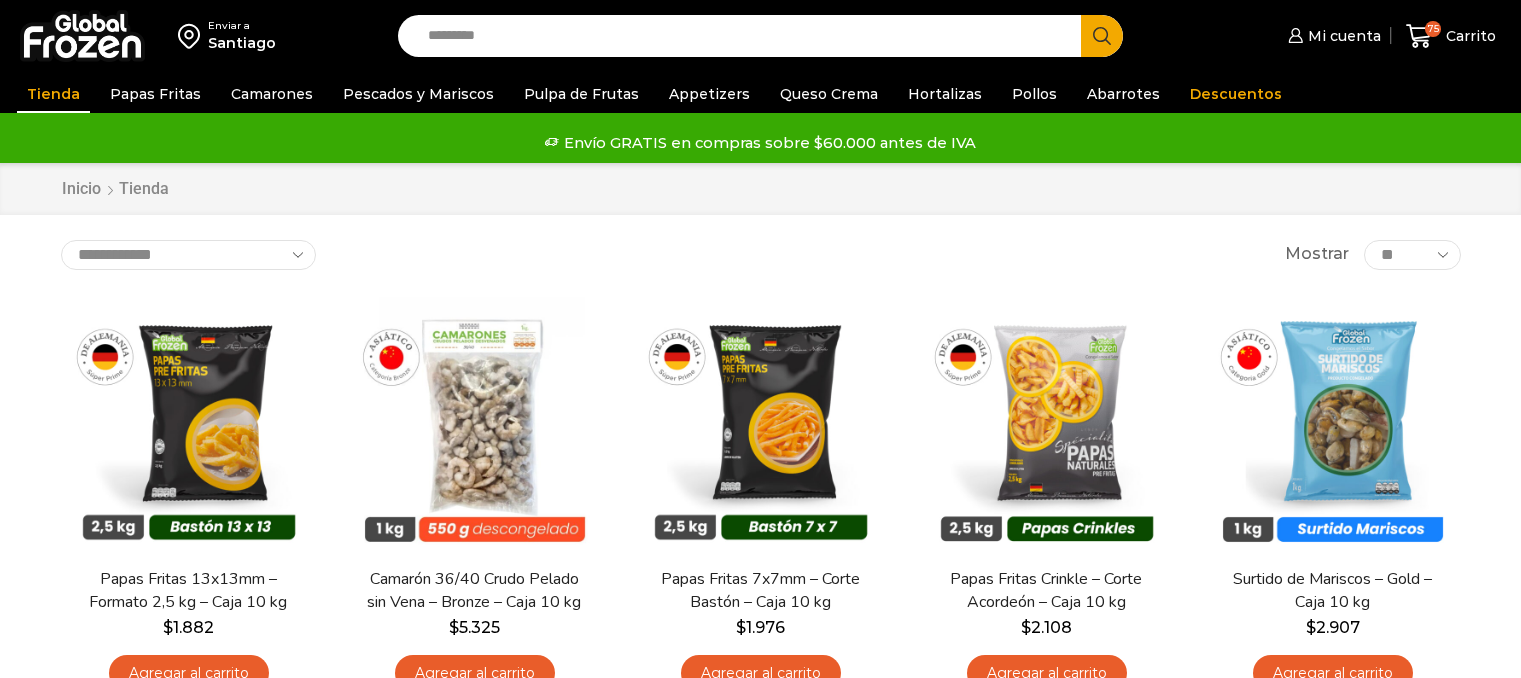 scroll, scrollTop: 0, scrollLeft: 0, axis: both 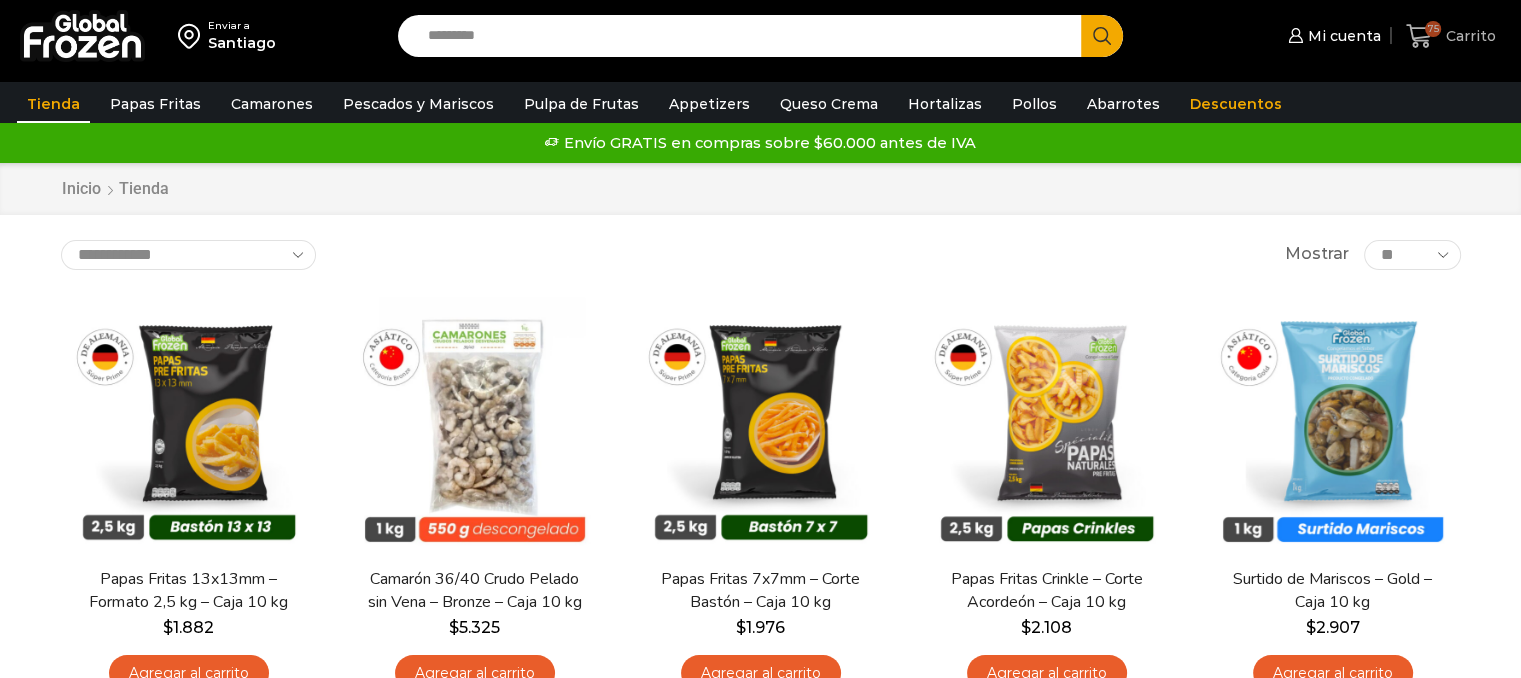 click on "Carrito" at bounding box center (1468, 36) 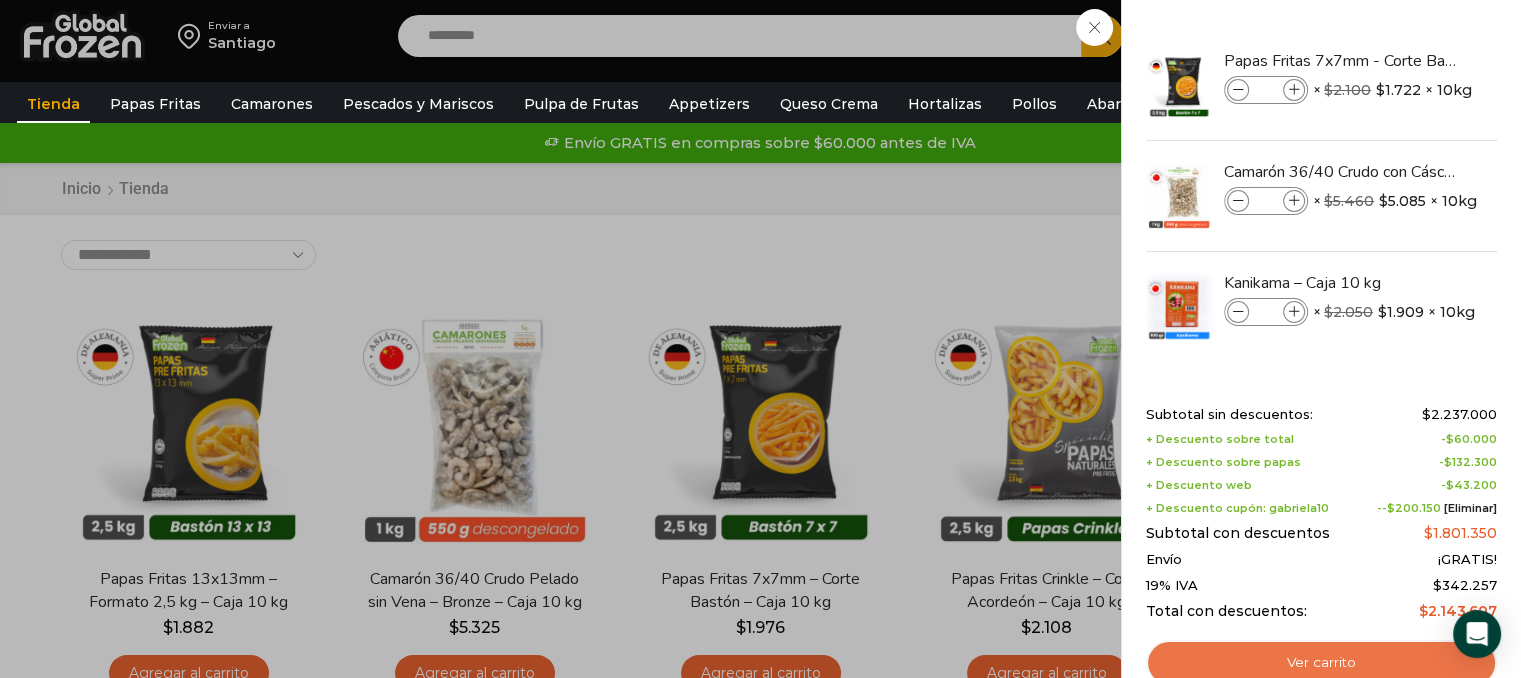 click on "Ver carrito" at bounding box center [1321, 663] 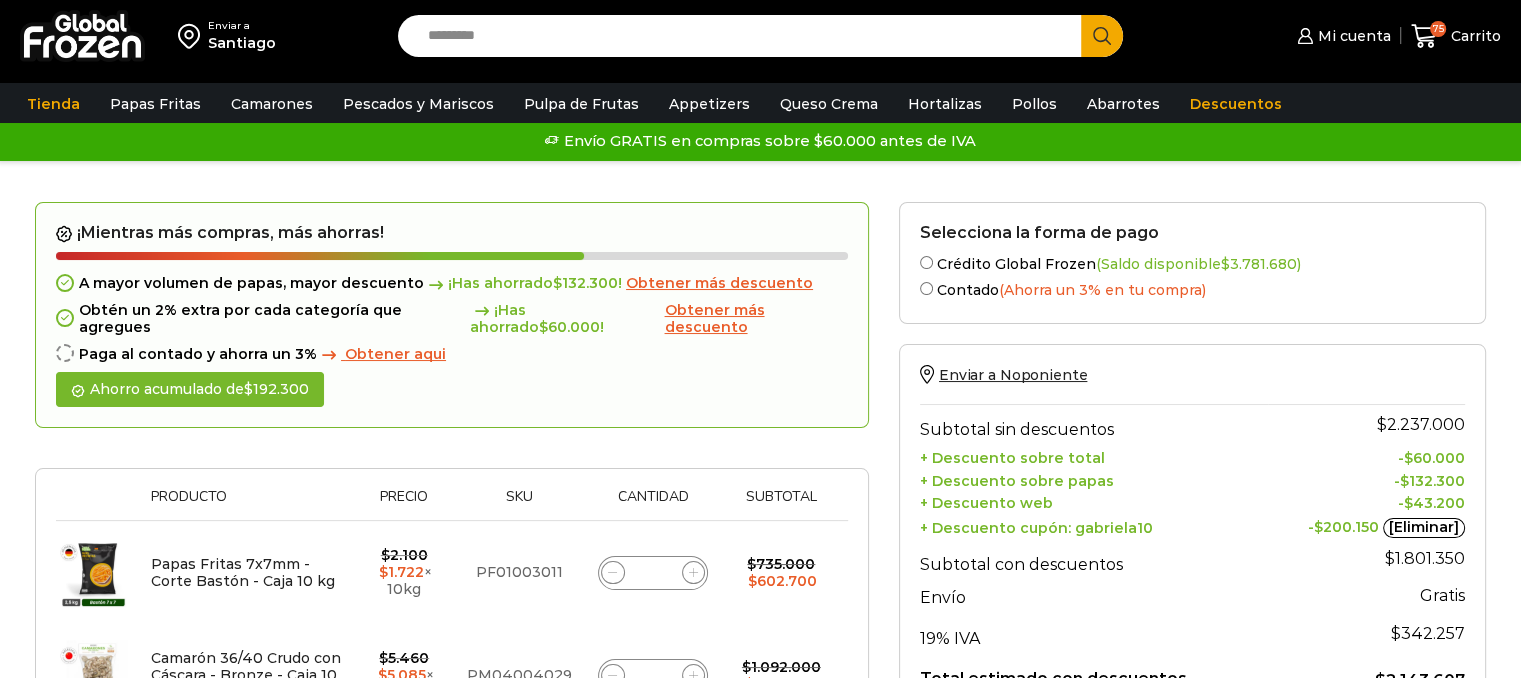 scroll, scrollTop: 92, scrollLeft: 0, axis: vertical 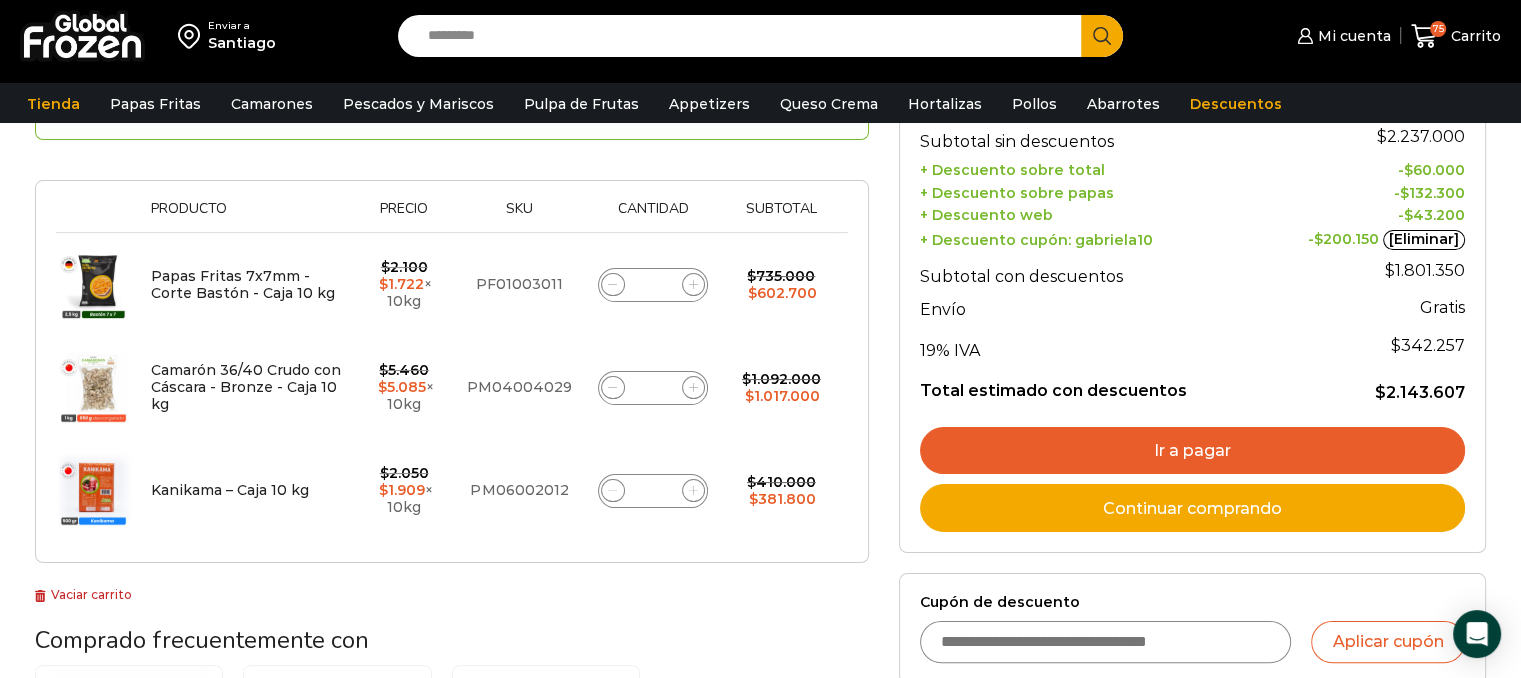 click on "Ir a pagar" at bounding box center (1192, 451) 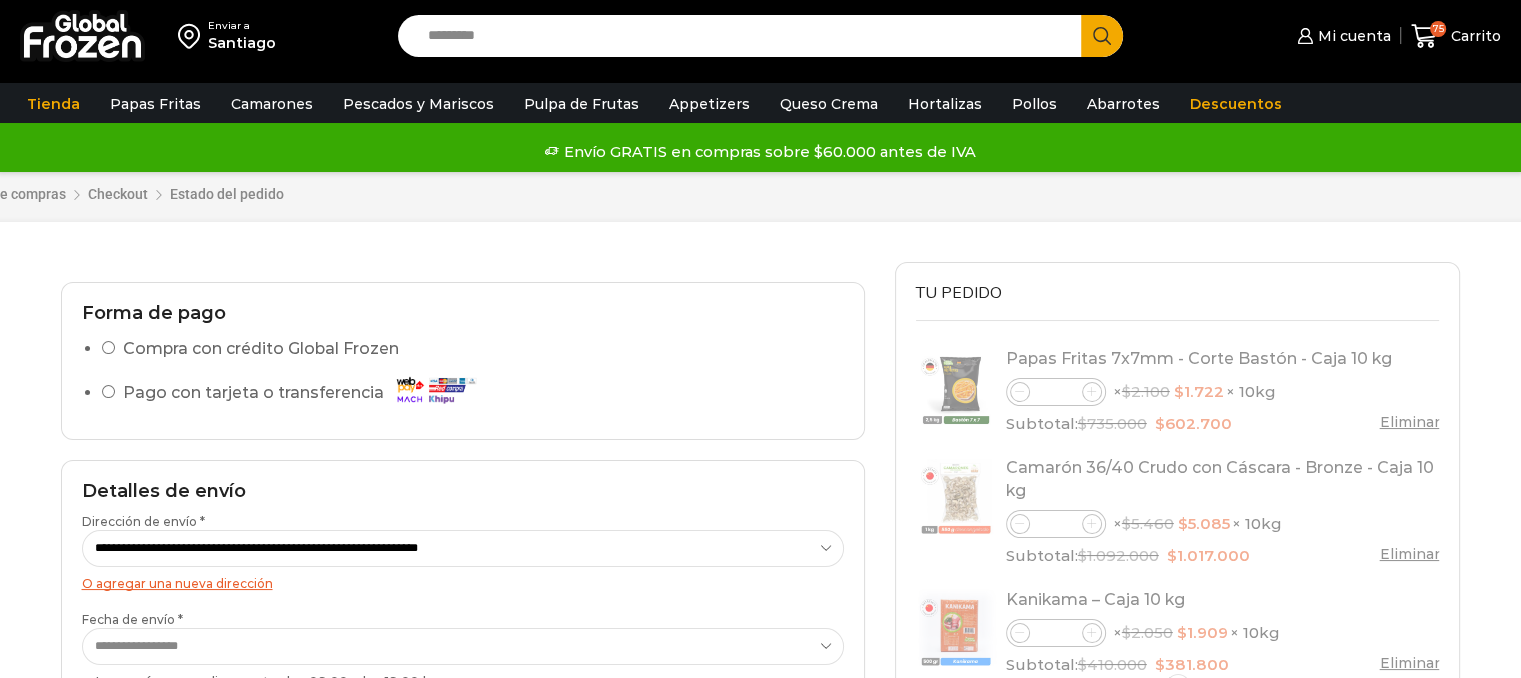 scroll, scrollTop: 100, scrollLeft: 0, axis: vertical 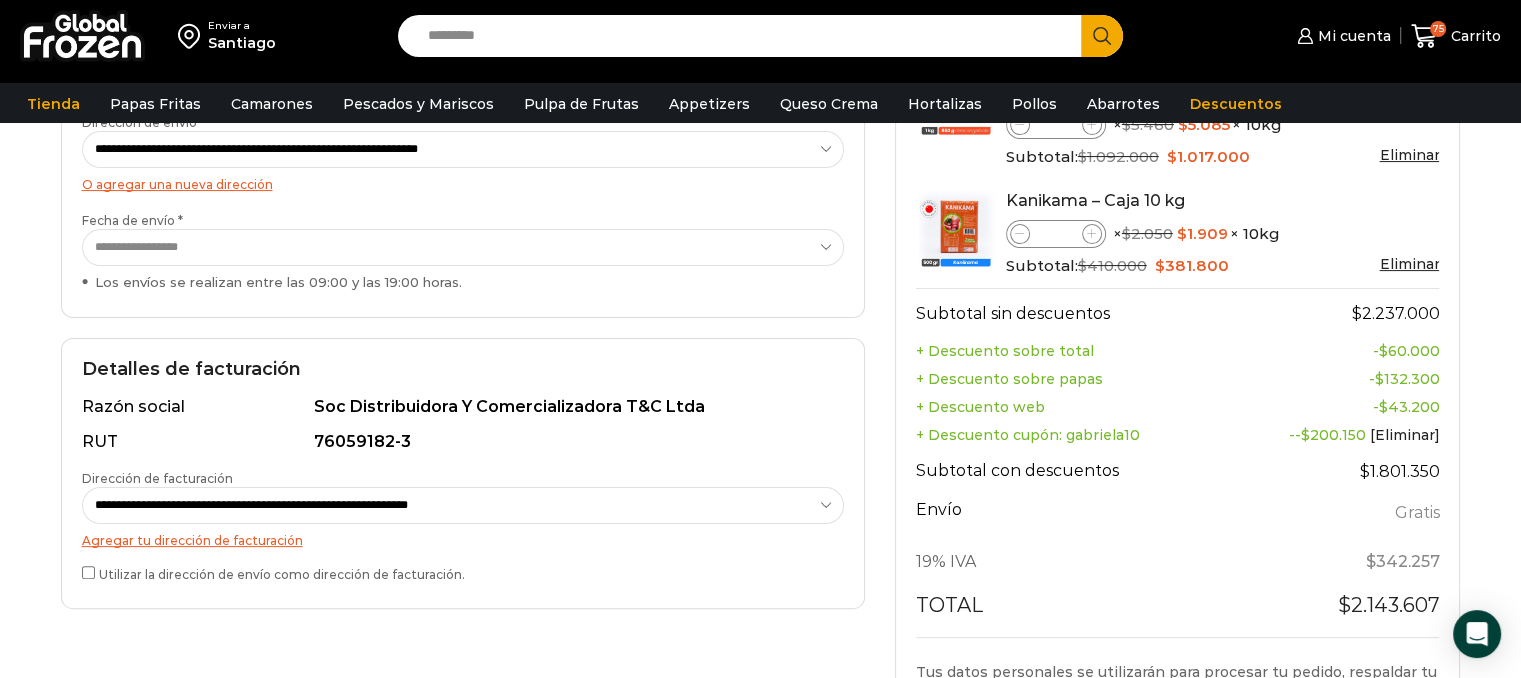 click on "**********" at bounding box center [463, 505] 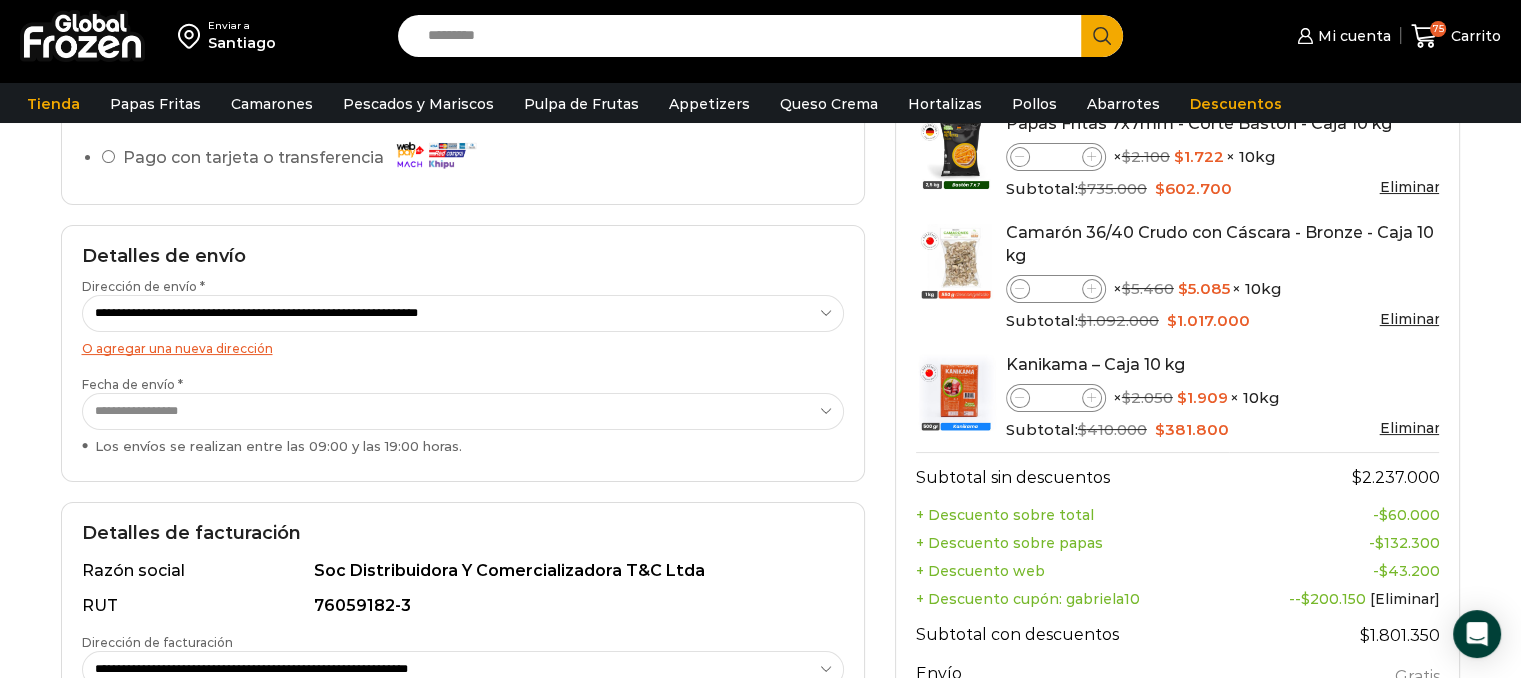scroll, scrollTop: 200, scrollLeft: 0, axis: vertical 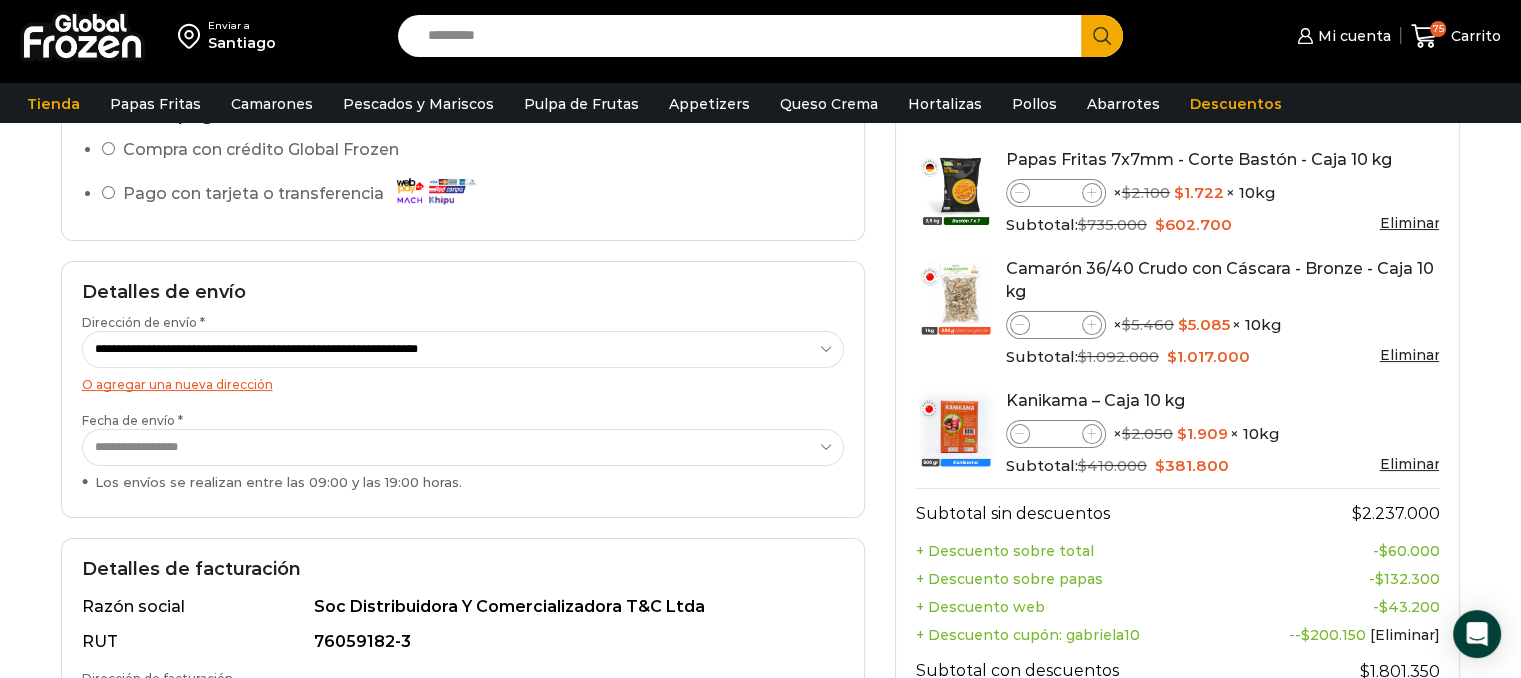 click on "**********" at bounding box center (463, 447) 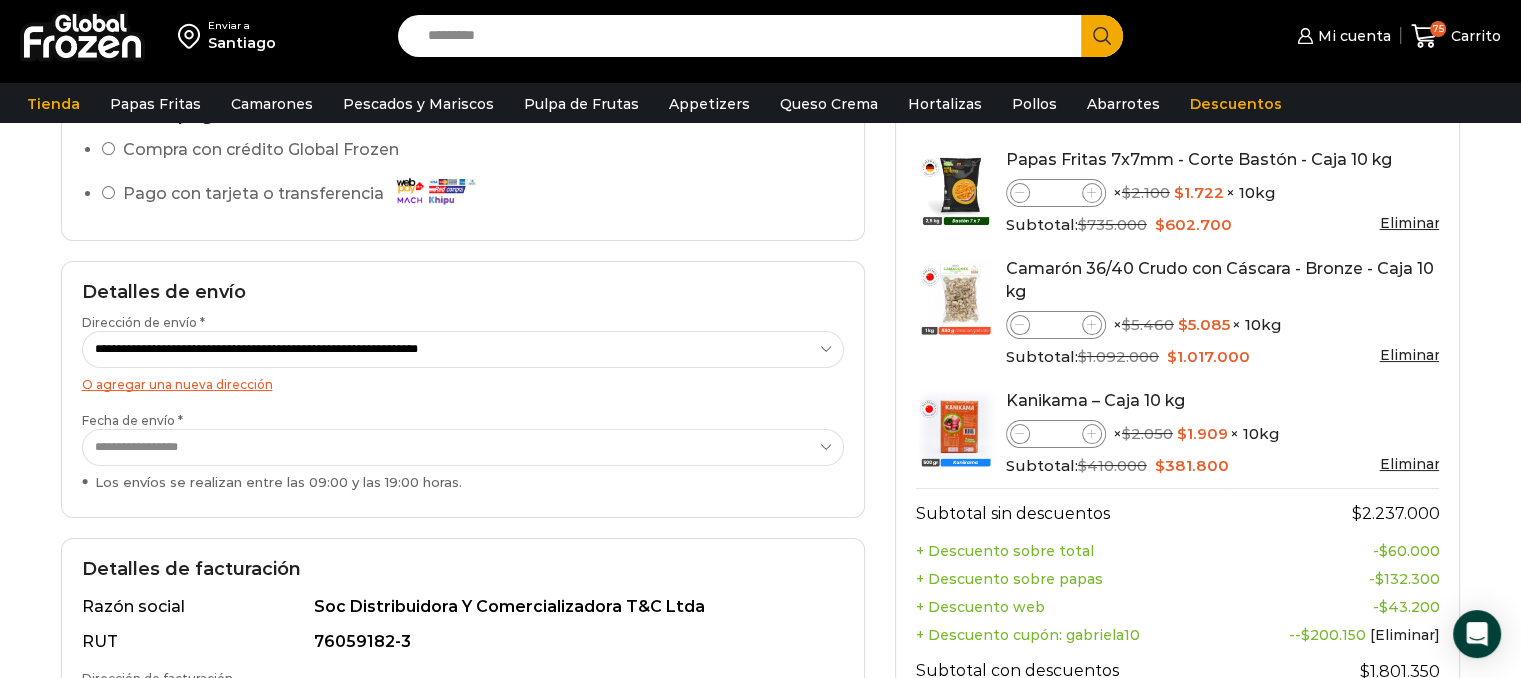 select on "**********" 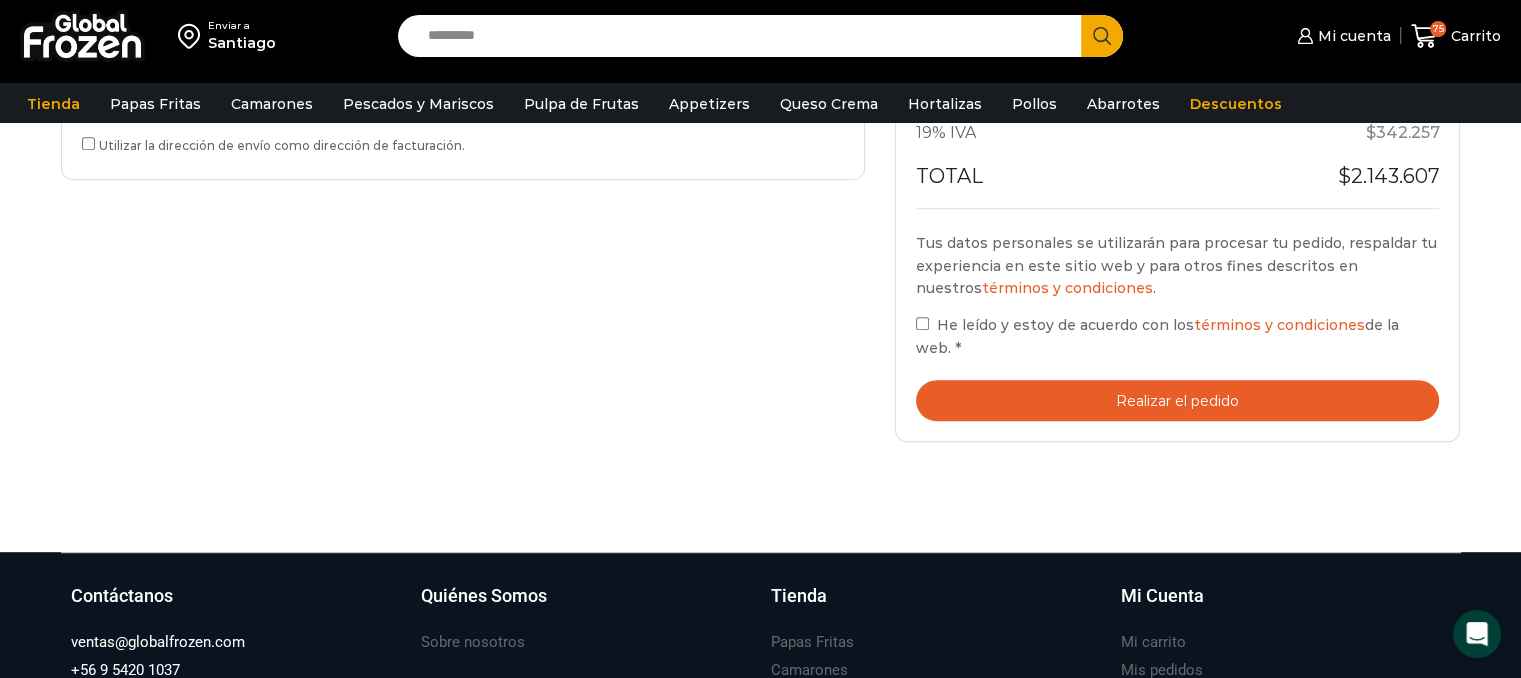 scroll, scrollTop: 800, scrollLeft: 0, axis: vertical 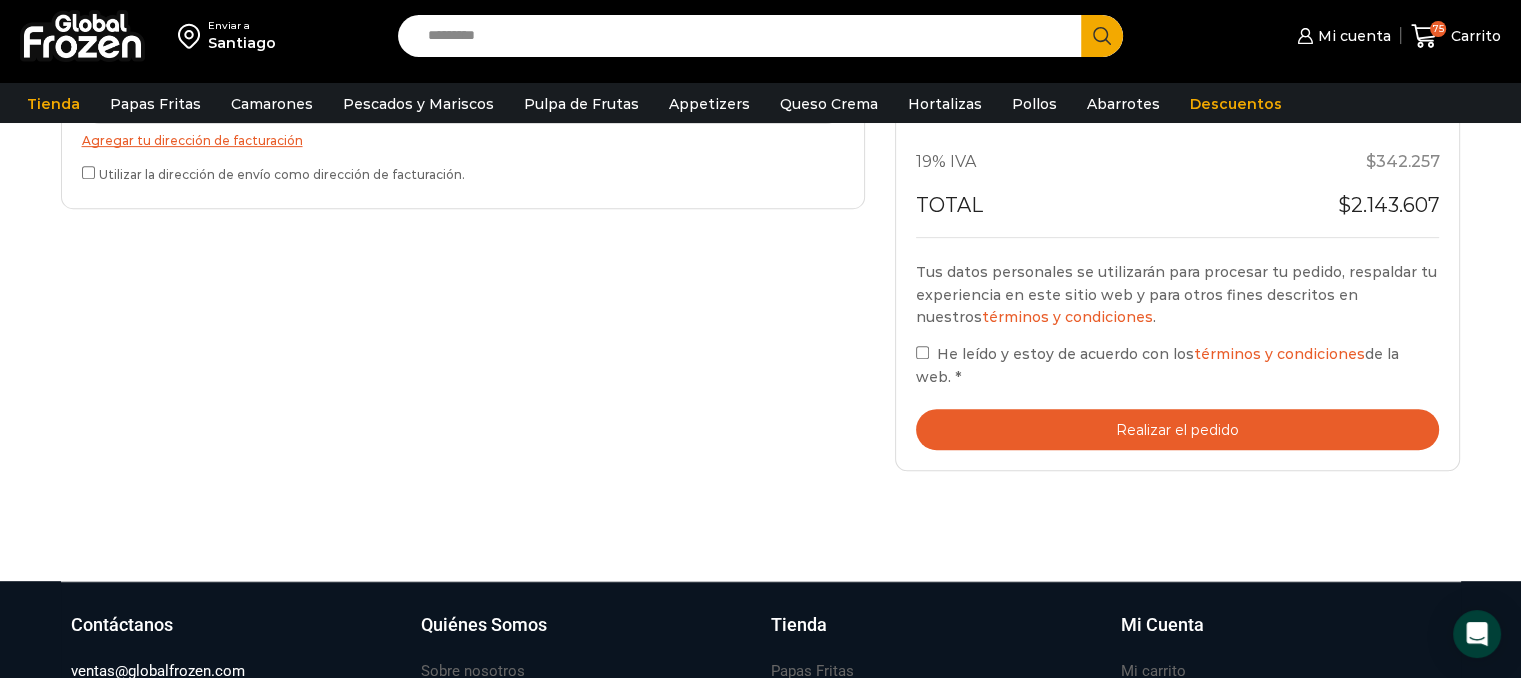 click on "He leído y estoy de acuerdo con los  términos y condiciones  de la web.   *" at bounding box center (1178, 365) 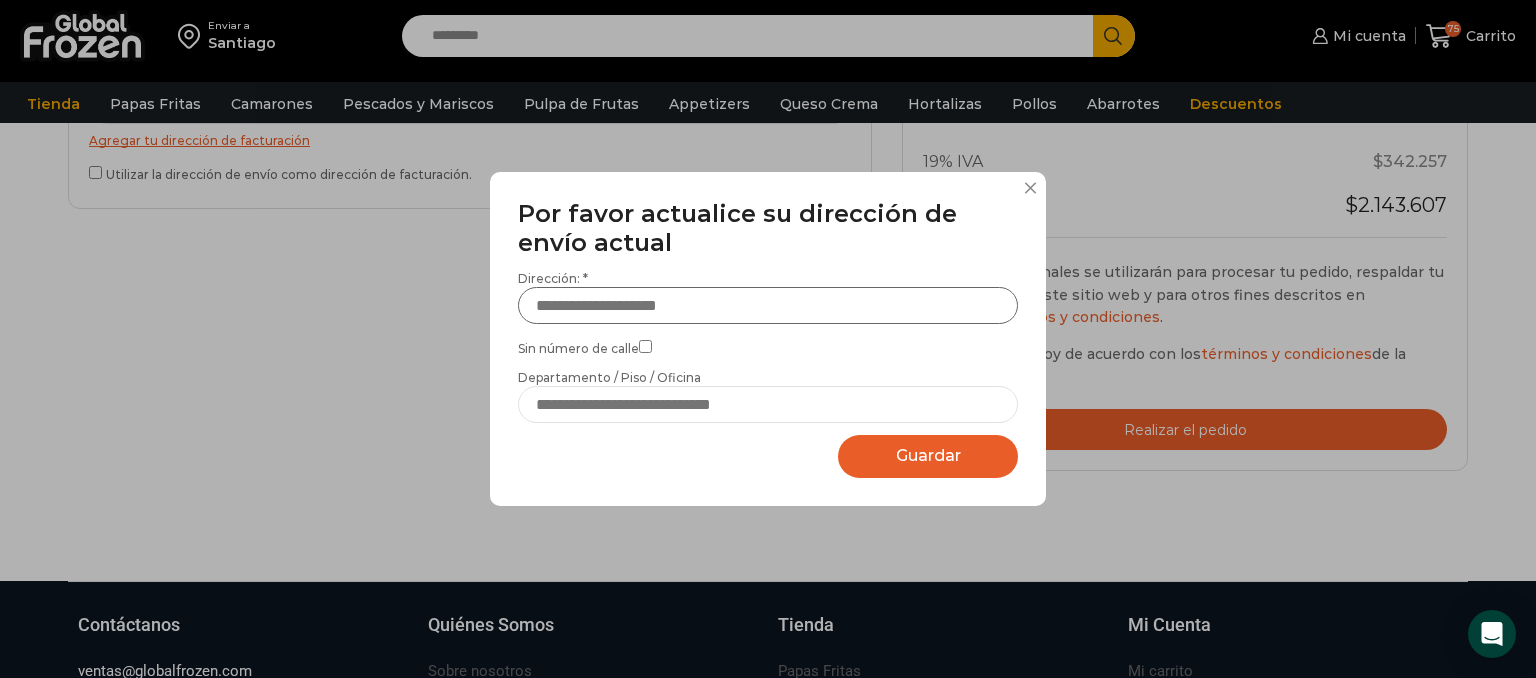 click on "Dirección: *" at bounding box center [768, 305] 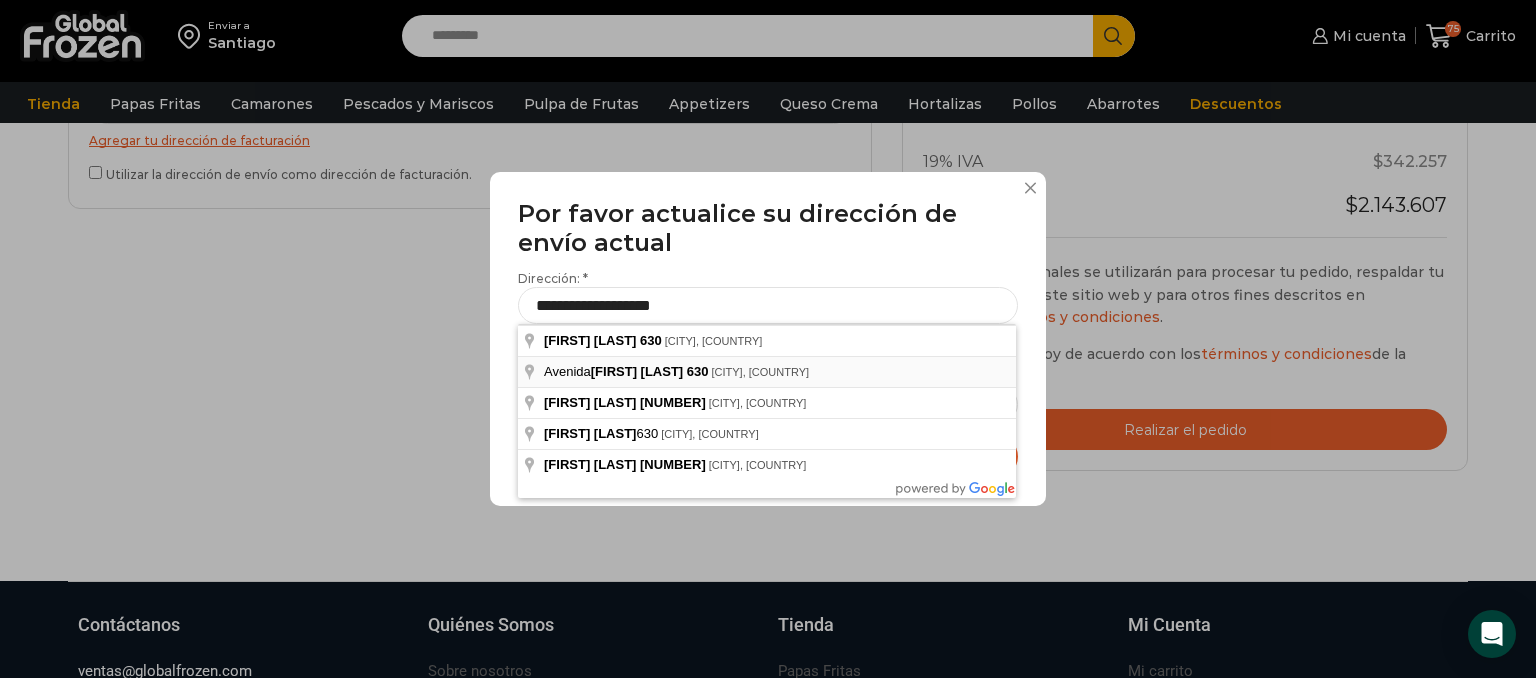 type on "**********" 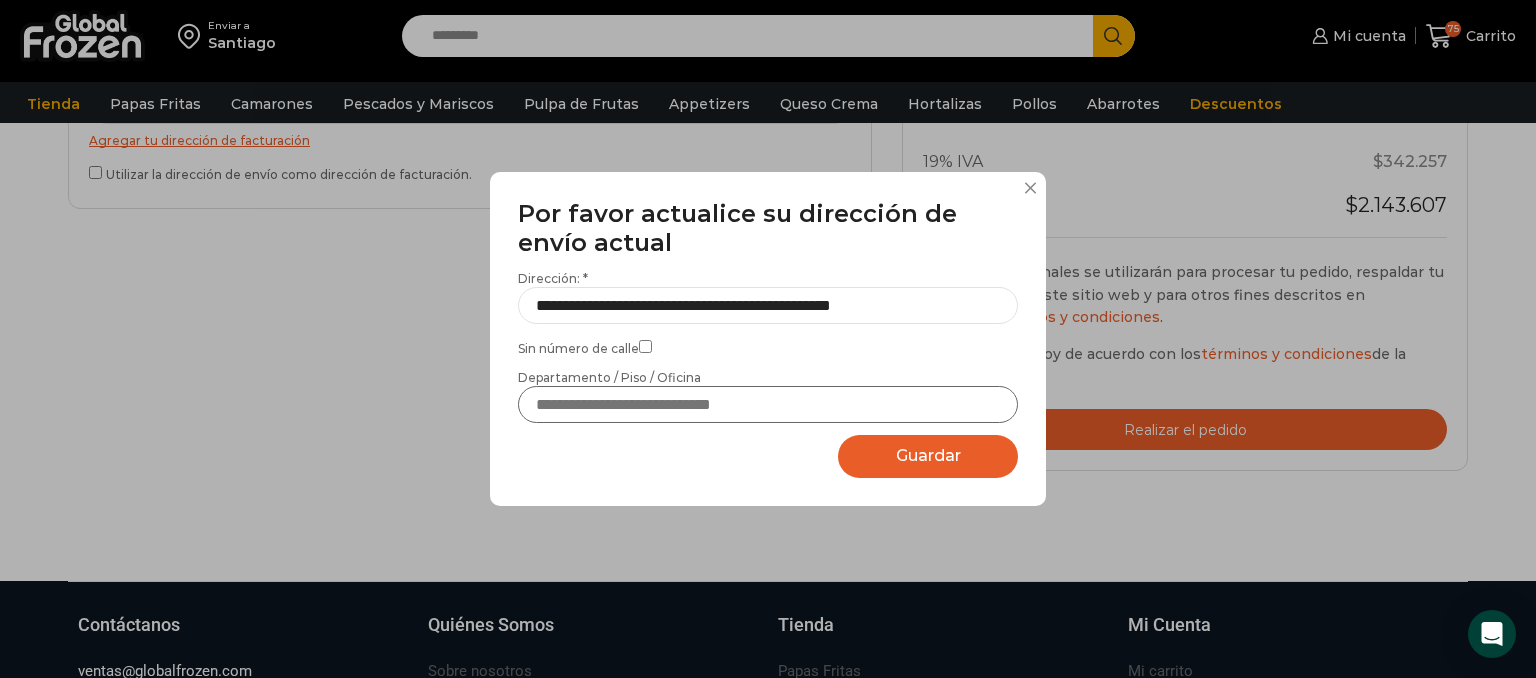 click on "Departamento / Piso / Oficina" at bounding box center (768, 404) 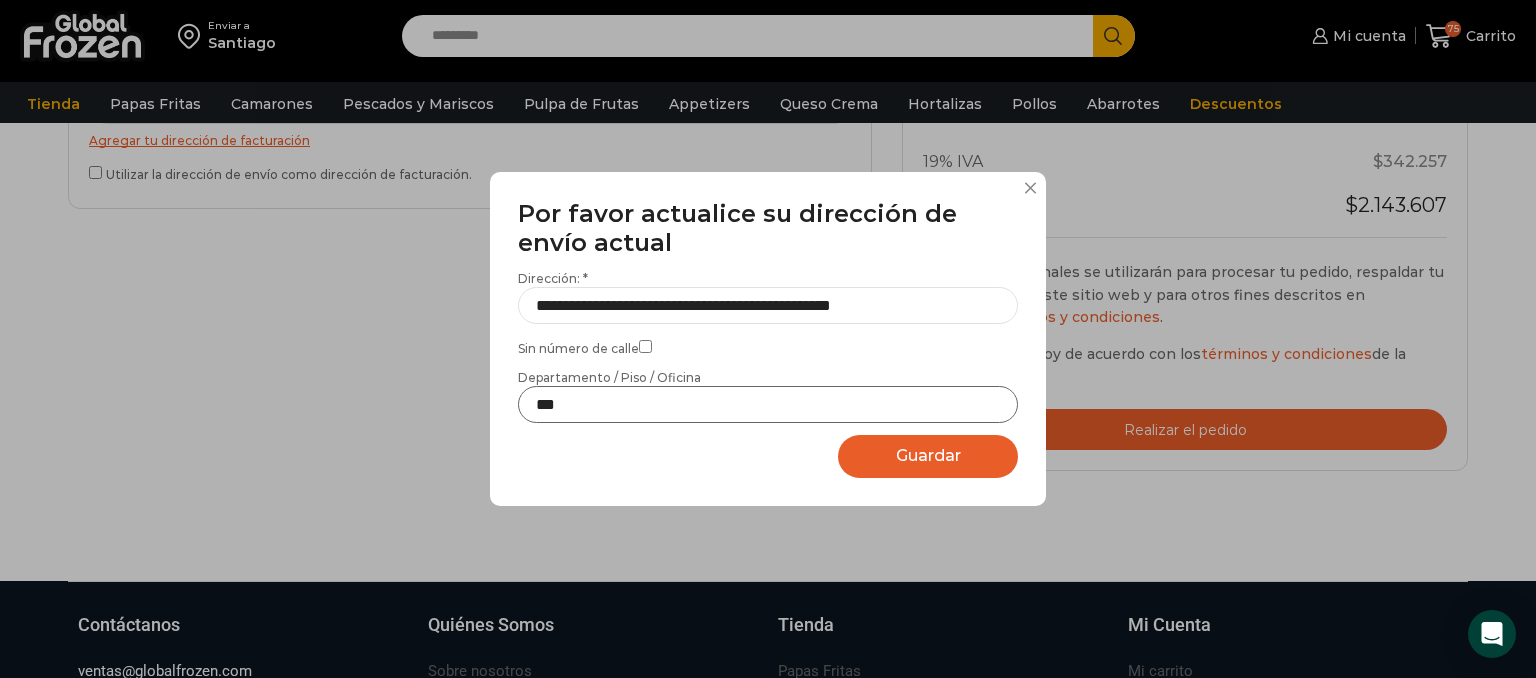 type on "***" 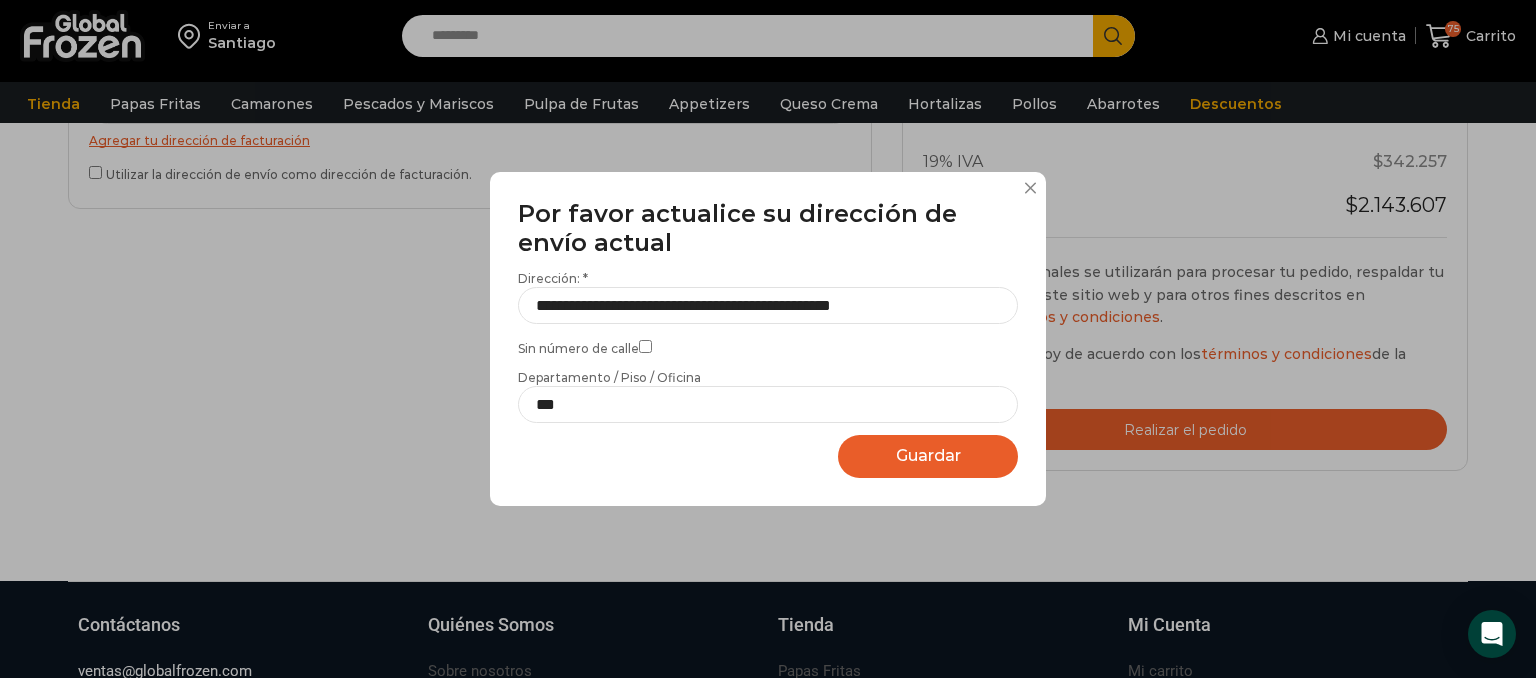 click on "Guardar" at bounding box center (928, 455) 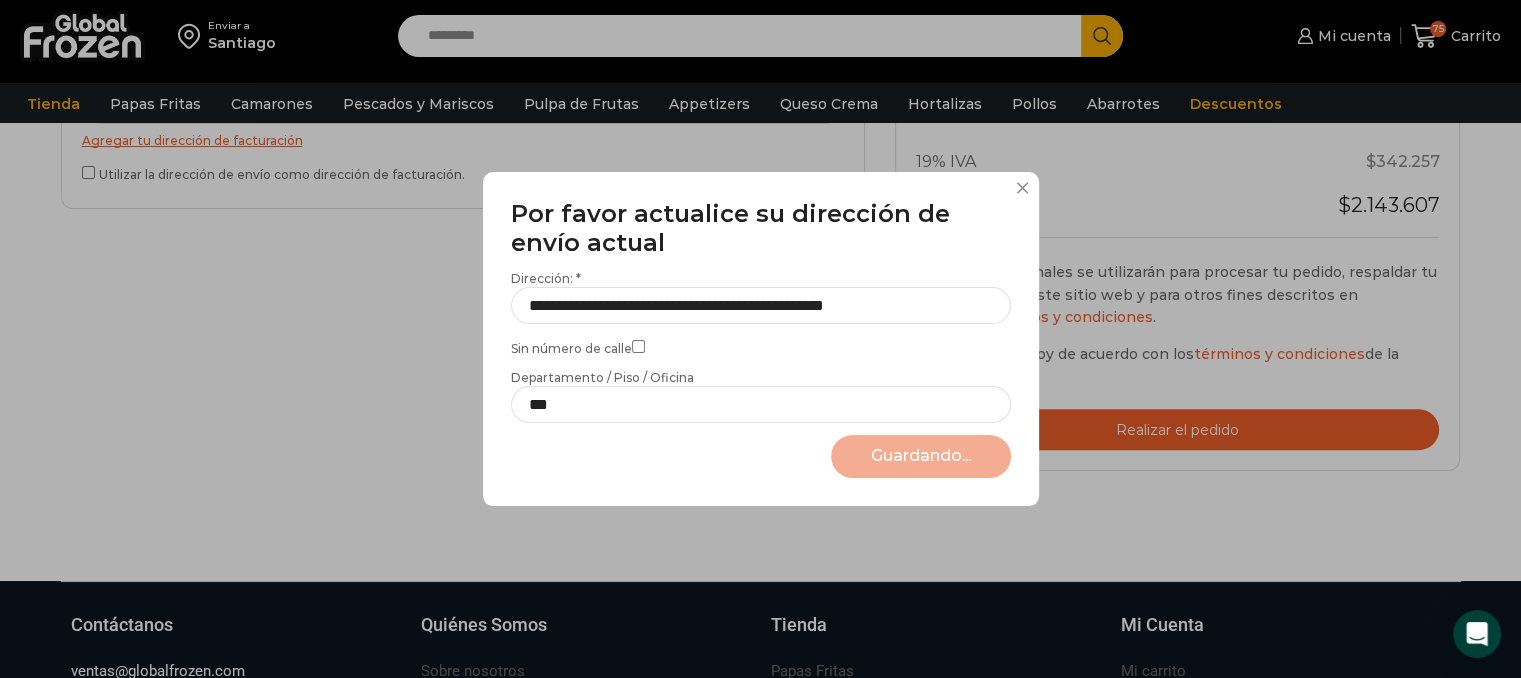 select on "*******" 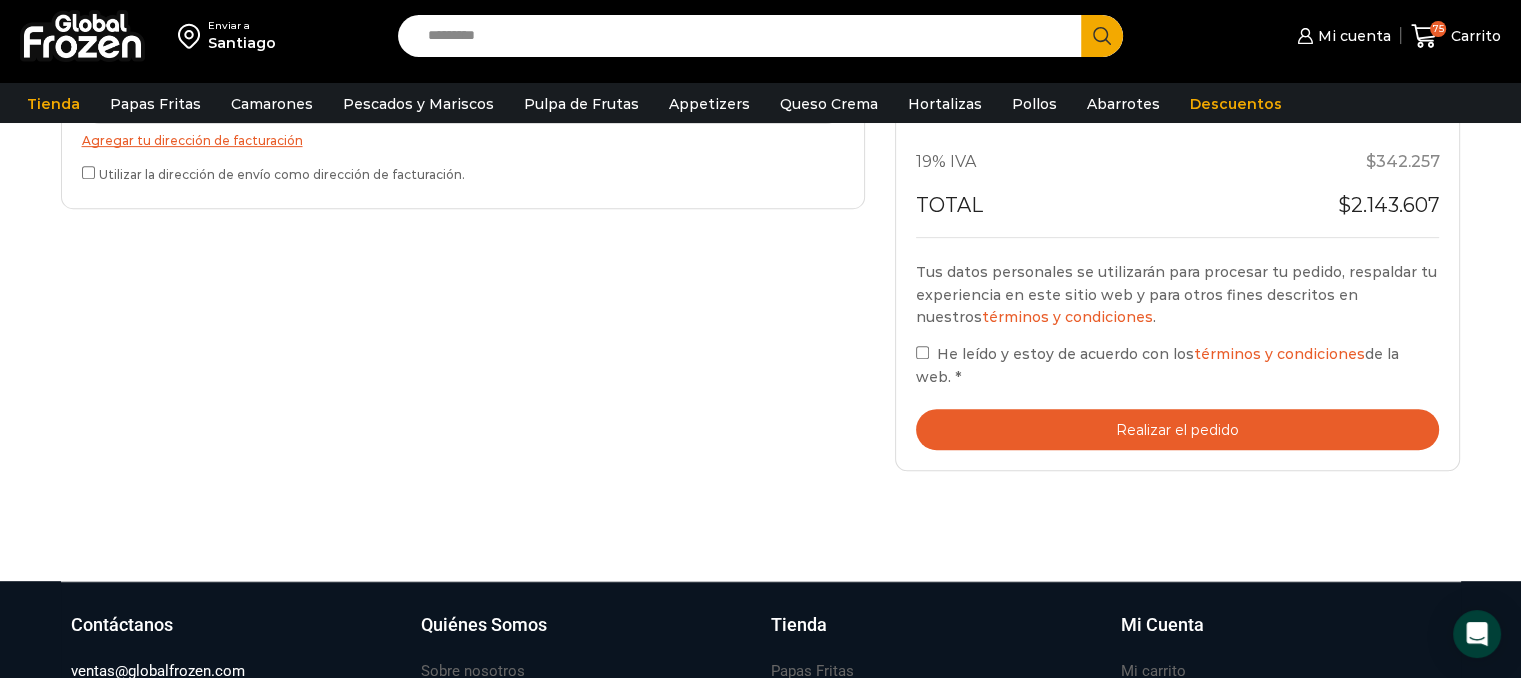 click on "Realizar el pedido" at bounding box center [1178, 429] 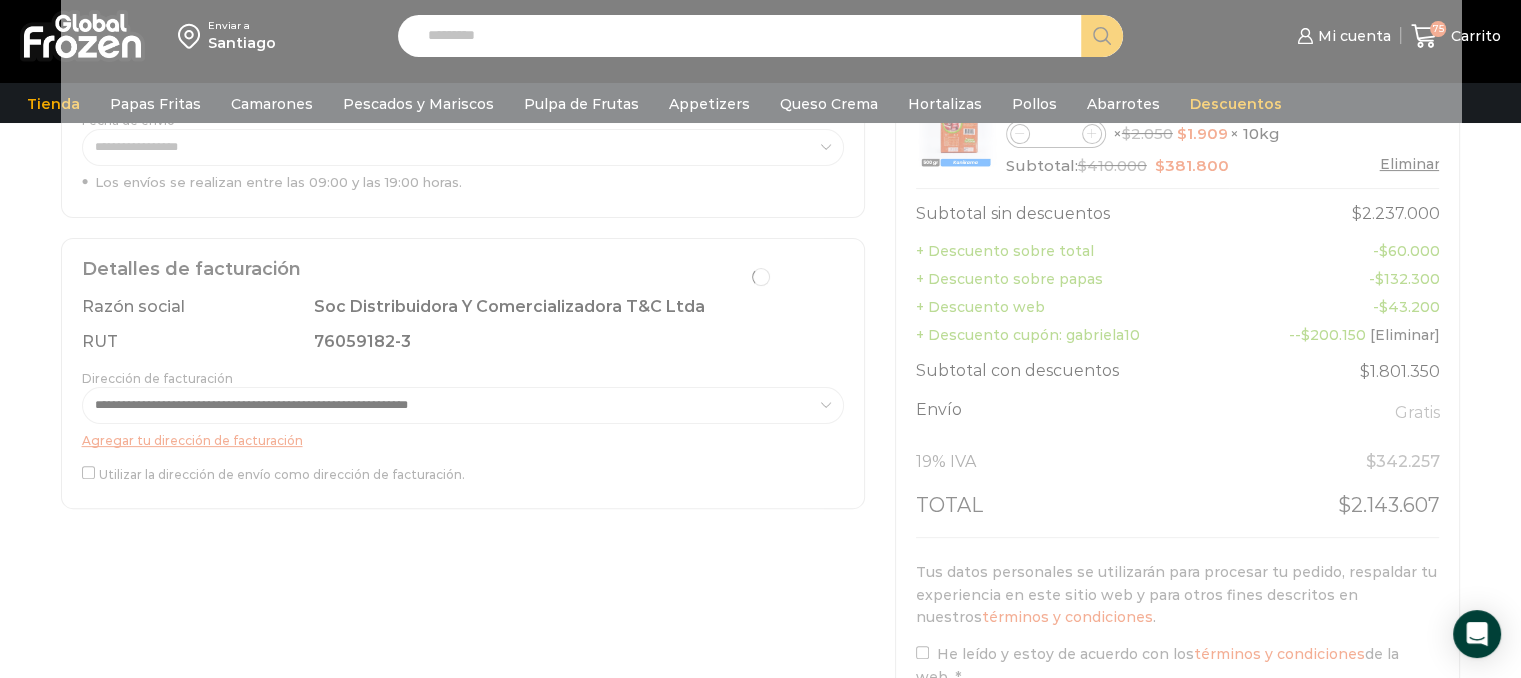 scroll, scrollTop: 0, scrollLeft: 0, axis: both 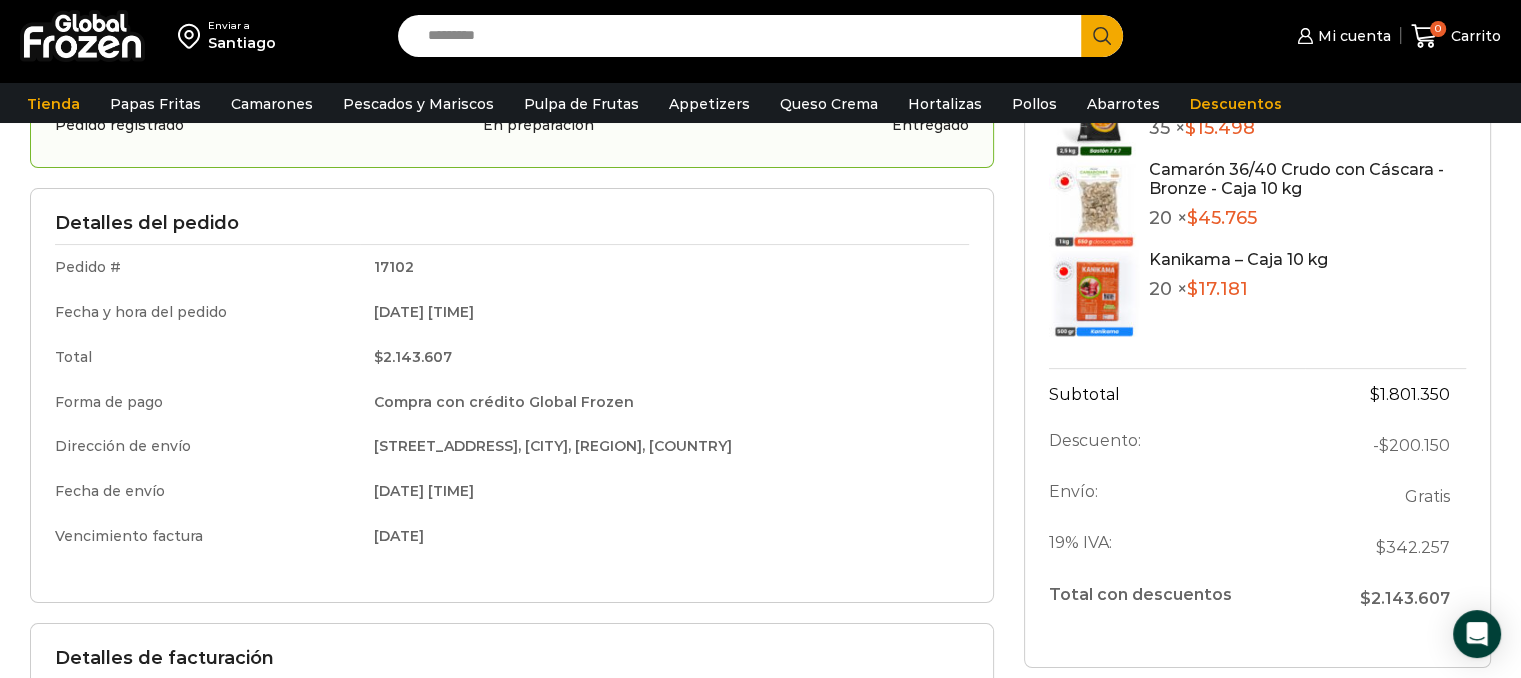 drag, startPoint x: 320, startPoint y: 490, endPoint x: 555, endPoint y: 493, distance: 235.01915 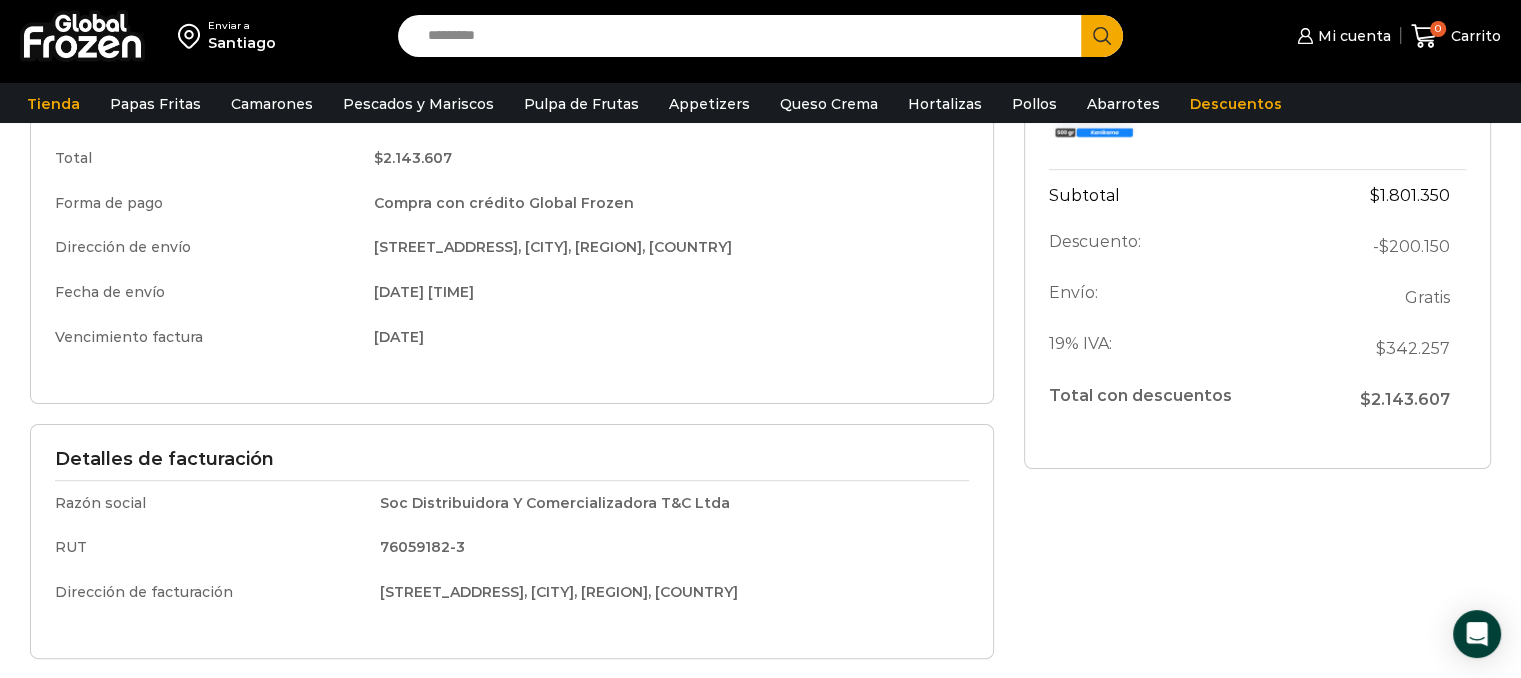 scroll, scrollTop: 400, scrollLeft: 0, axis: vertical 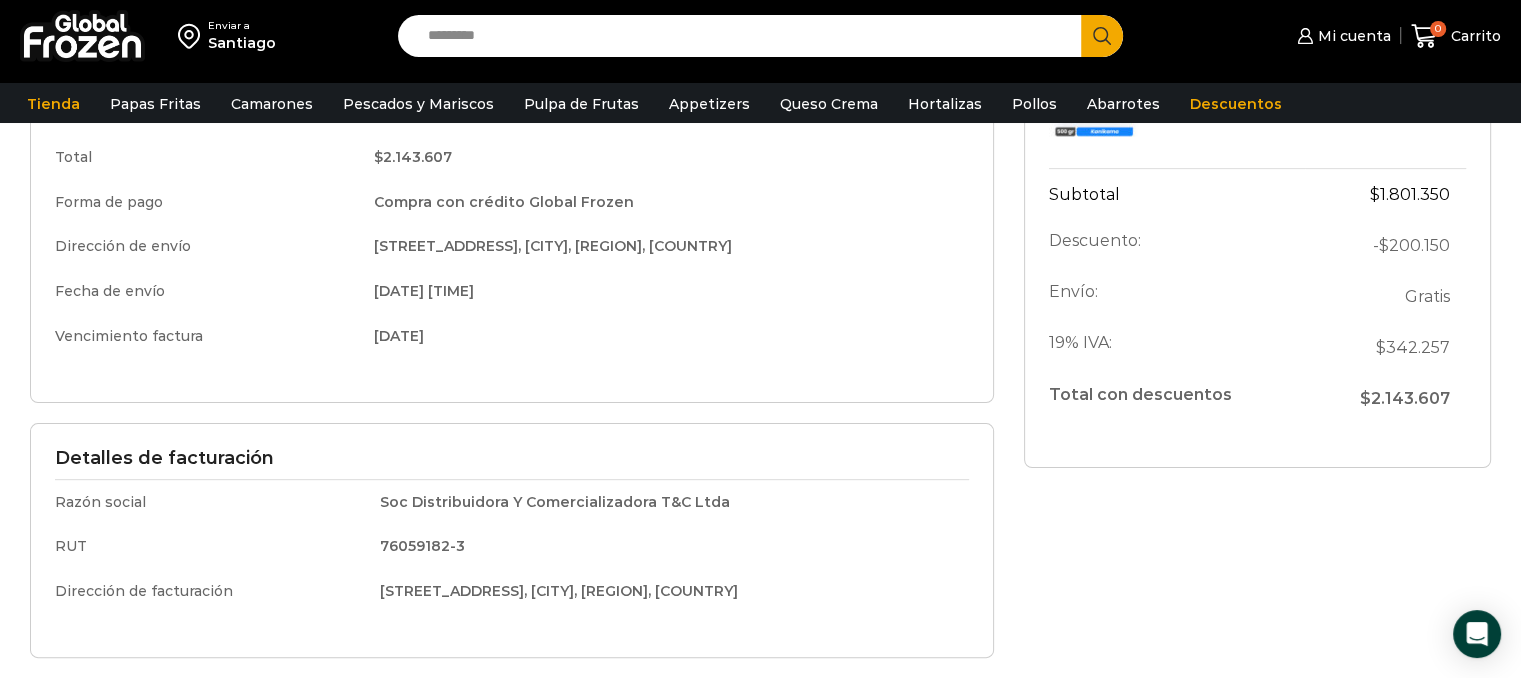 click on "Pedido registrado exitosamente!
Pedido registrado
En preparación
Entregado
Detalles del pedido
Pedido #
17102
Fecha y hora del pedido
[DATE] [TIME]
Total
$ 2.143.607
Forma de pago
Compra con crédito Global Frozen
Dirección de envío
[STREET_ADDRESS], [CITY], [REGION], [COUNTRY]
Fecha de envío
[DATE] [TIME]
Vencimiento factura
[DATE]
Detalles de facturación
Razón social" at bounding box center [512, 246] 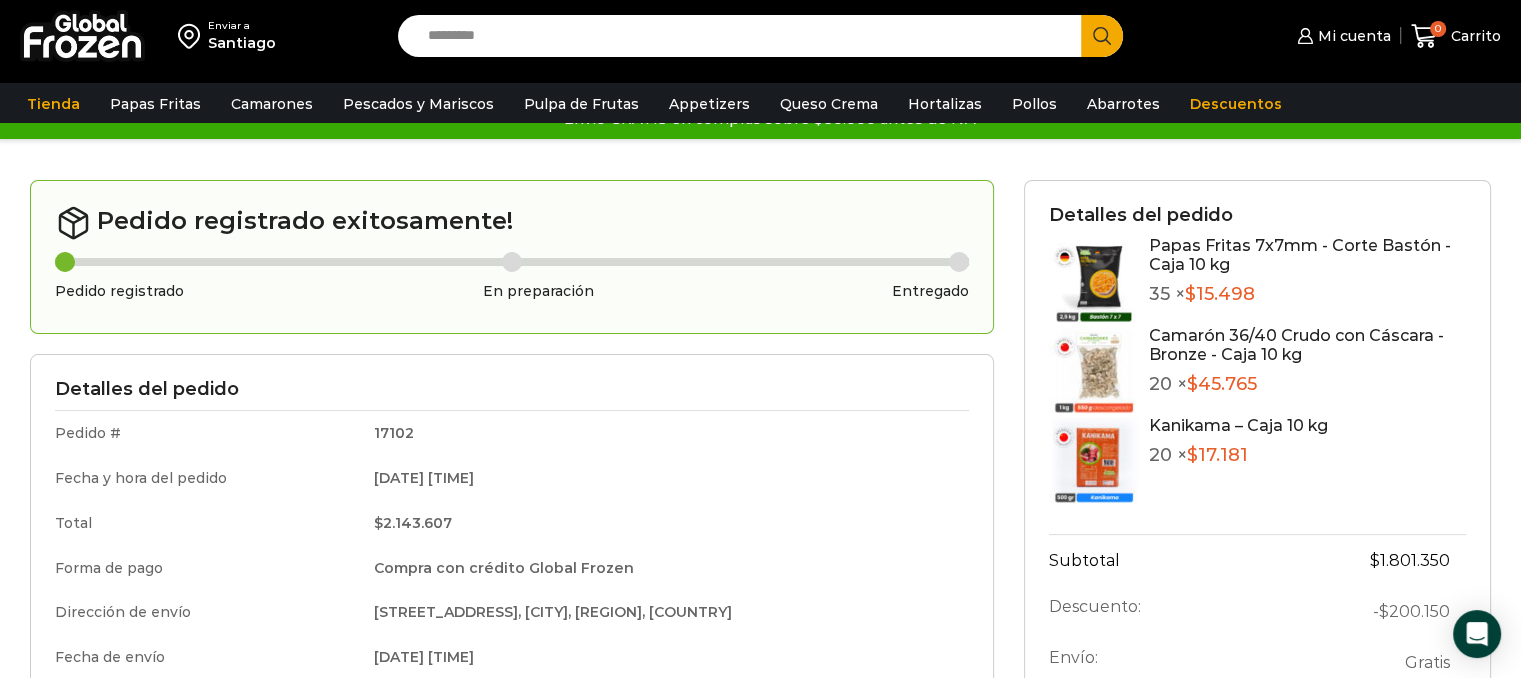 scroll, scrollTop: 0, scrollLeft: 0, axis: both 